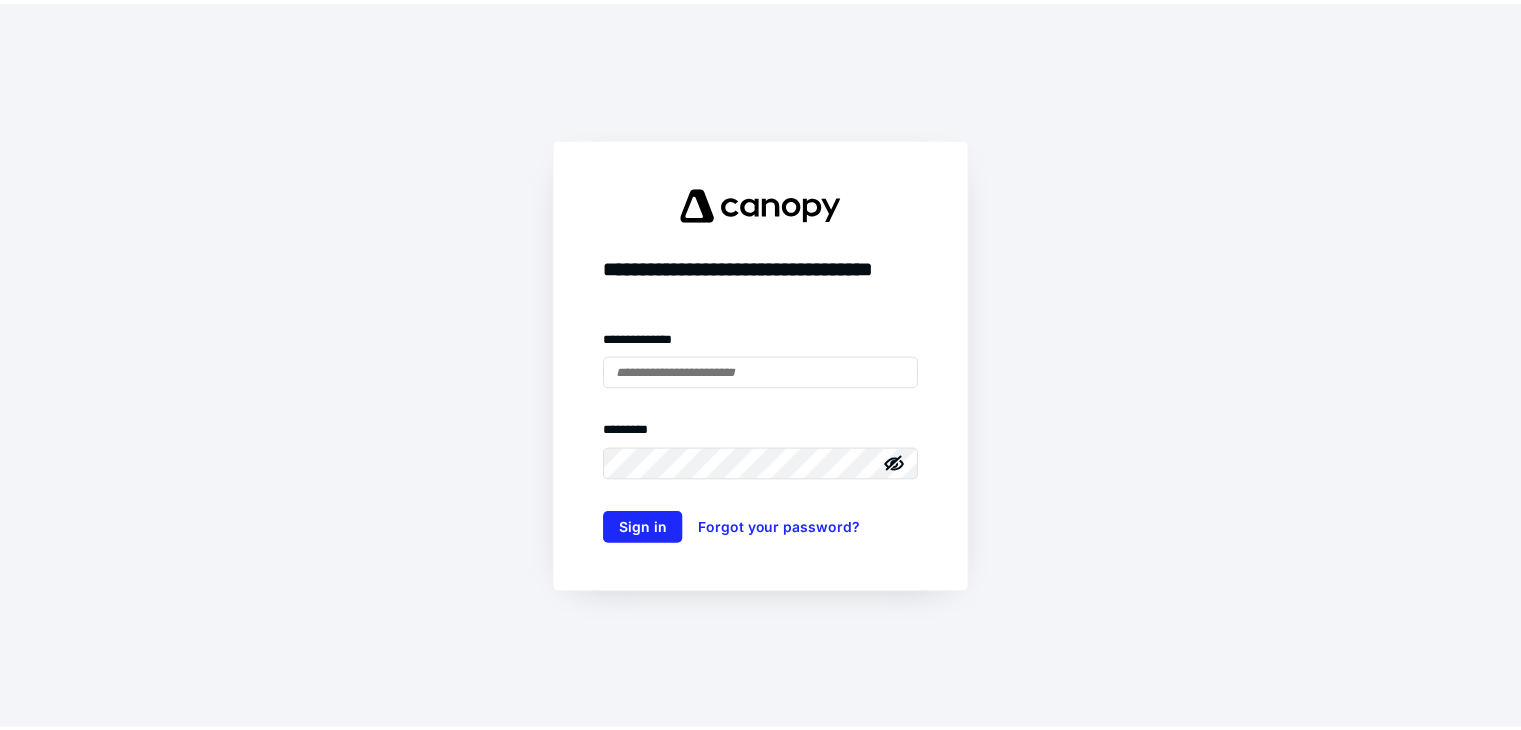 scroll, scrollTop: 0, scrollLeft: 0, axis: both 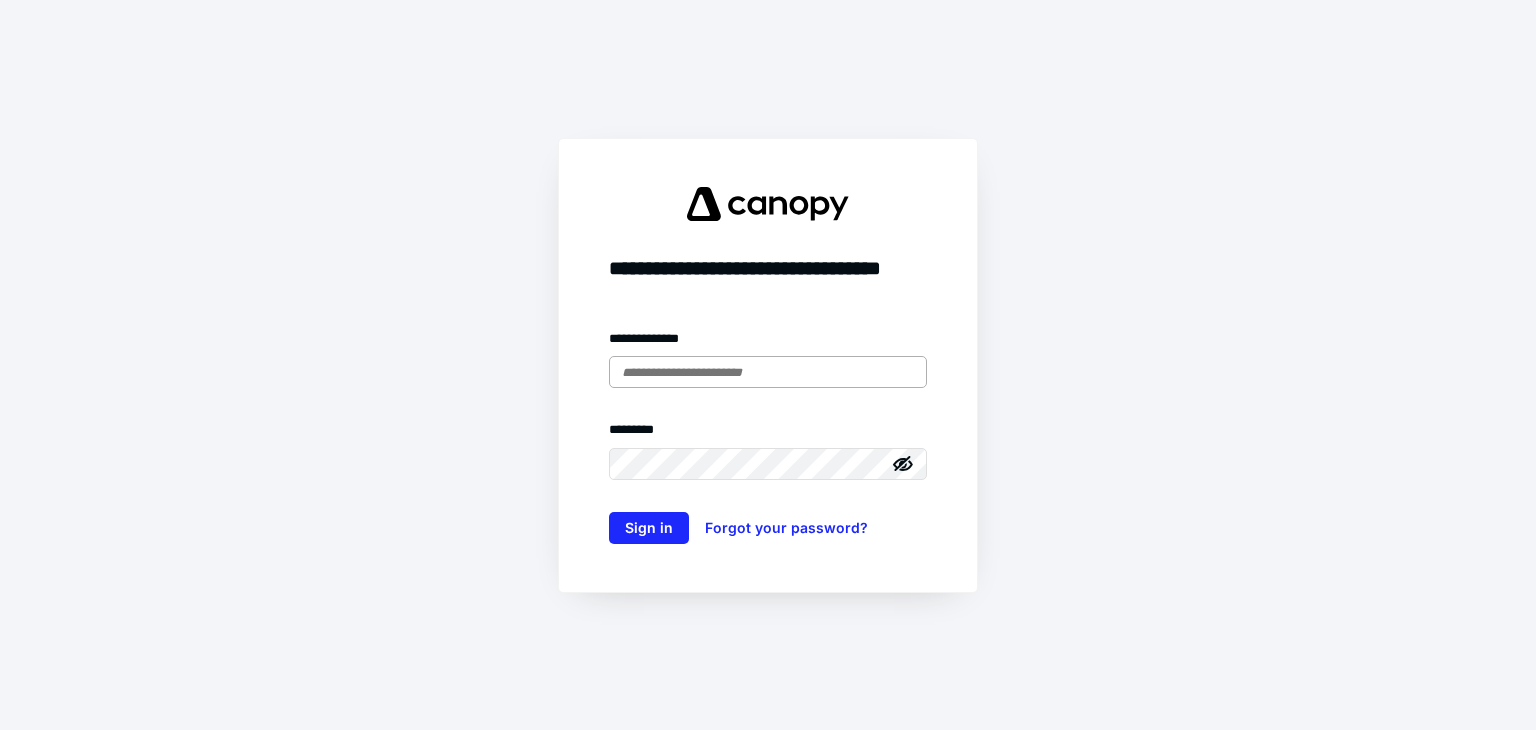 click at bounding box center (768, 372) 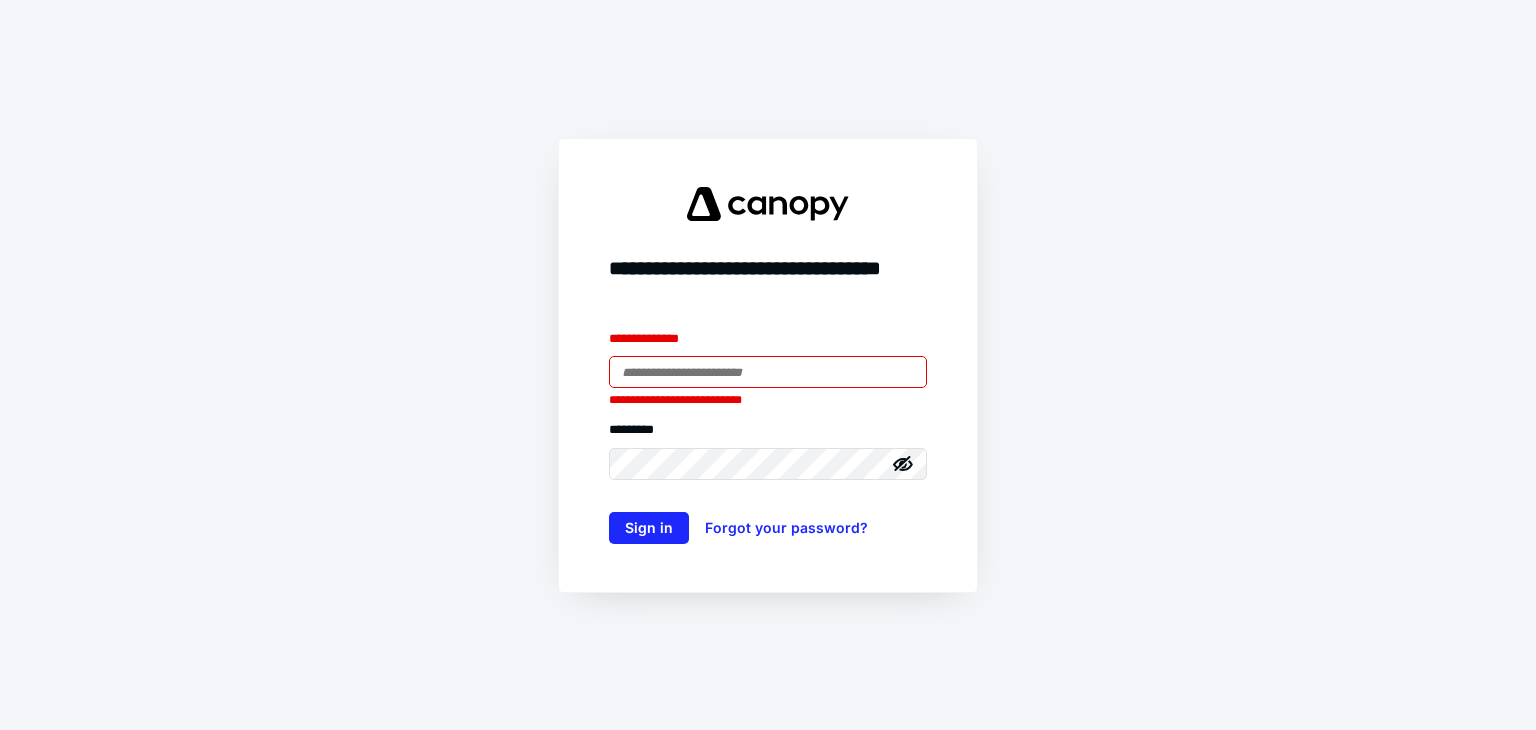 type on "**********" 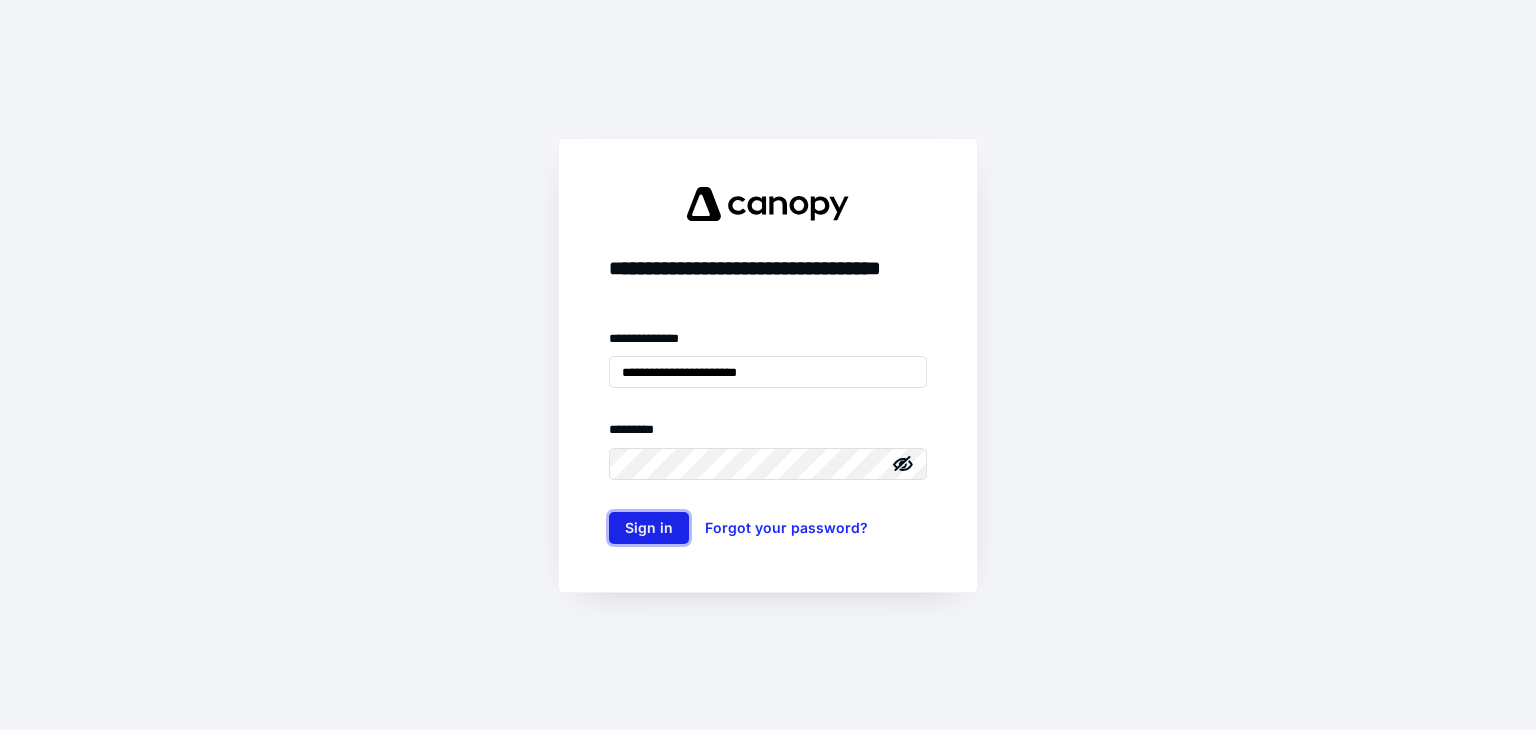 click on "Sign in" at bounding box center (649, 528) 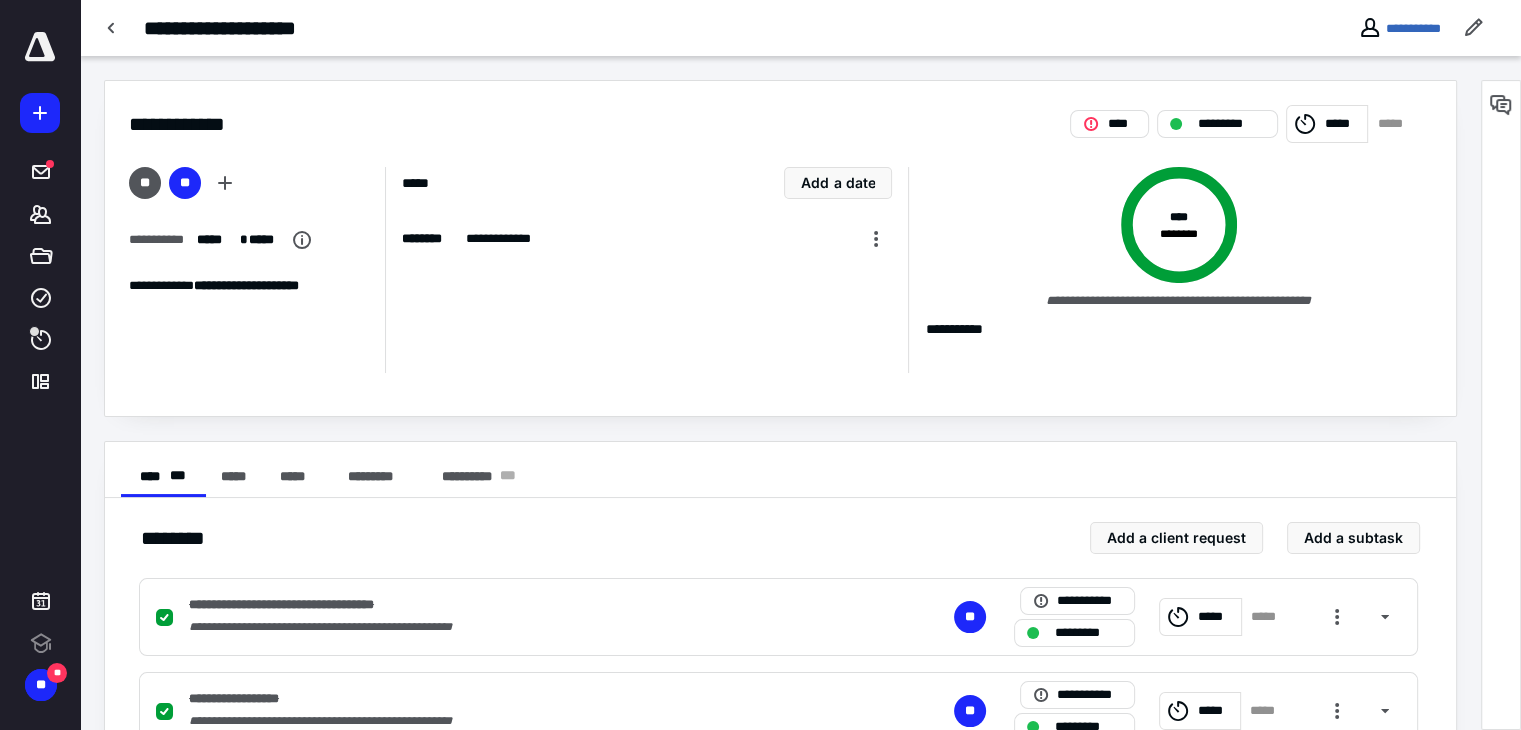 scroll, scrollTop: 0, scrollLeft: 0, axis: both 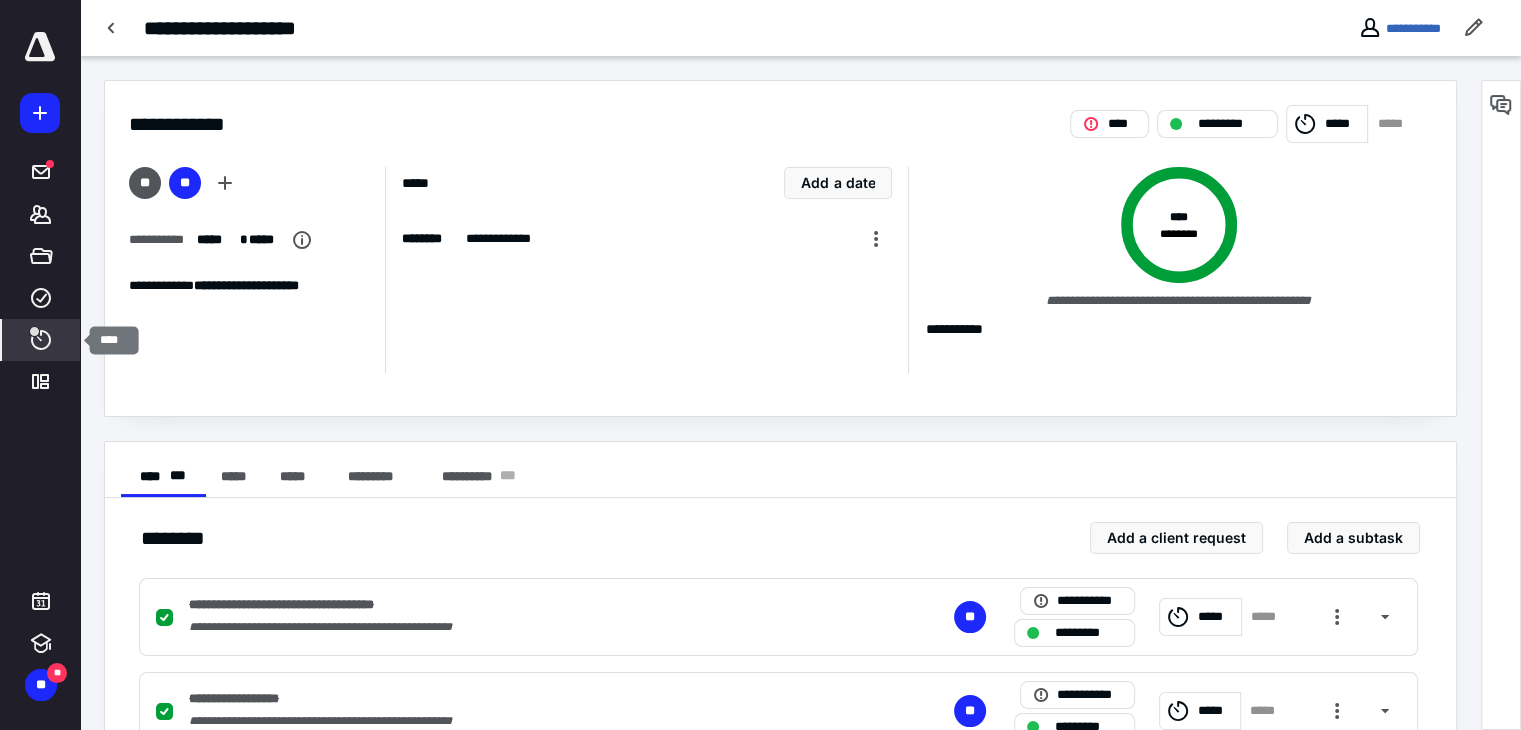 click 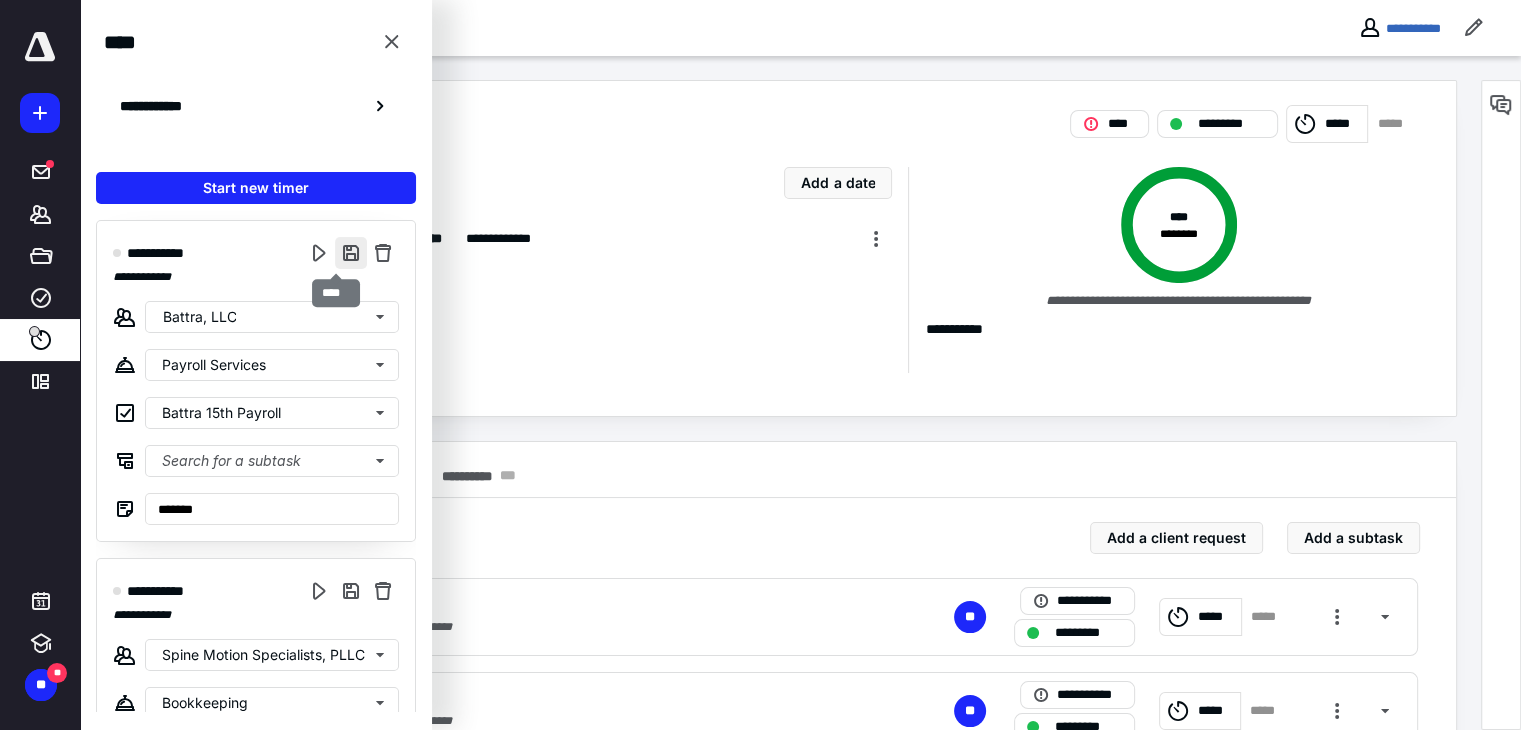 click at bounding box center [351, 253] 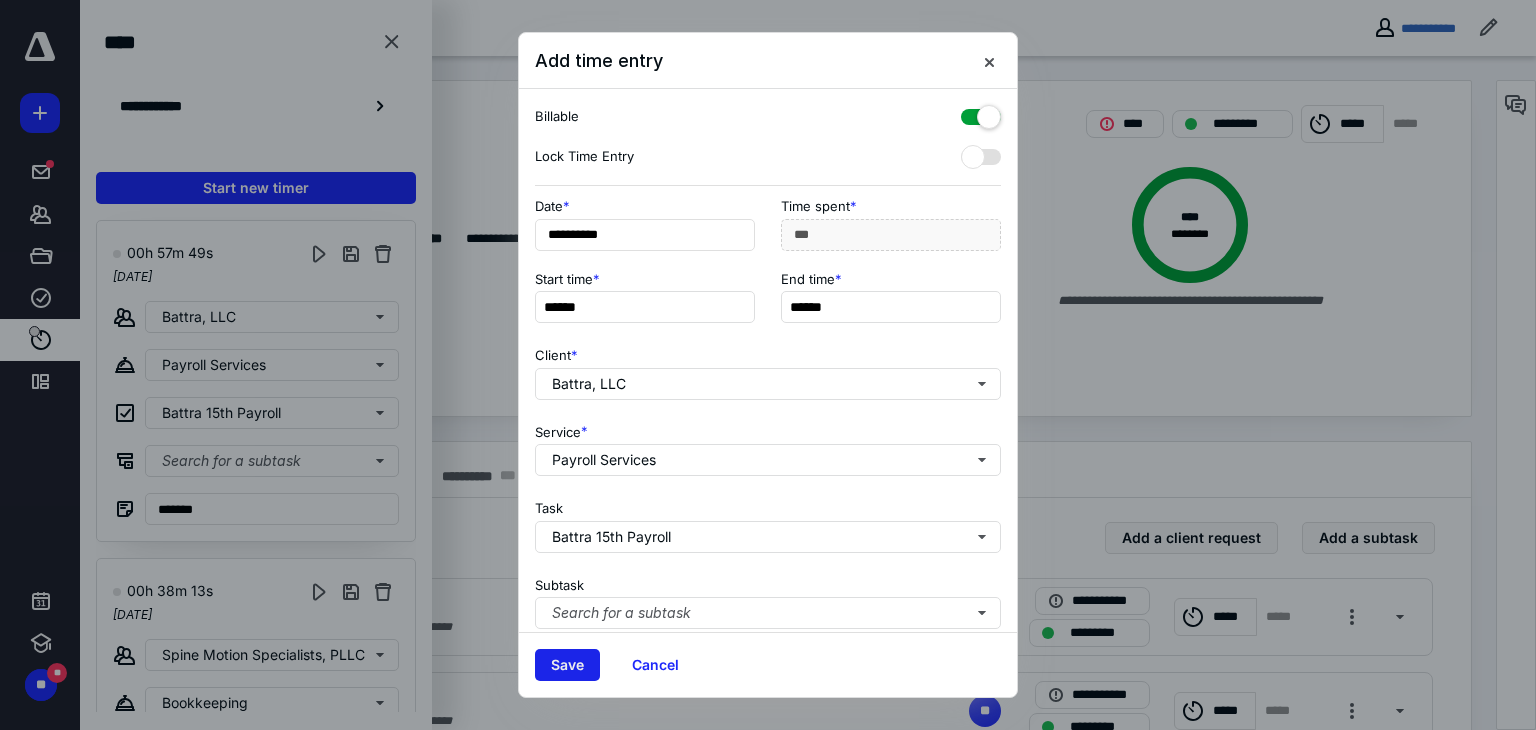 click on "Save" at bounding box center (567, 665) 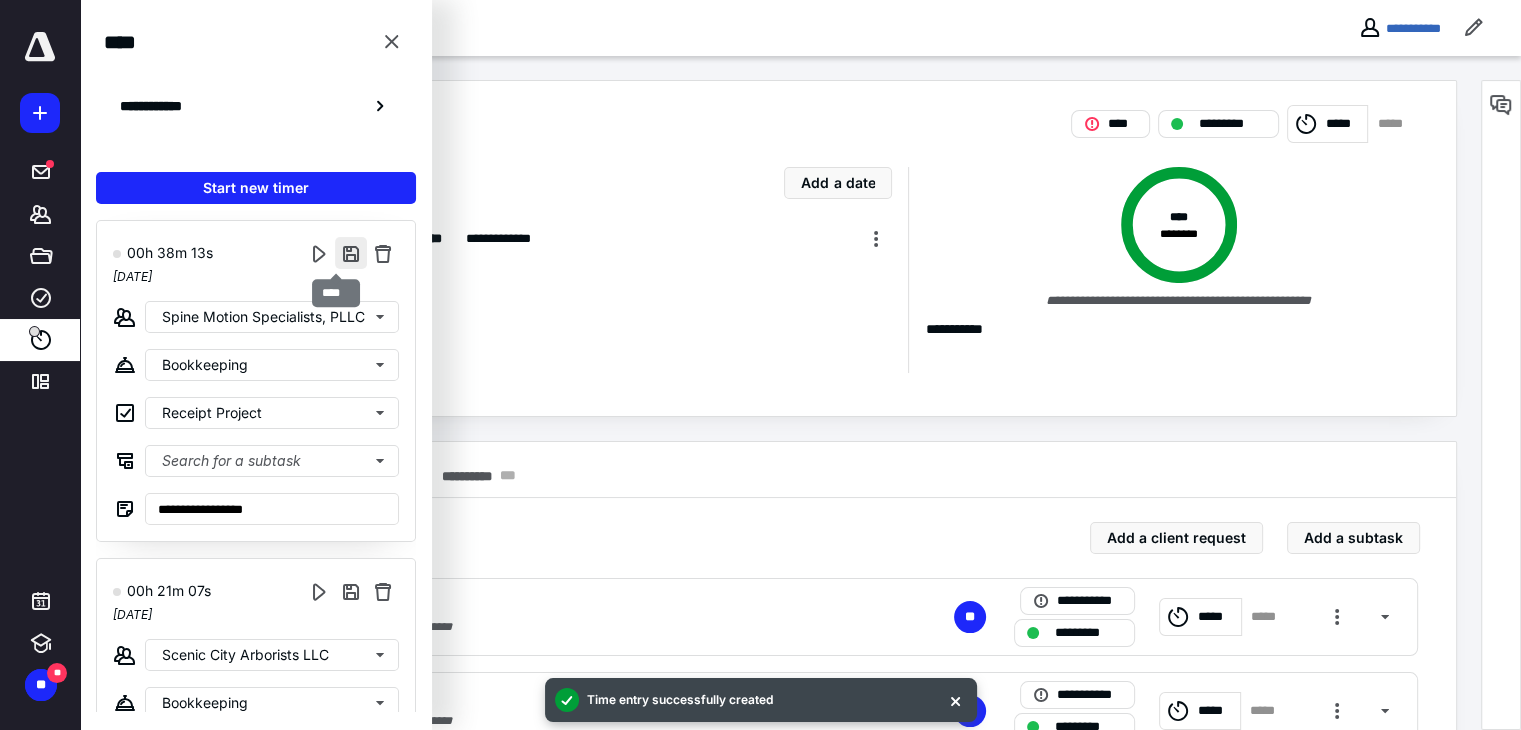 click at bounding box center [351, 253] 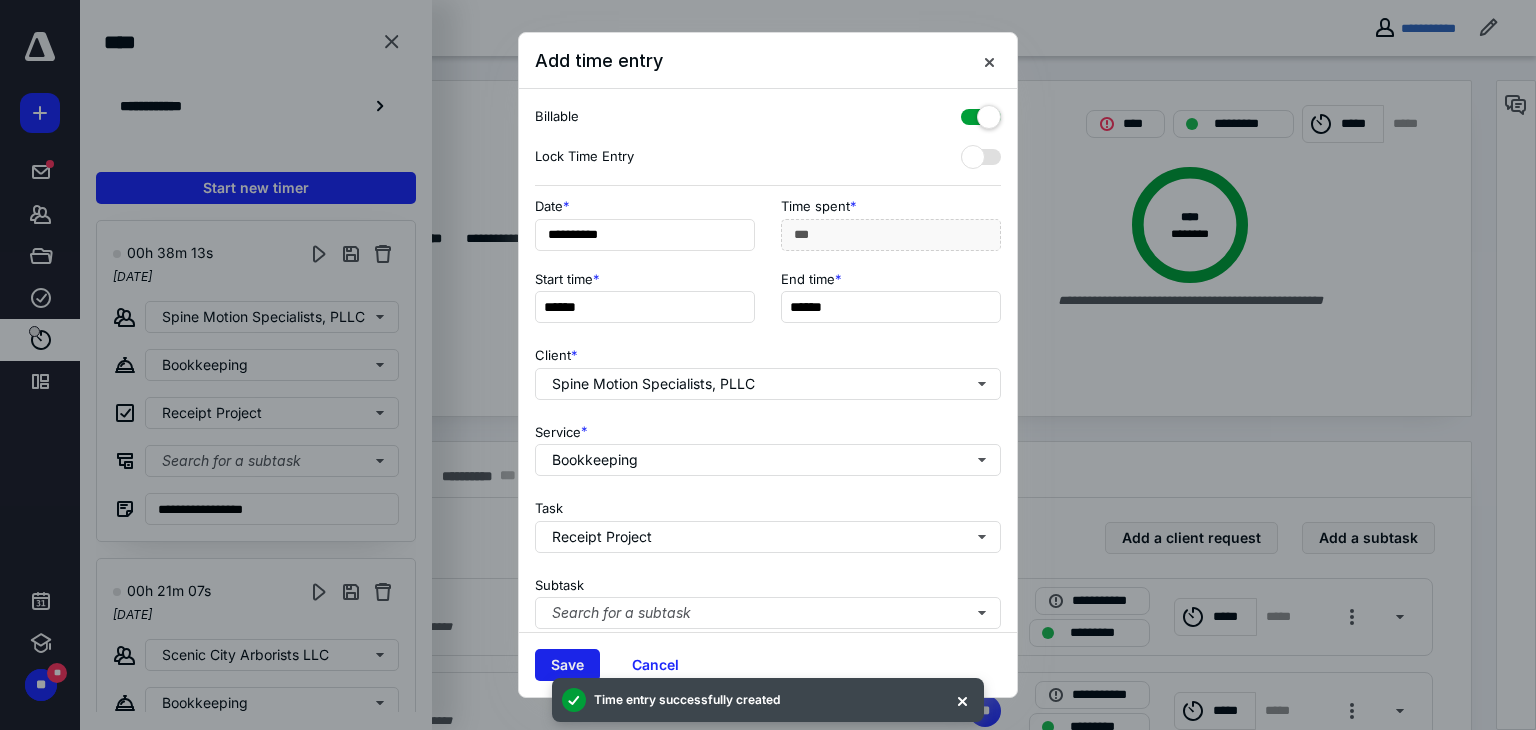 click on "Save" at bounding box center (567, 665) 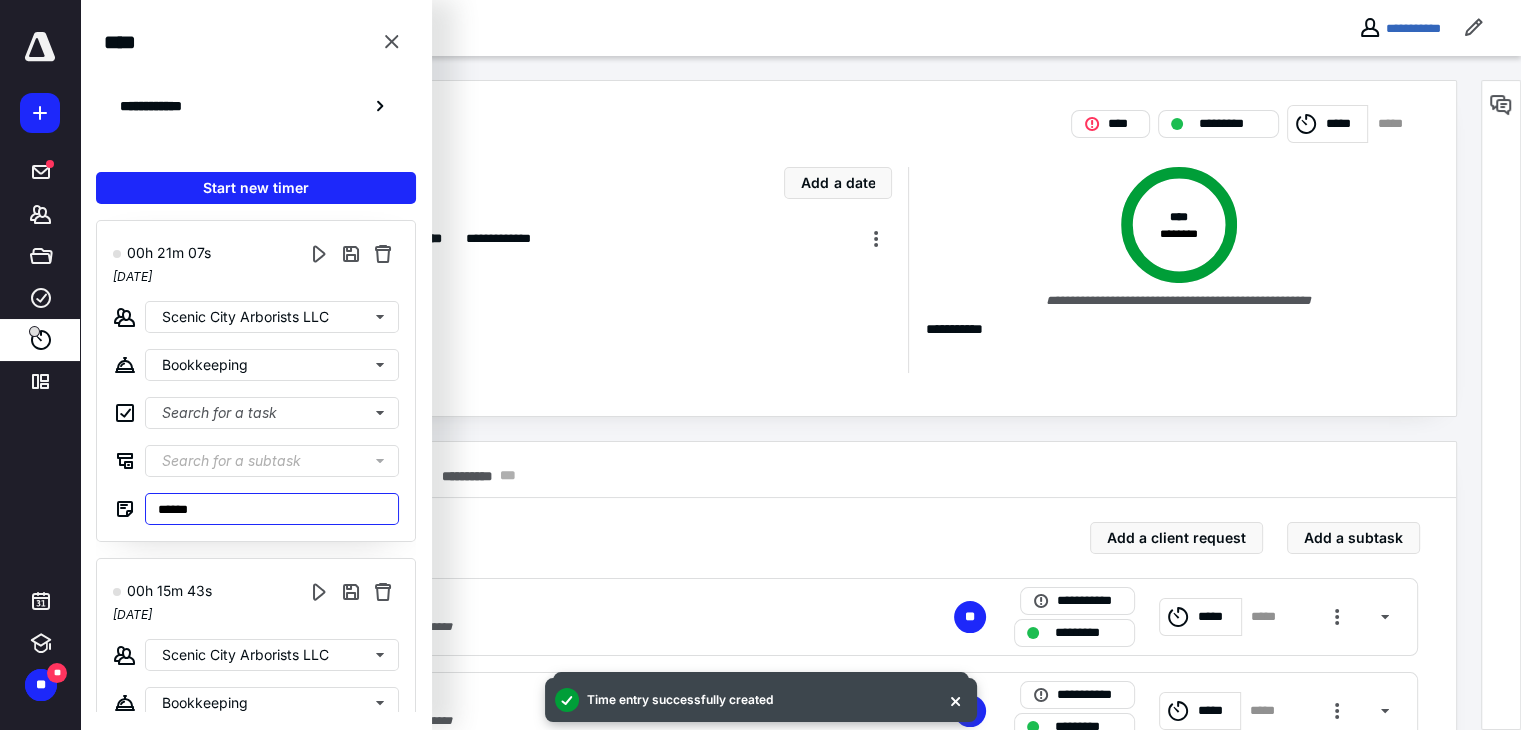 click on "******" at bounding box center [272, 509] 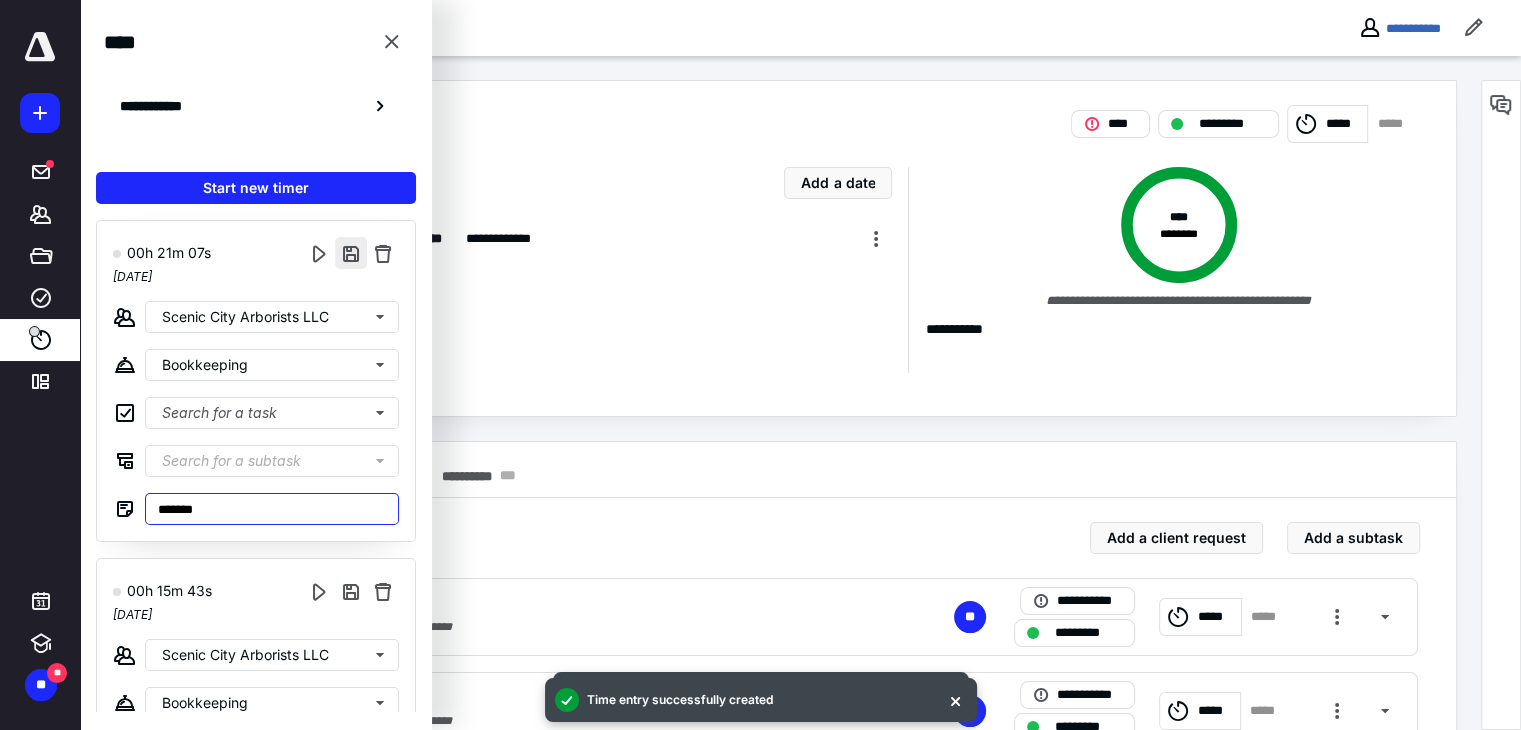type on "*******" 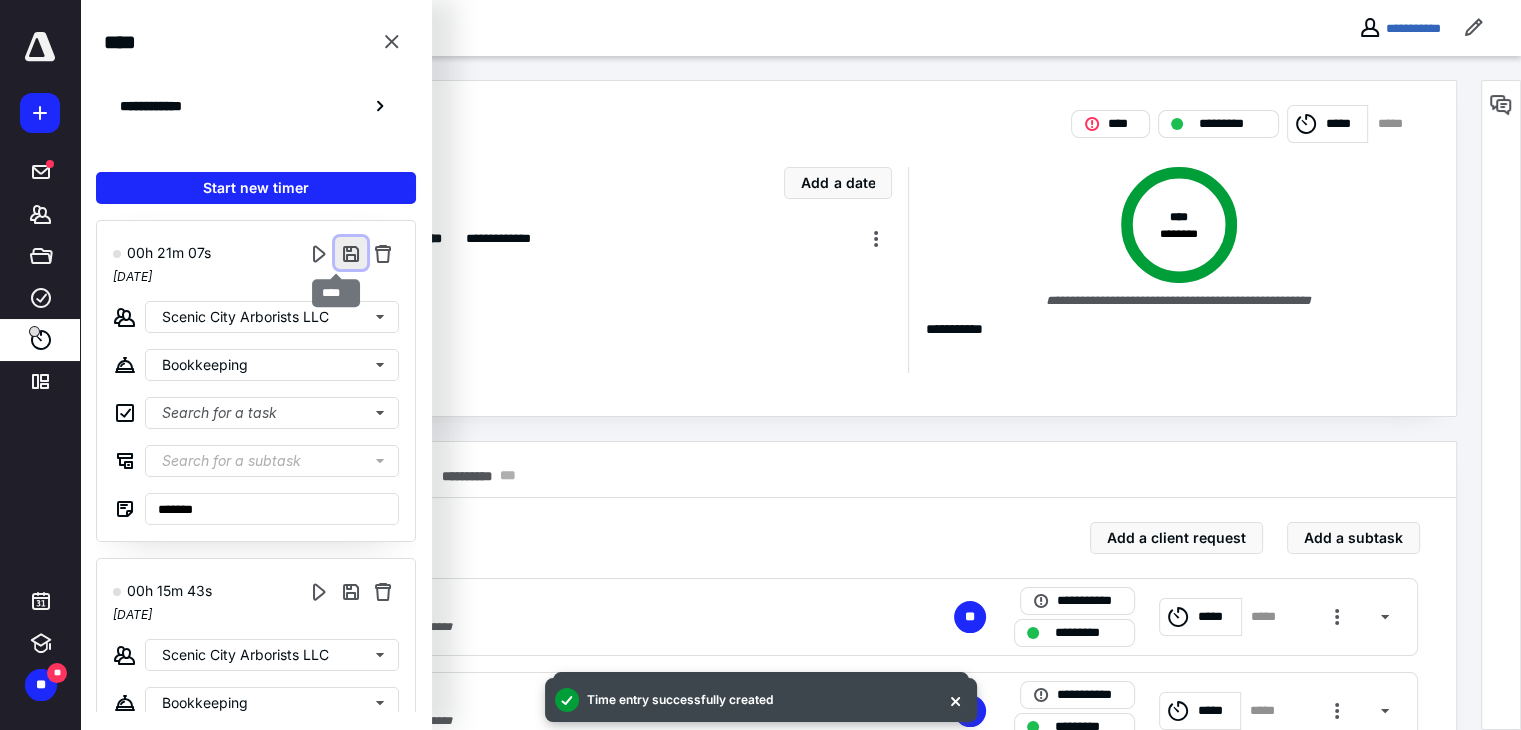 click at bounding box center (351, 253) 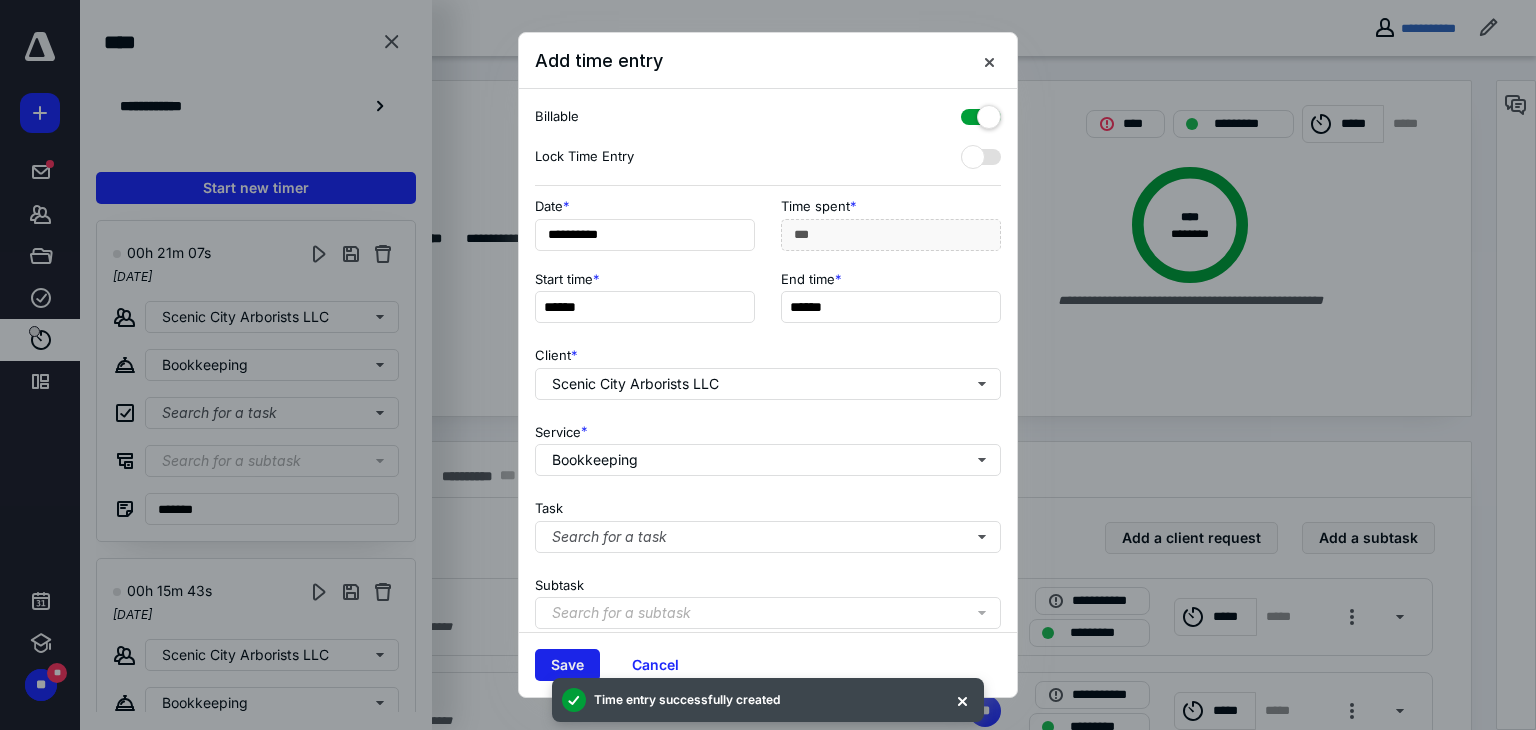 click on "Save" at bounding box center [567, 665] 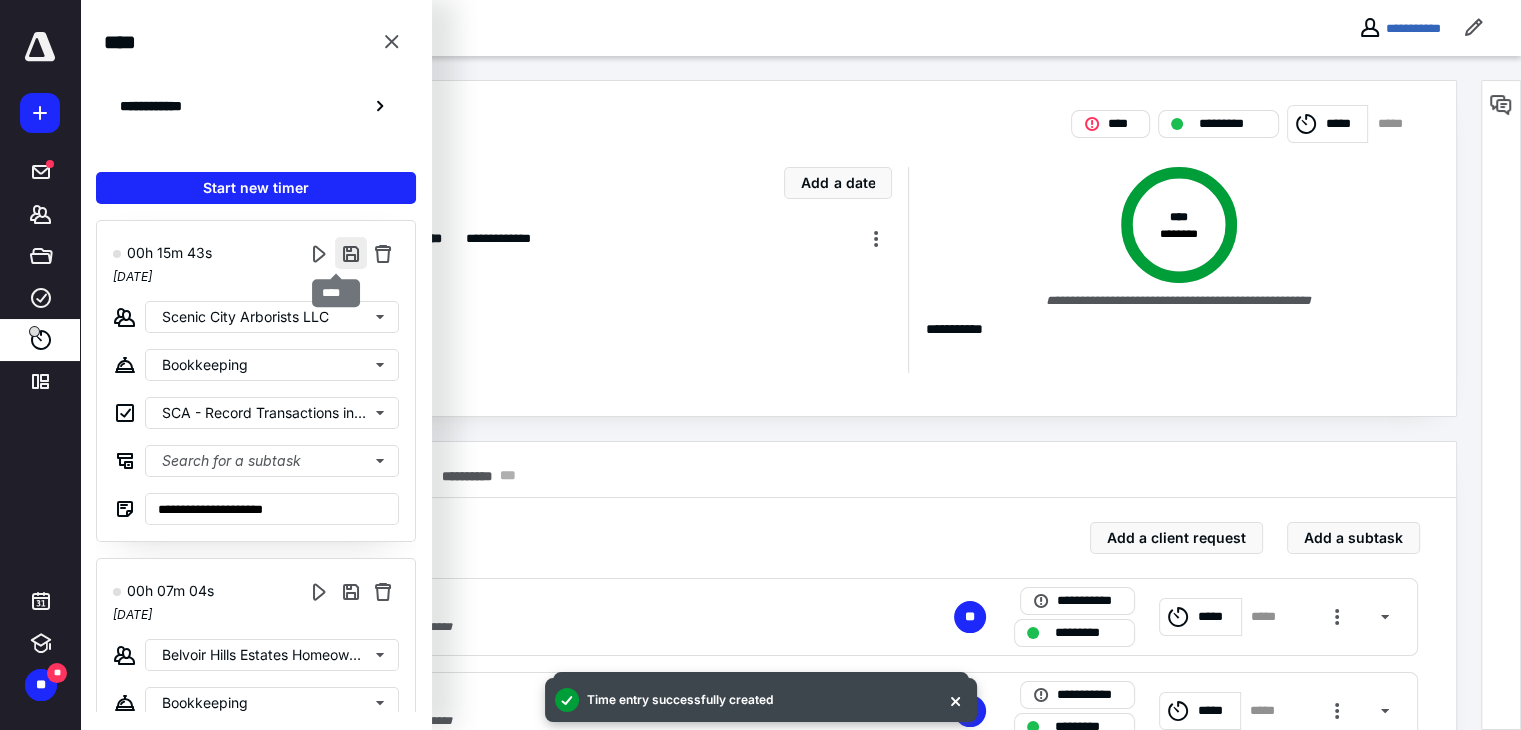 click at bounding box center [351, 253] 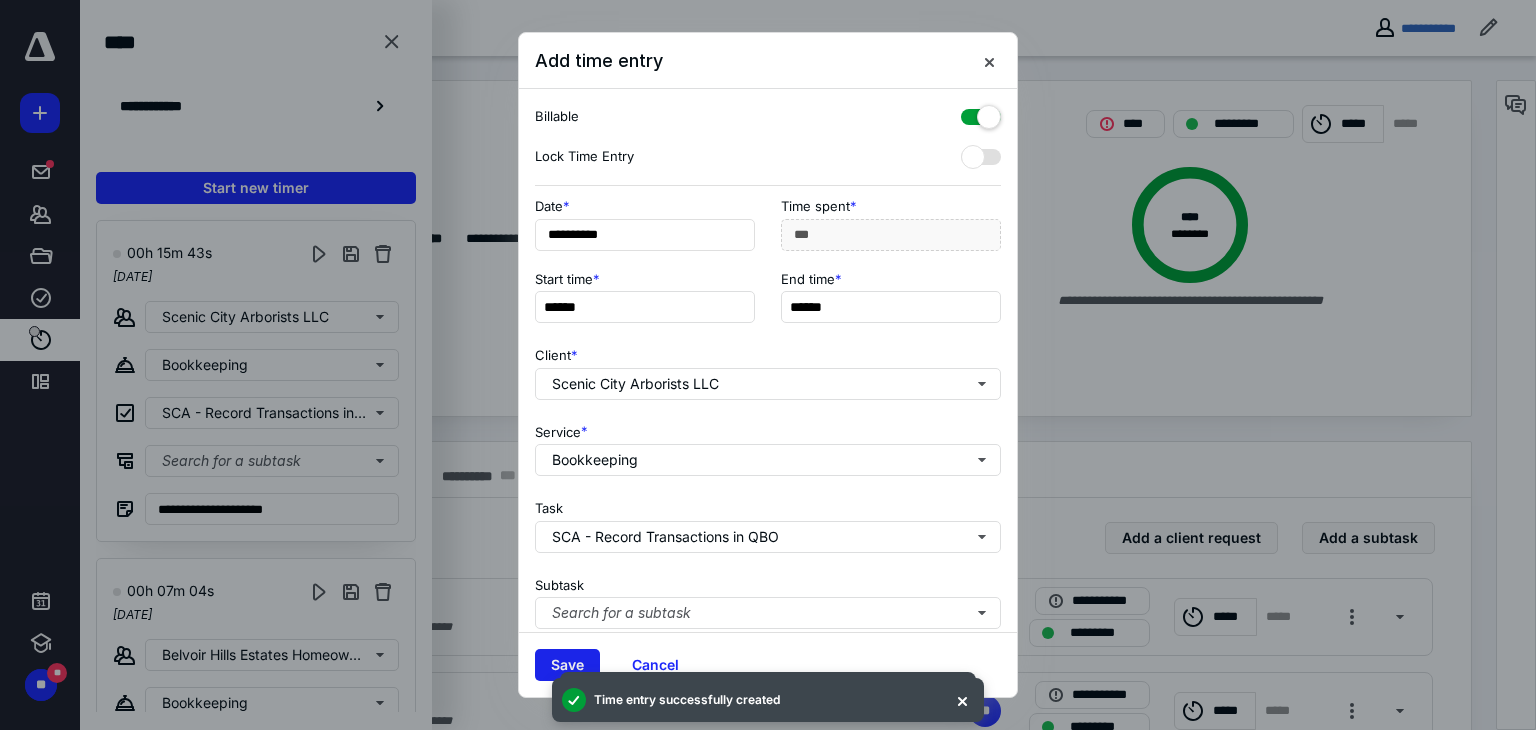 click on "Save" at bounding box center [567, 665] 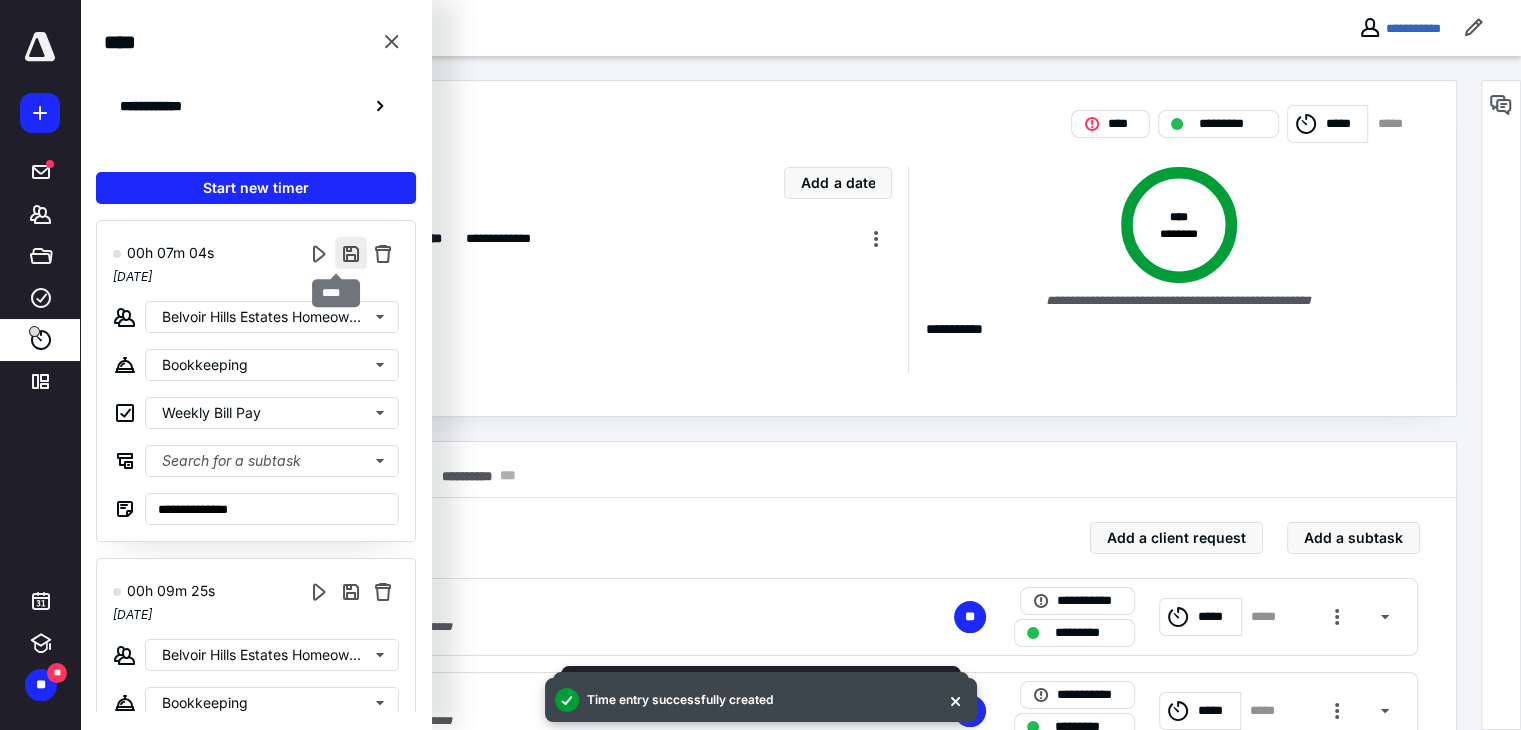 click at bounding box center [351, 253] 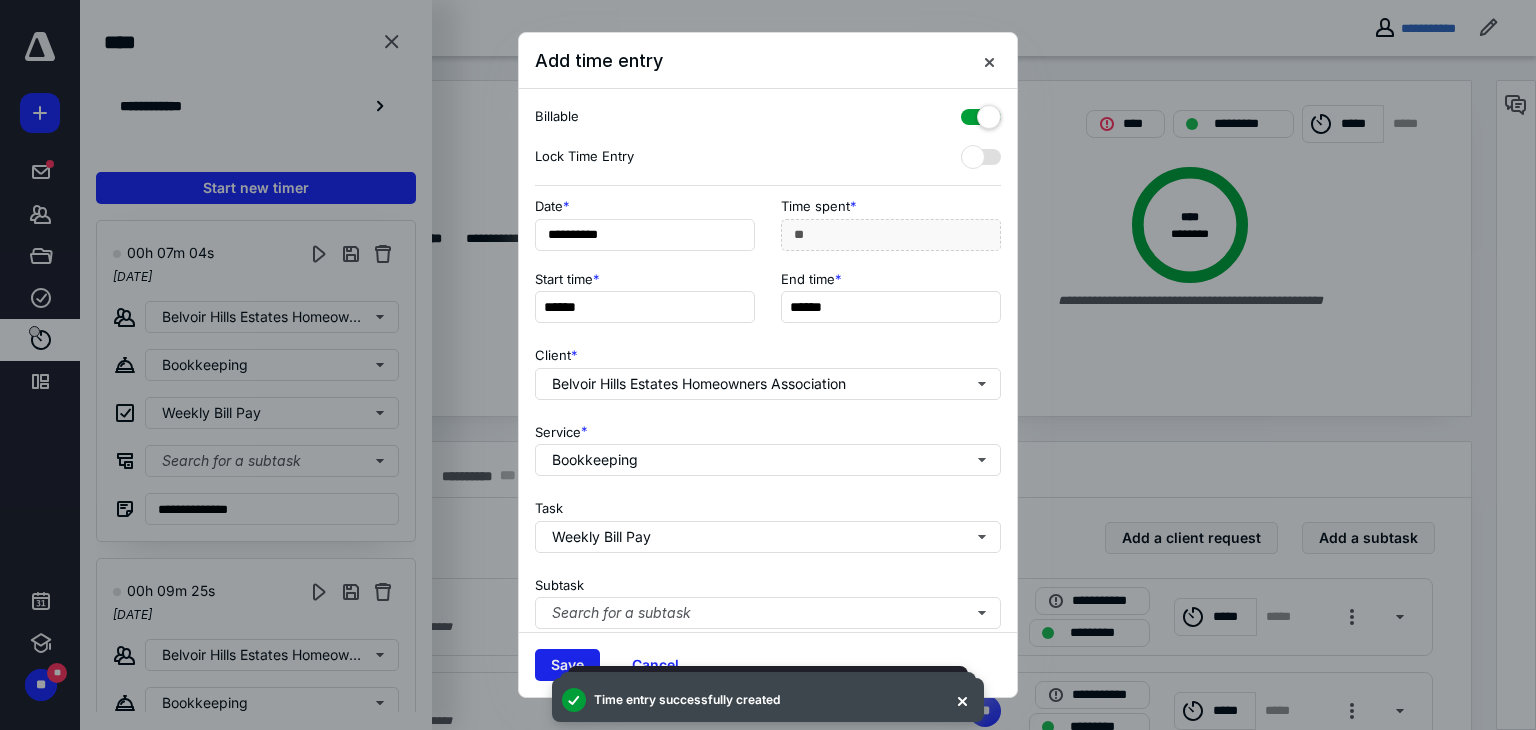 click on "Save" at bounding box center [567, 665] 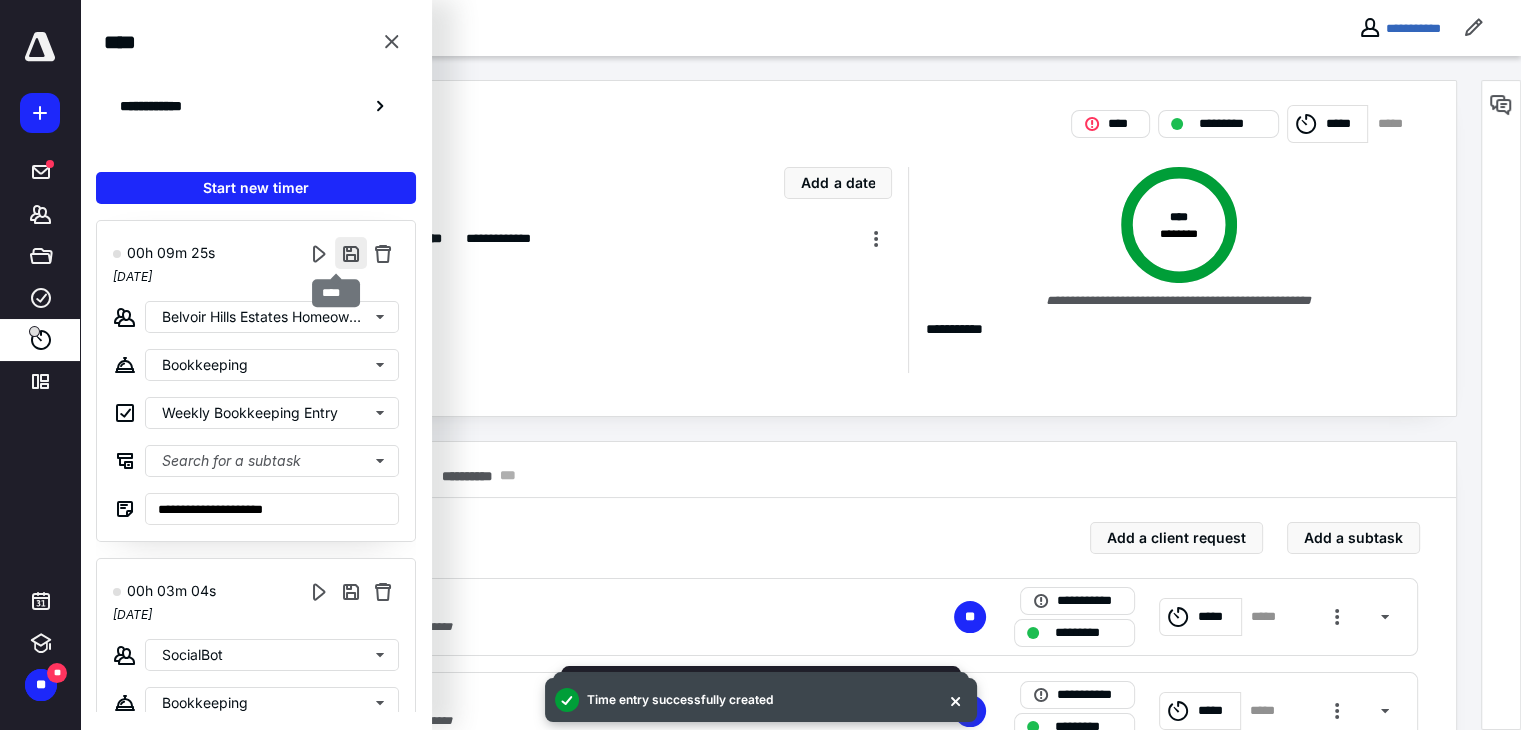 click at bounding box center (351, 253) 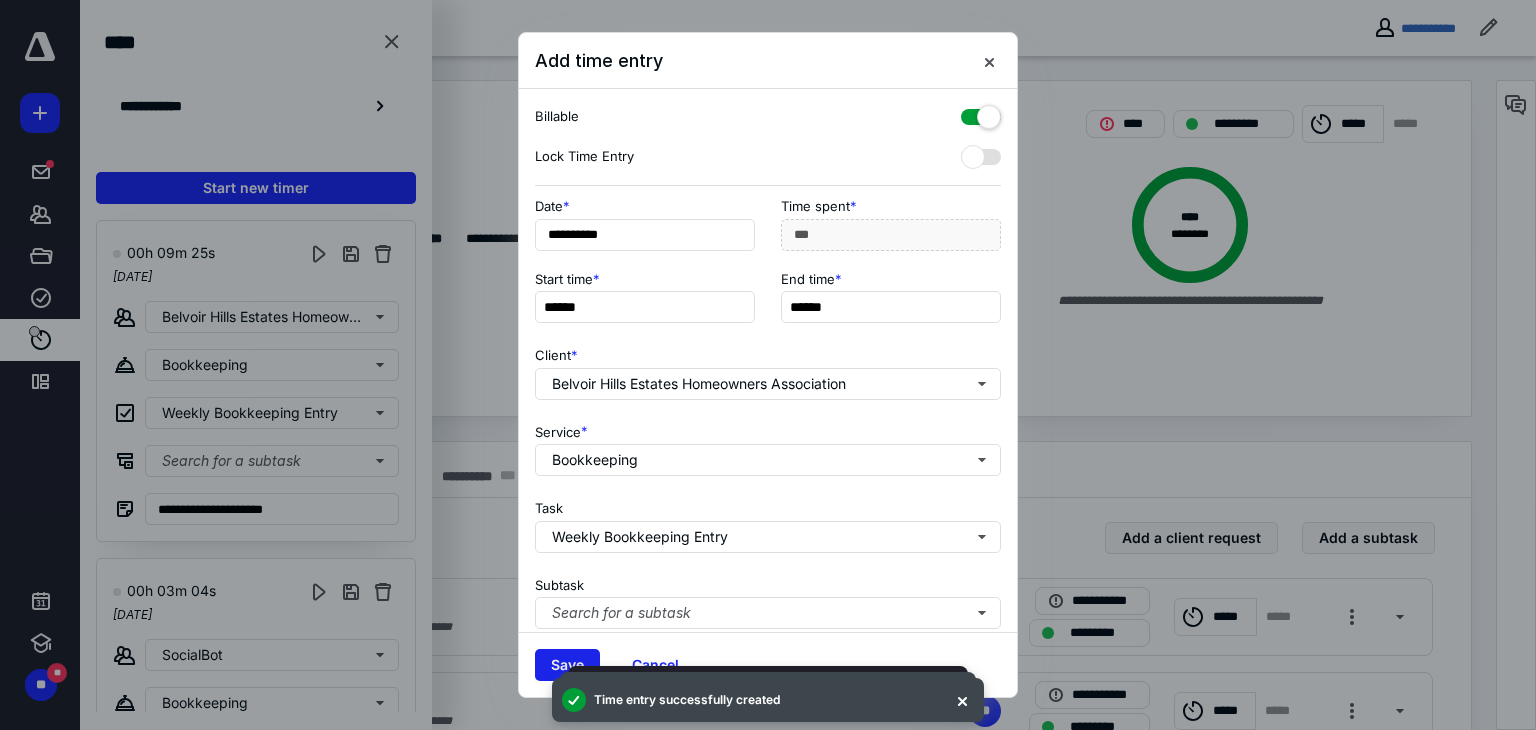 click on "Save" at bounding box center (567, 665) 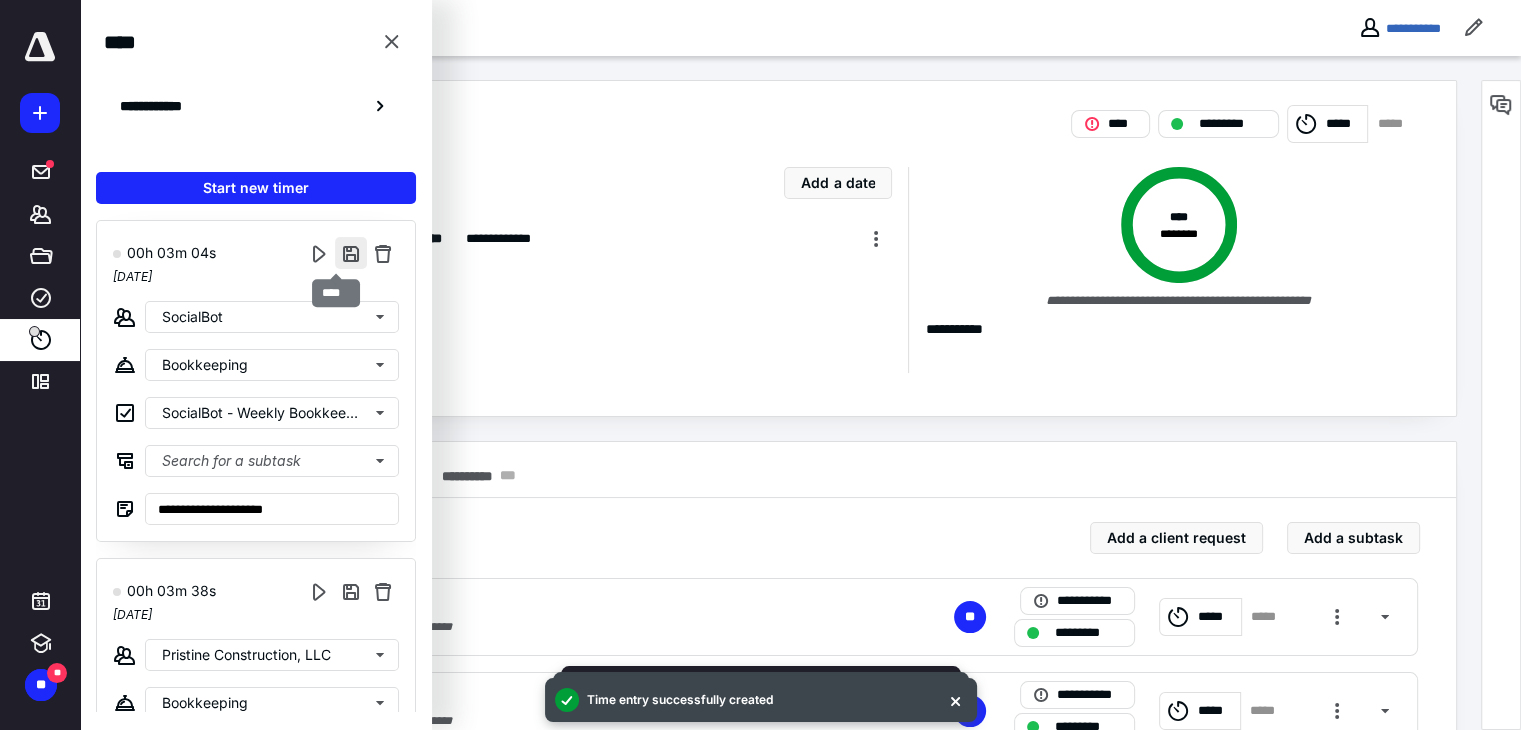 click at bounding box center [351, 253] 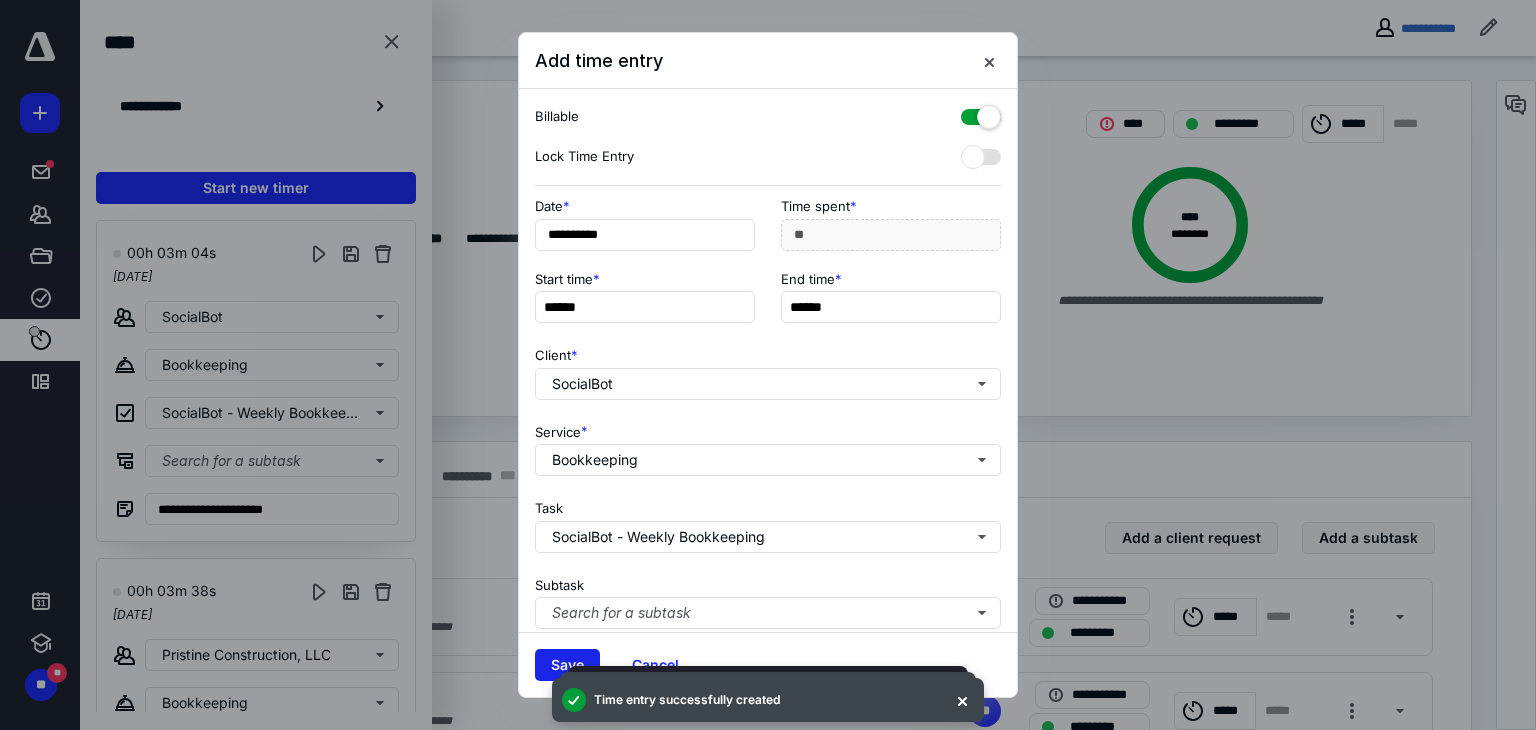 click on "Save" at bounding box center [567, 665] 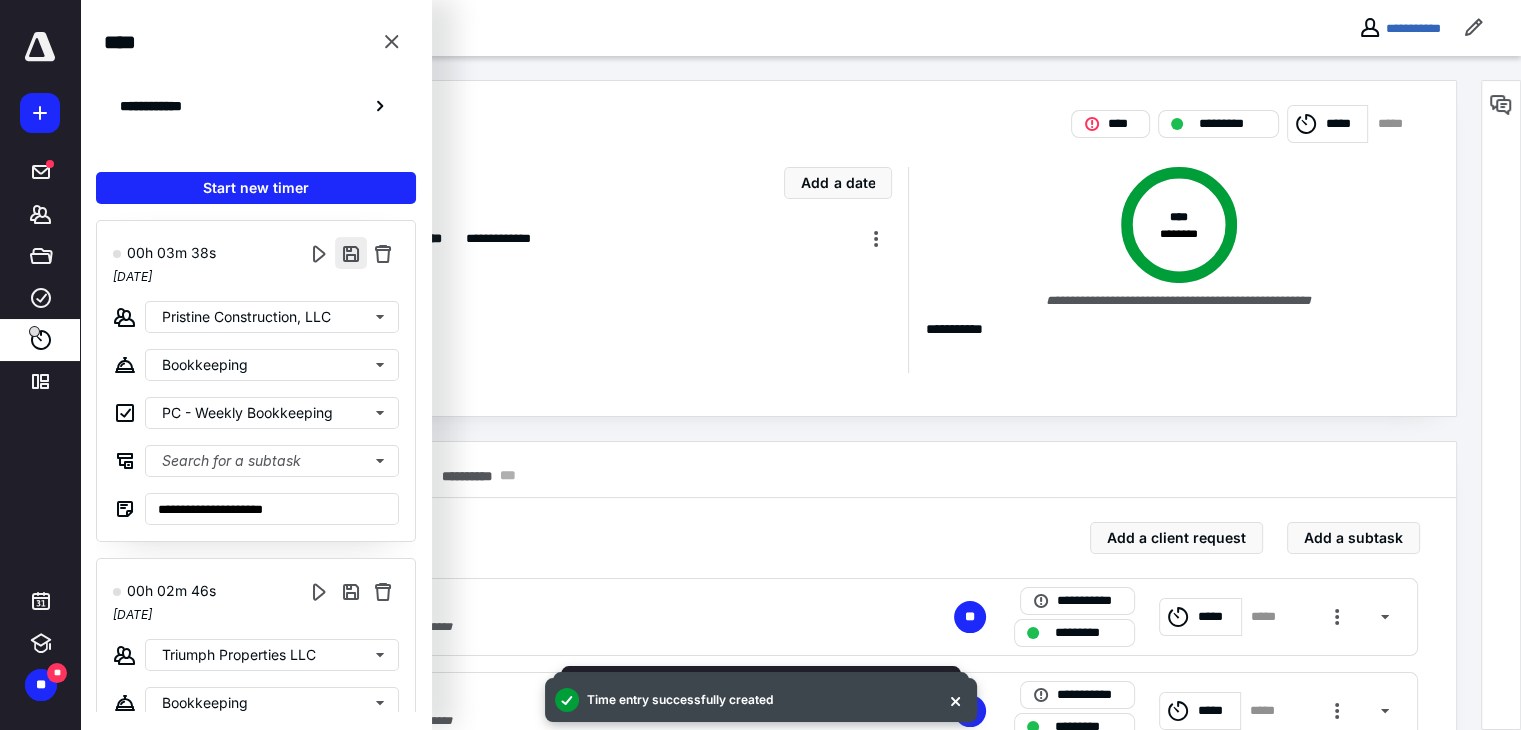 click at bounding box center [351, 253] 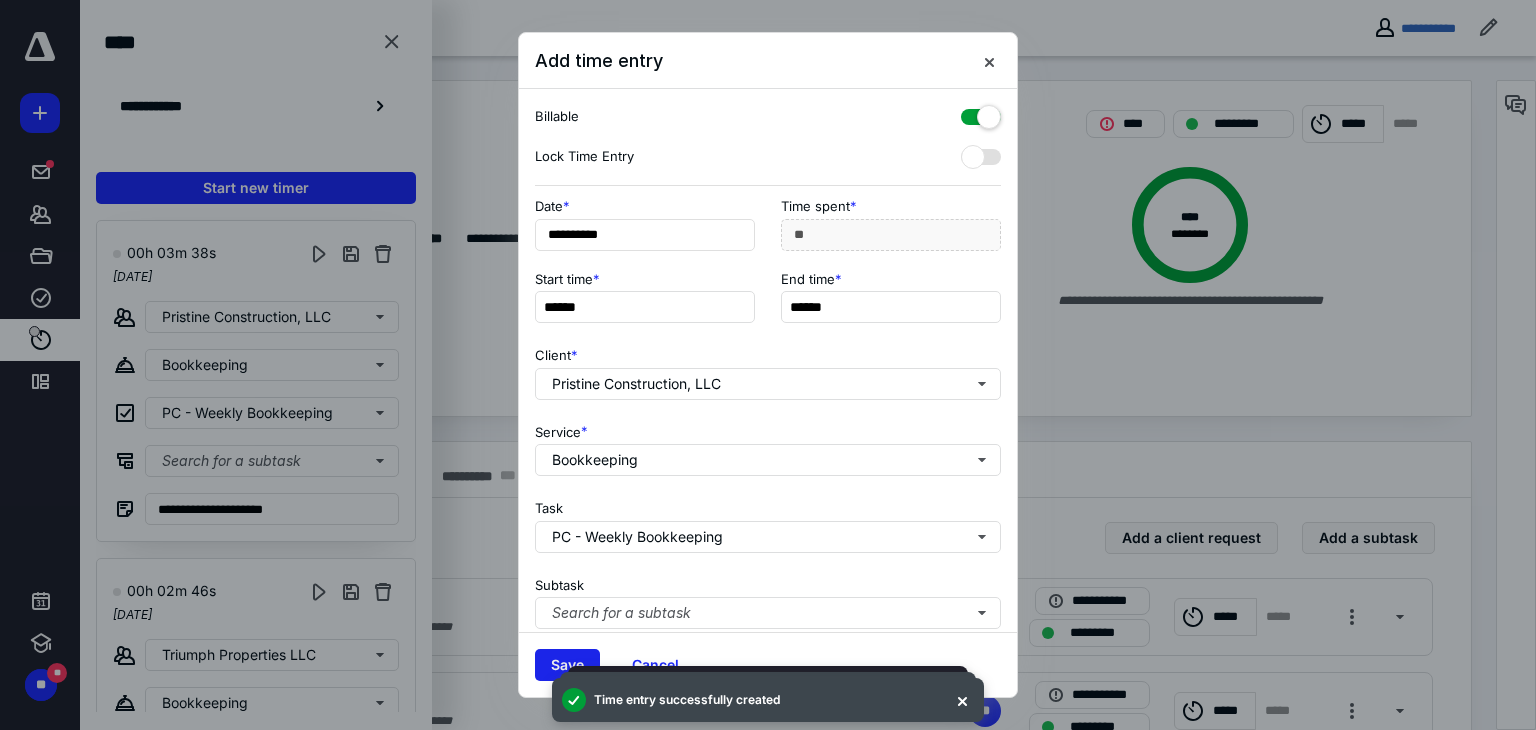 click on "Save" at bounding box center (567, 665) 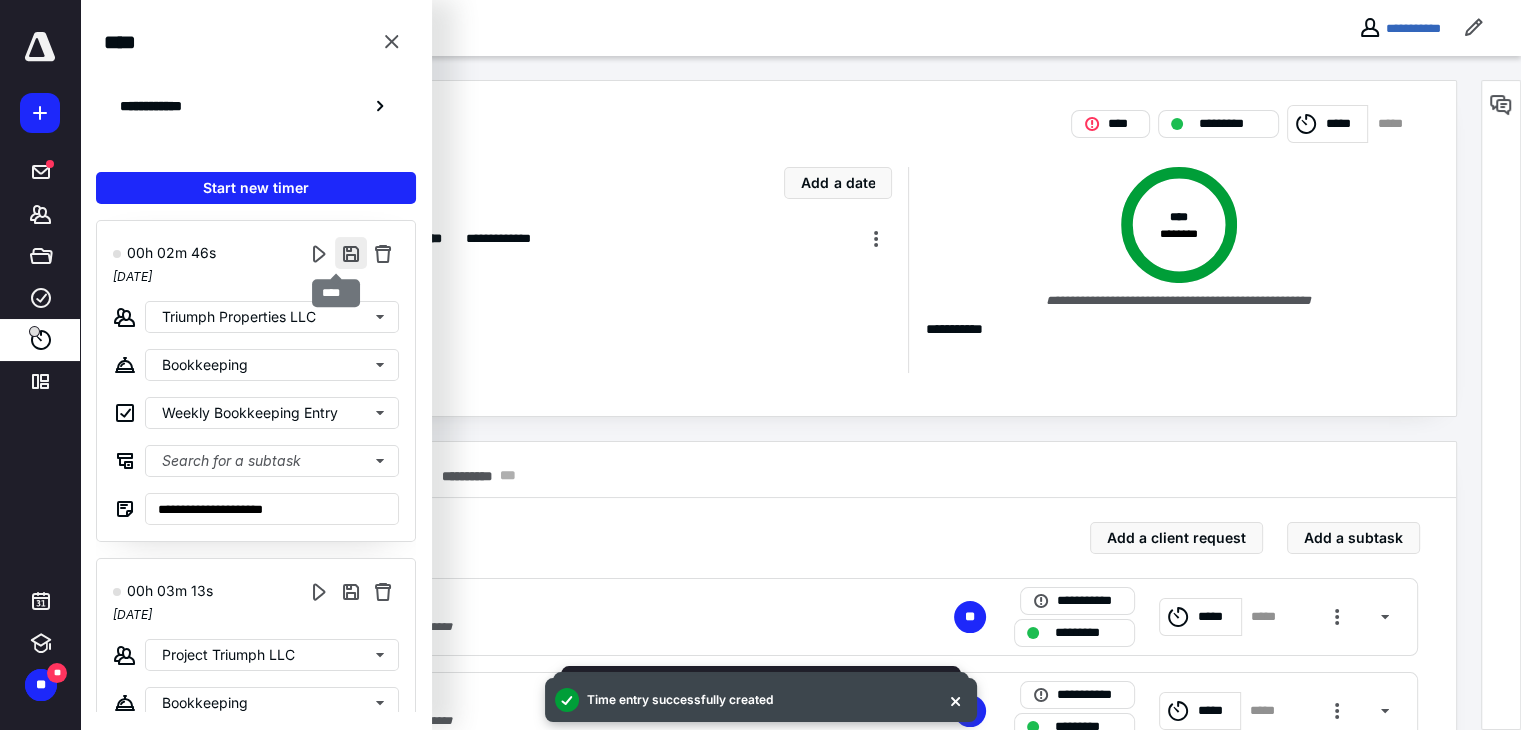 click at bounding box center (351, 253) 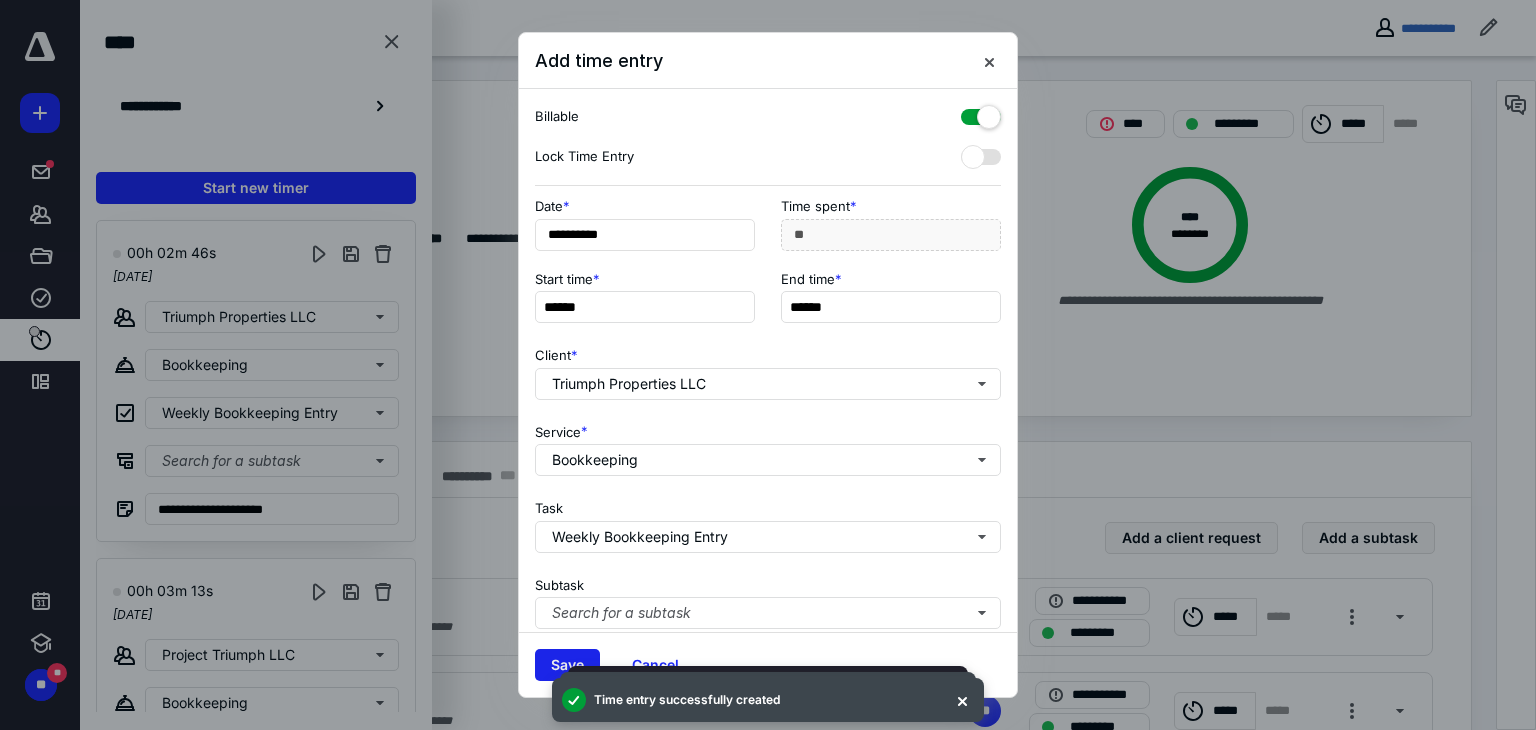click on "Save" at bounding box center [567, 665] 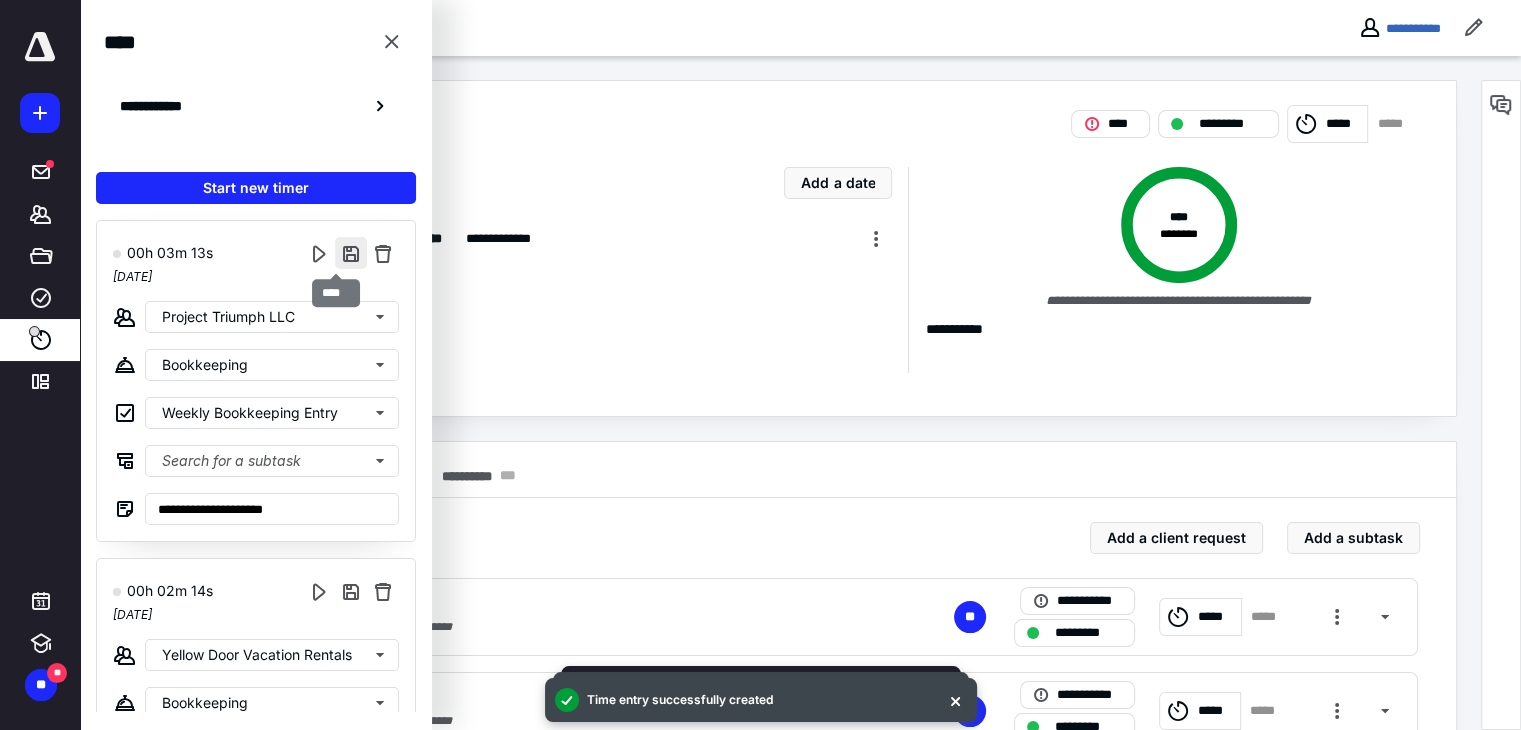 click at bounding box center (351, 253) 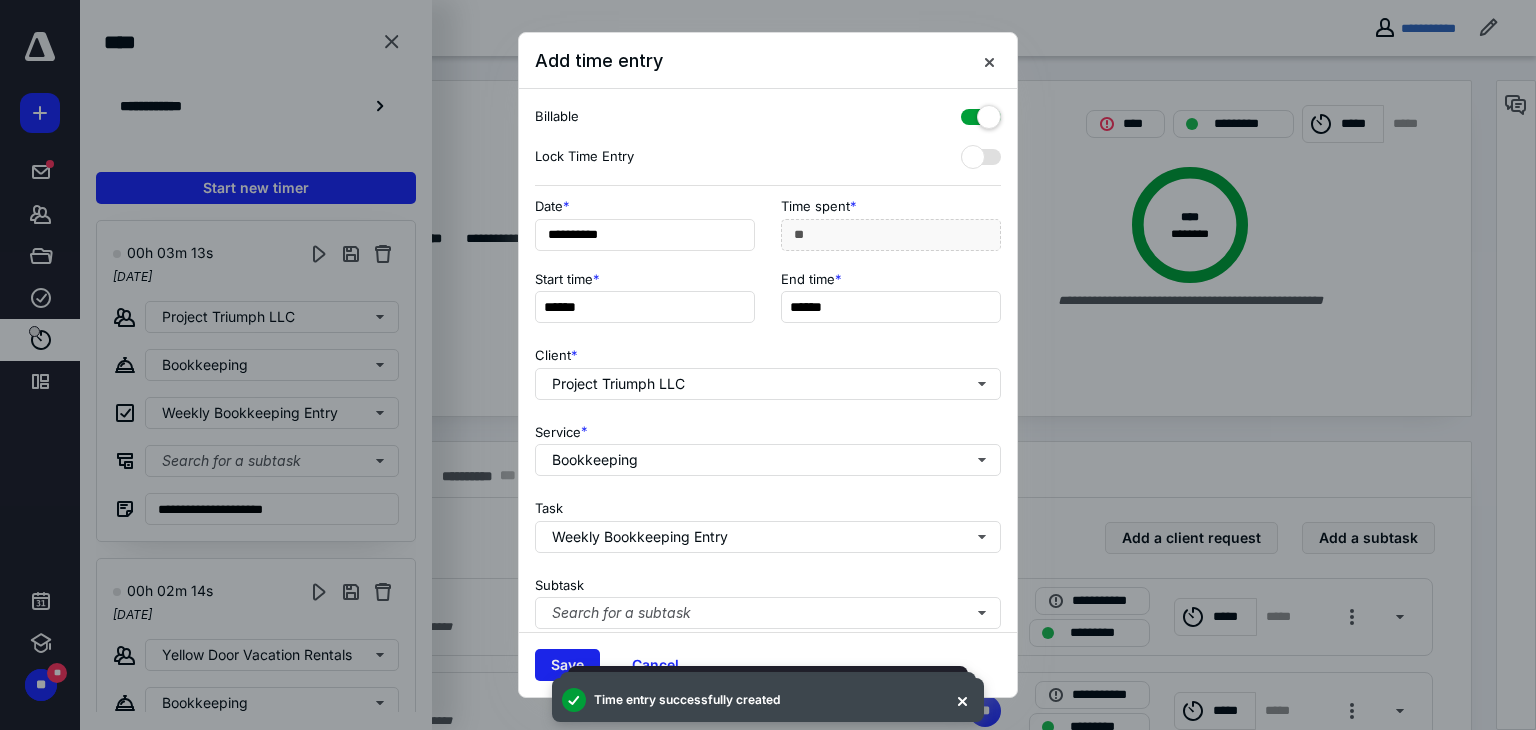 click on "Save" at bounding box center [567, 665] 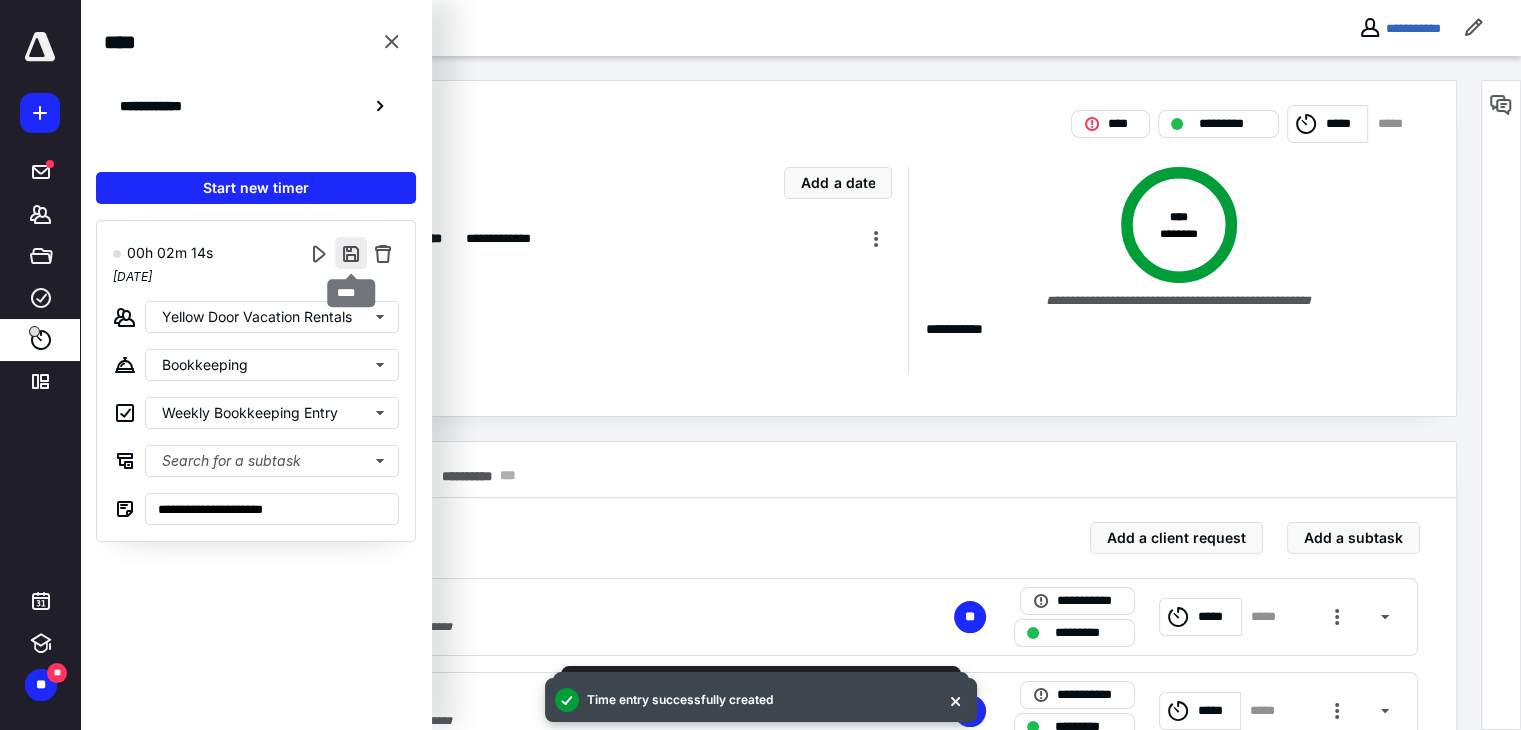 click at bounding box center (351, 253) 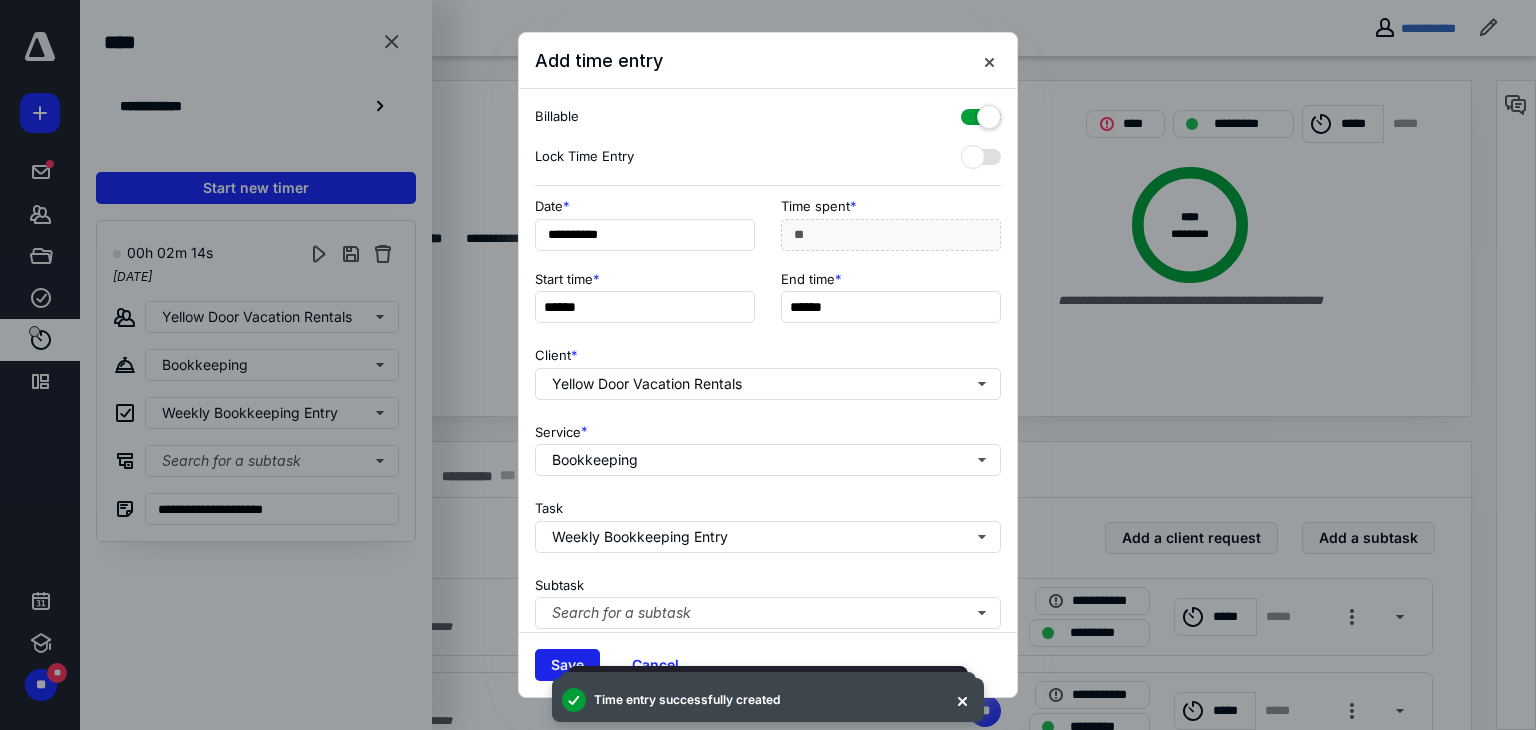 click on "Save" at bounding box center (567, 665) 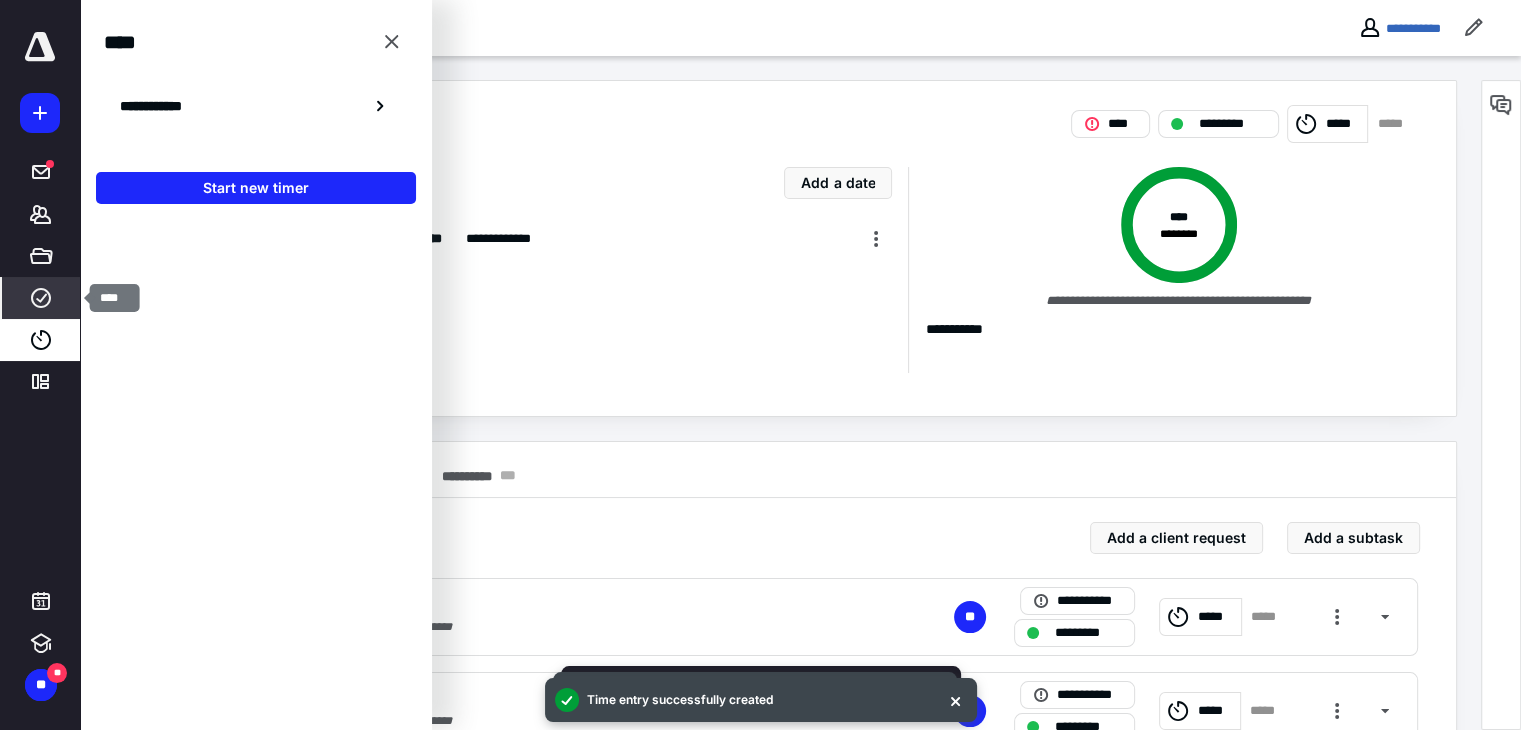click 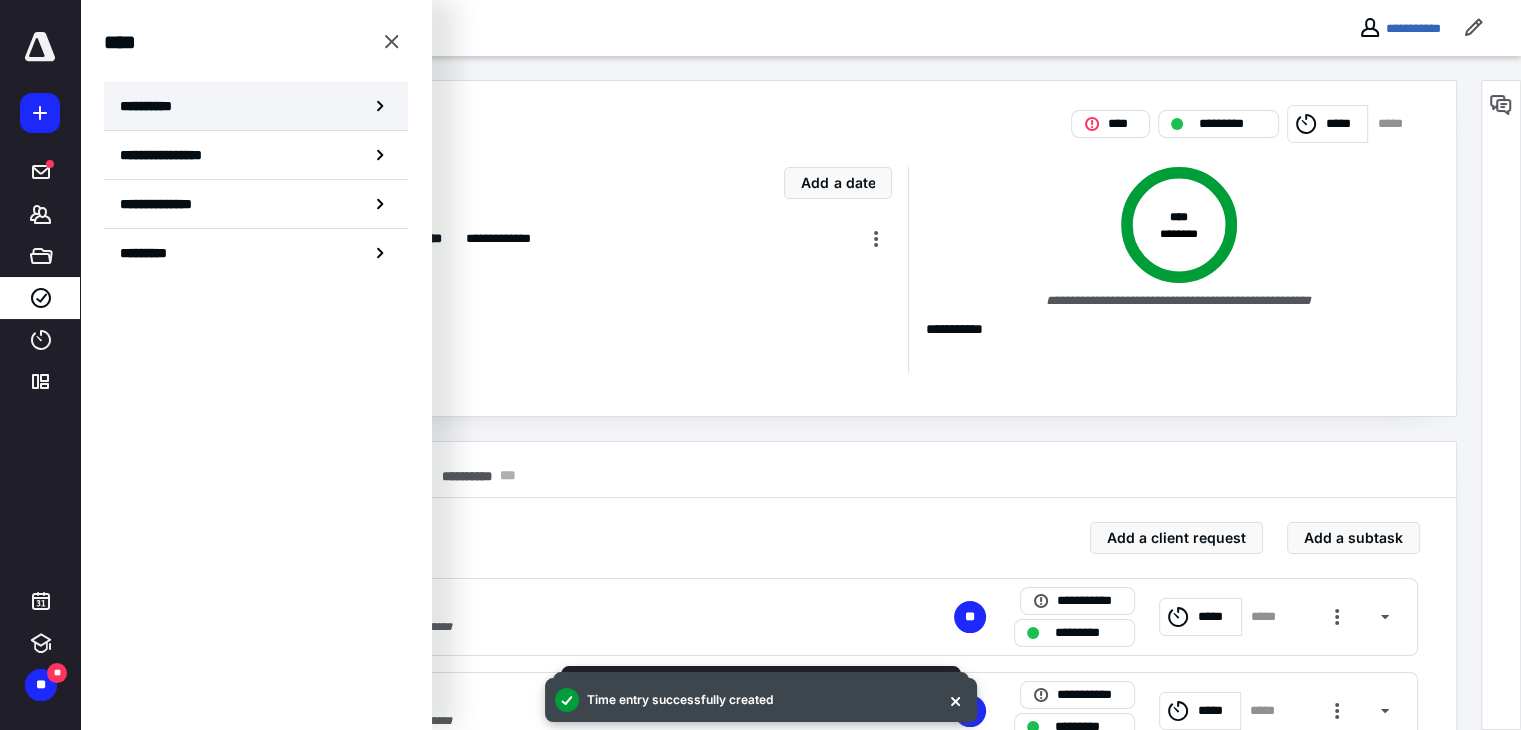 click on "**********" at bounding box center [256, 106] 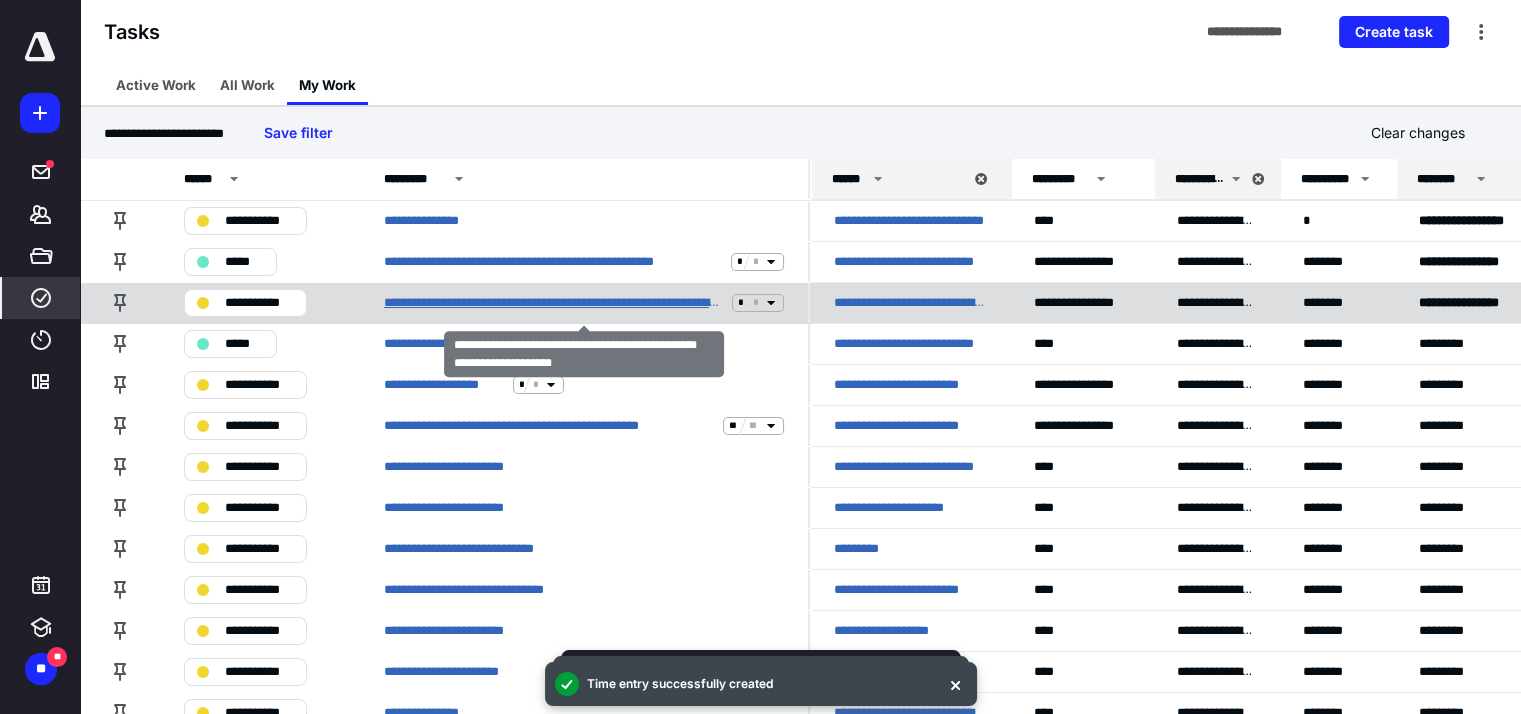 click on "**********" at bounding box center [554, 303] 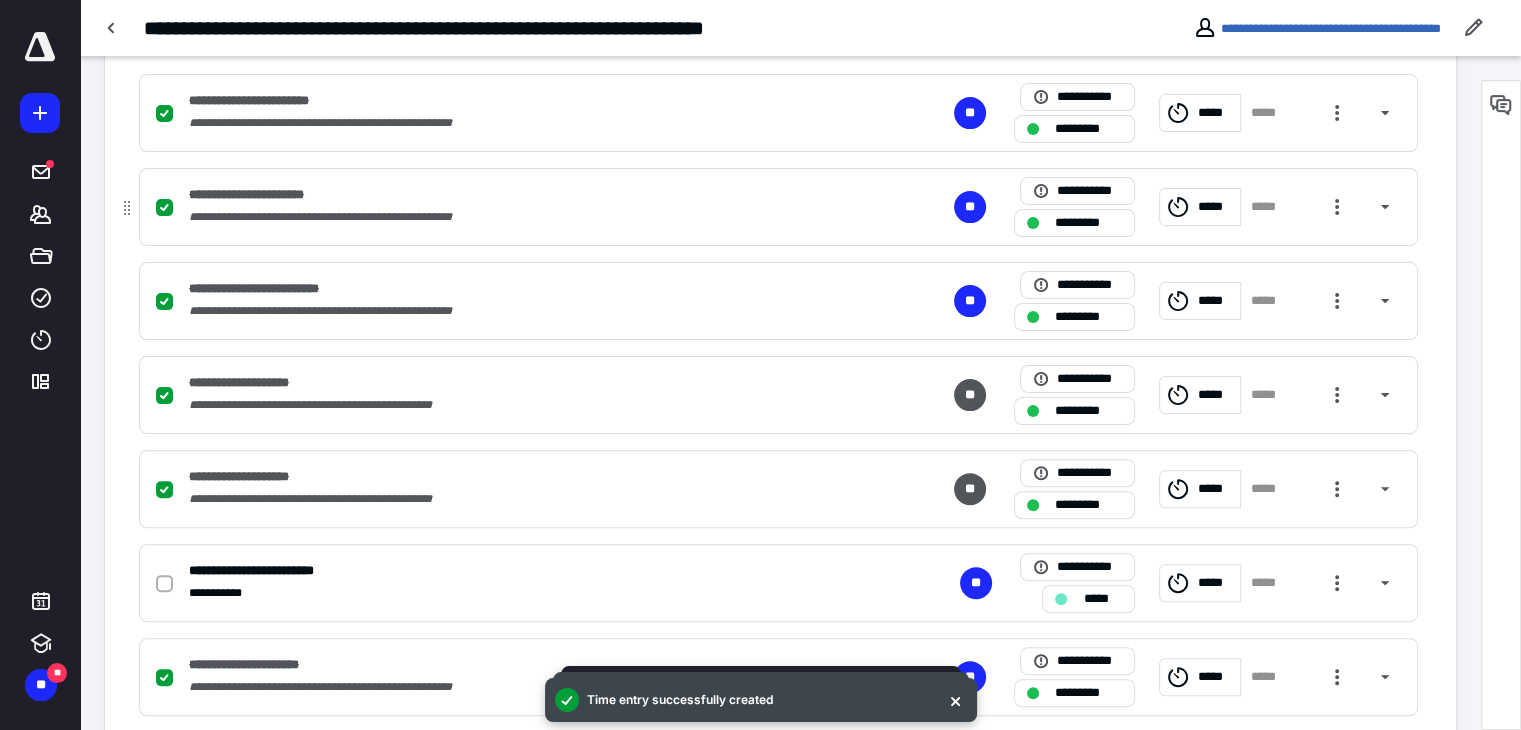 scroll, scrollTop: 632, scrollLeft: 0, axis: vertical 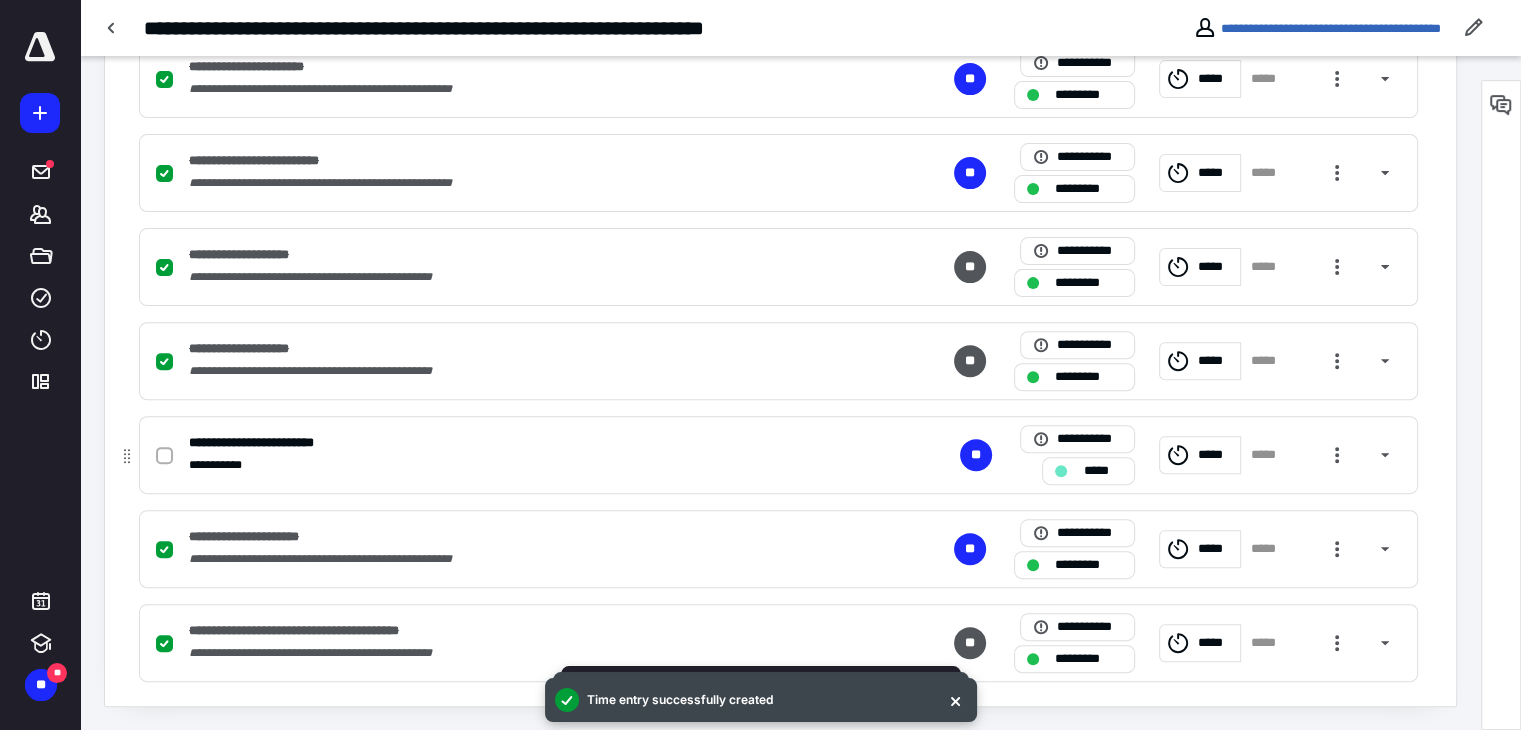click at bounding box center [164, 456] 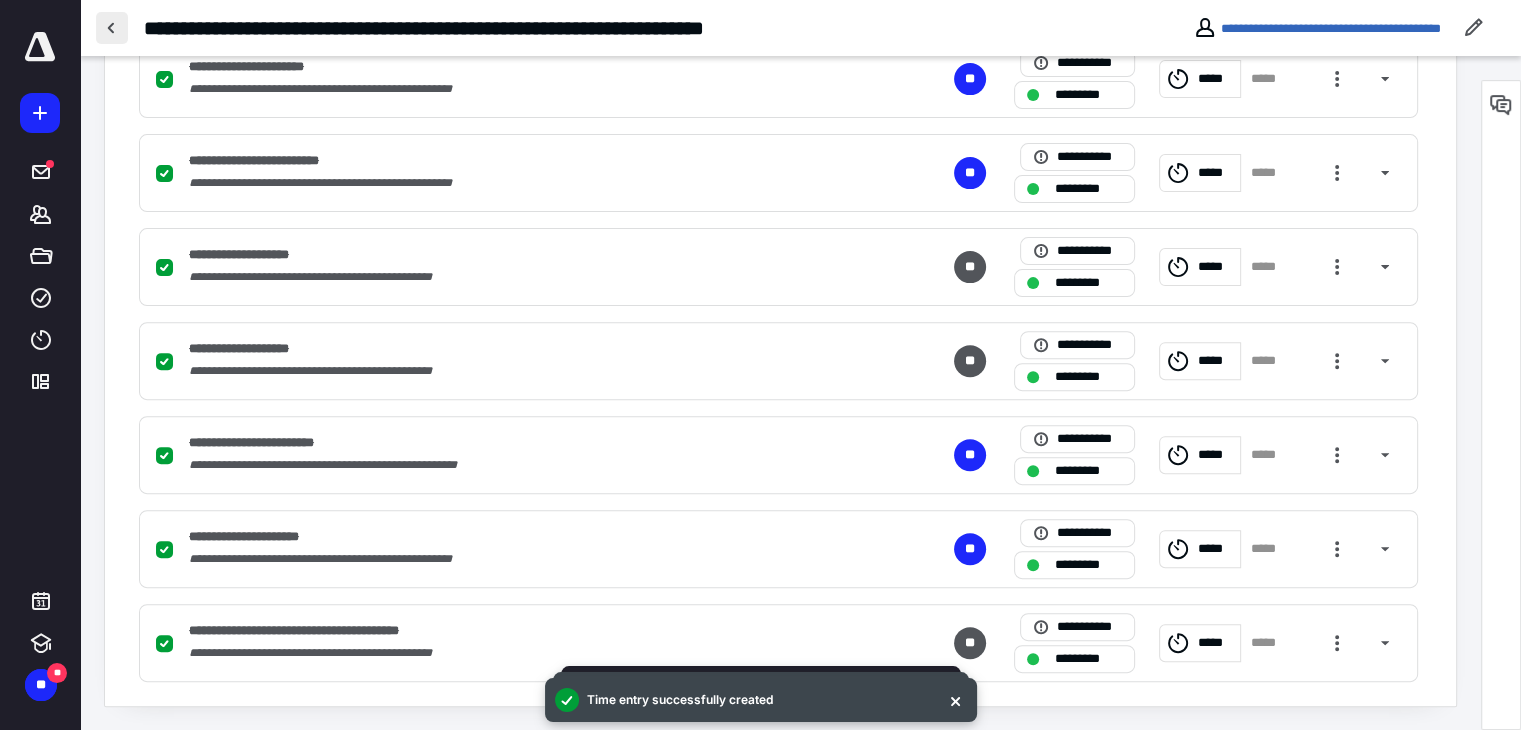 click at bounding box center (112, 28) 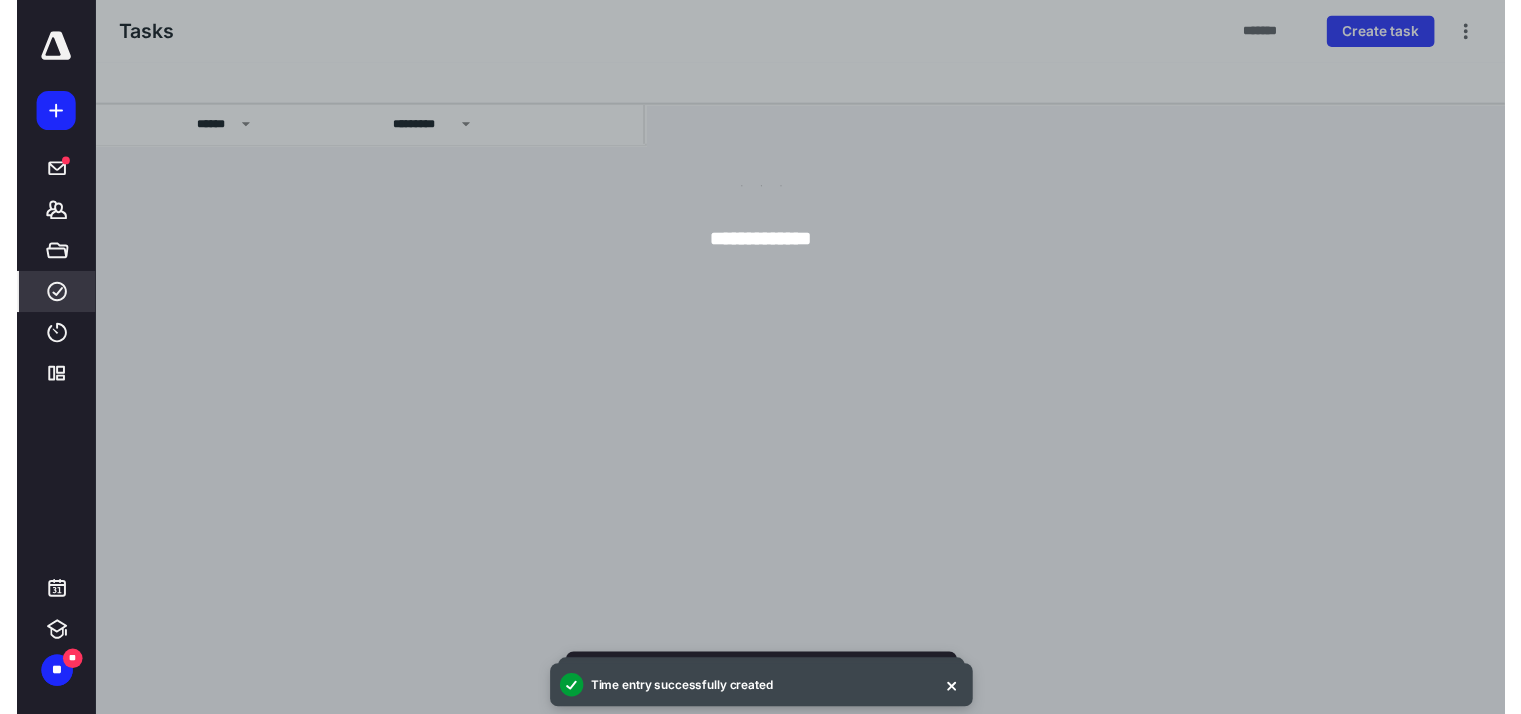 scroll, scrollTop: 0, scrollLeft: 0, axis: both 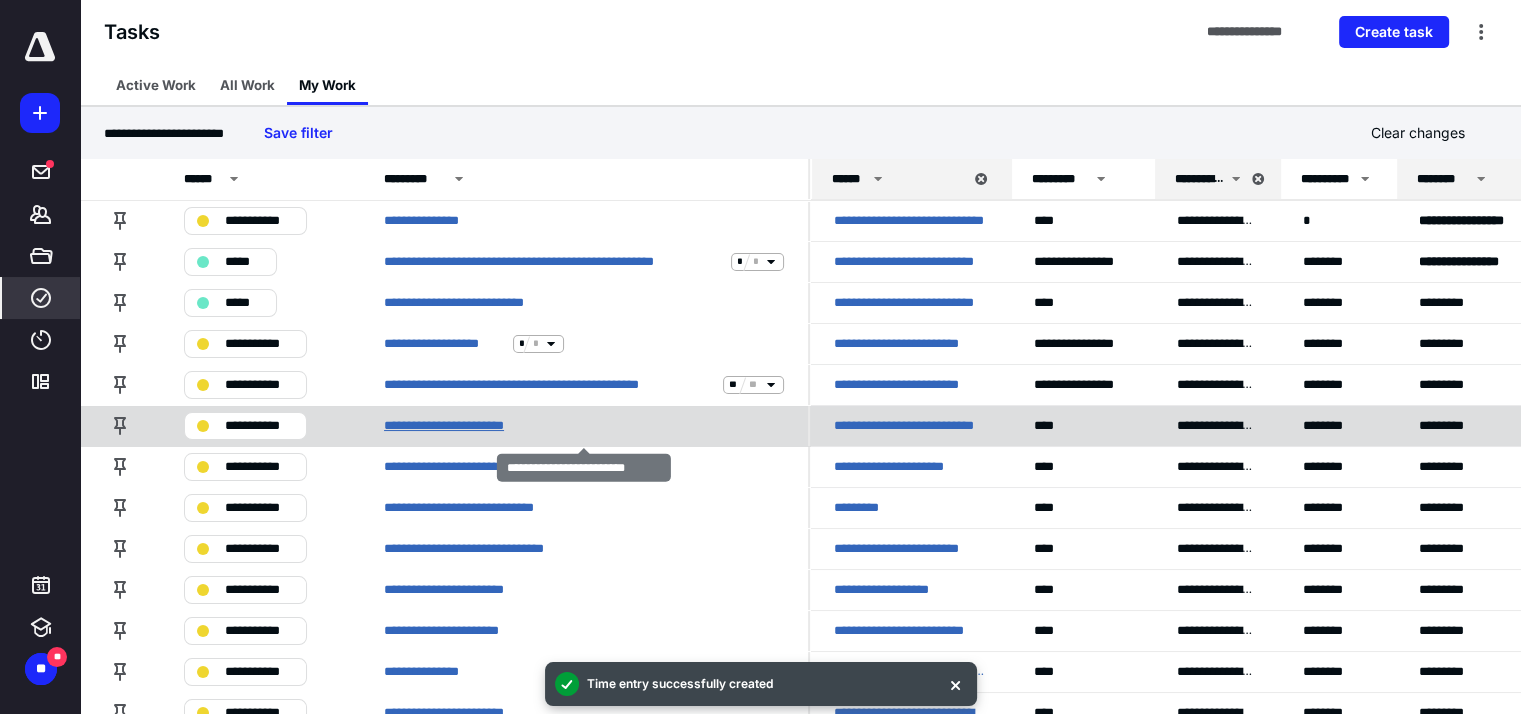 click on "**********" at bounding box center [466, 426] 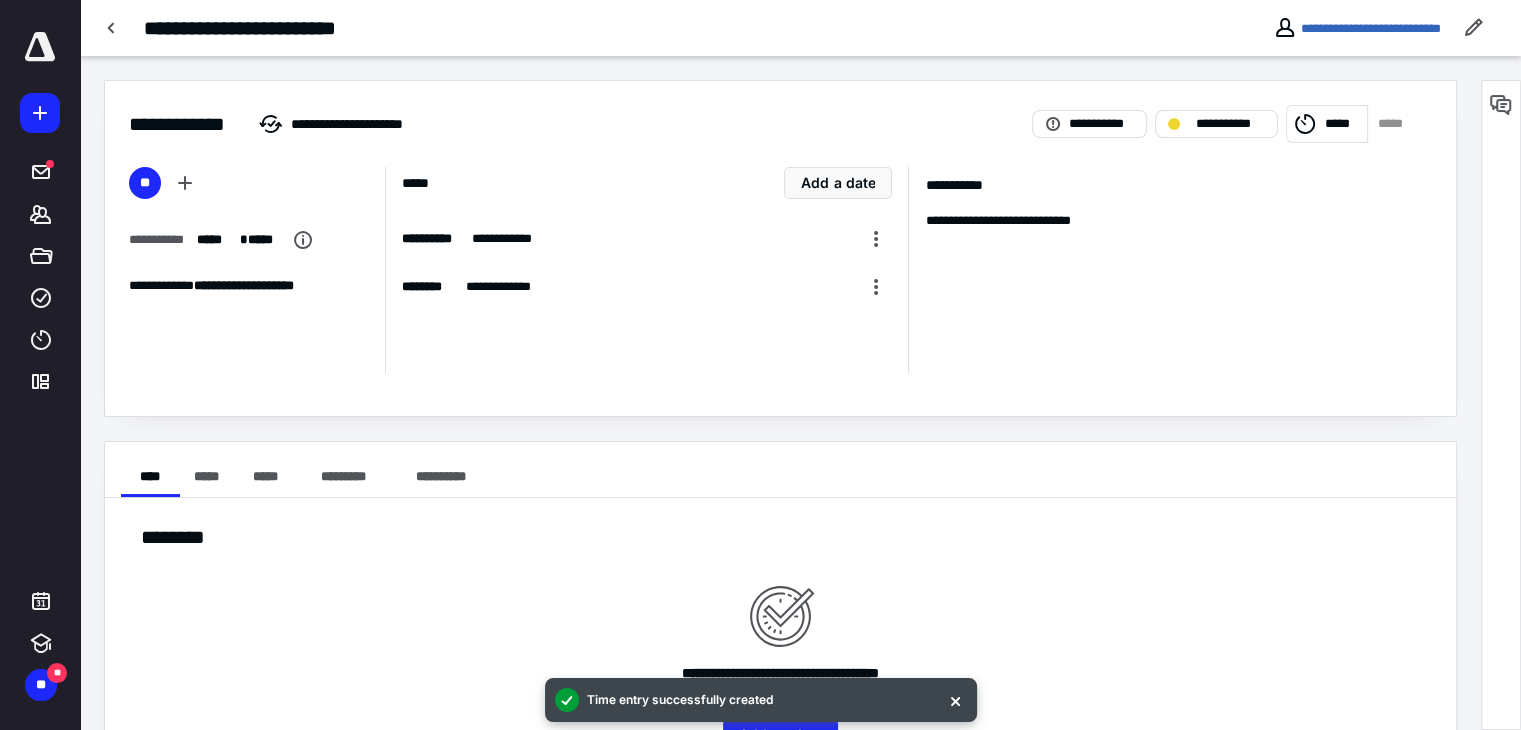click on "*****" at bounding box center (1343, 124) 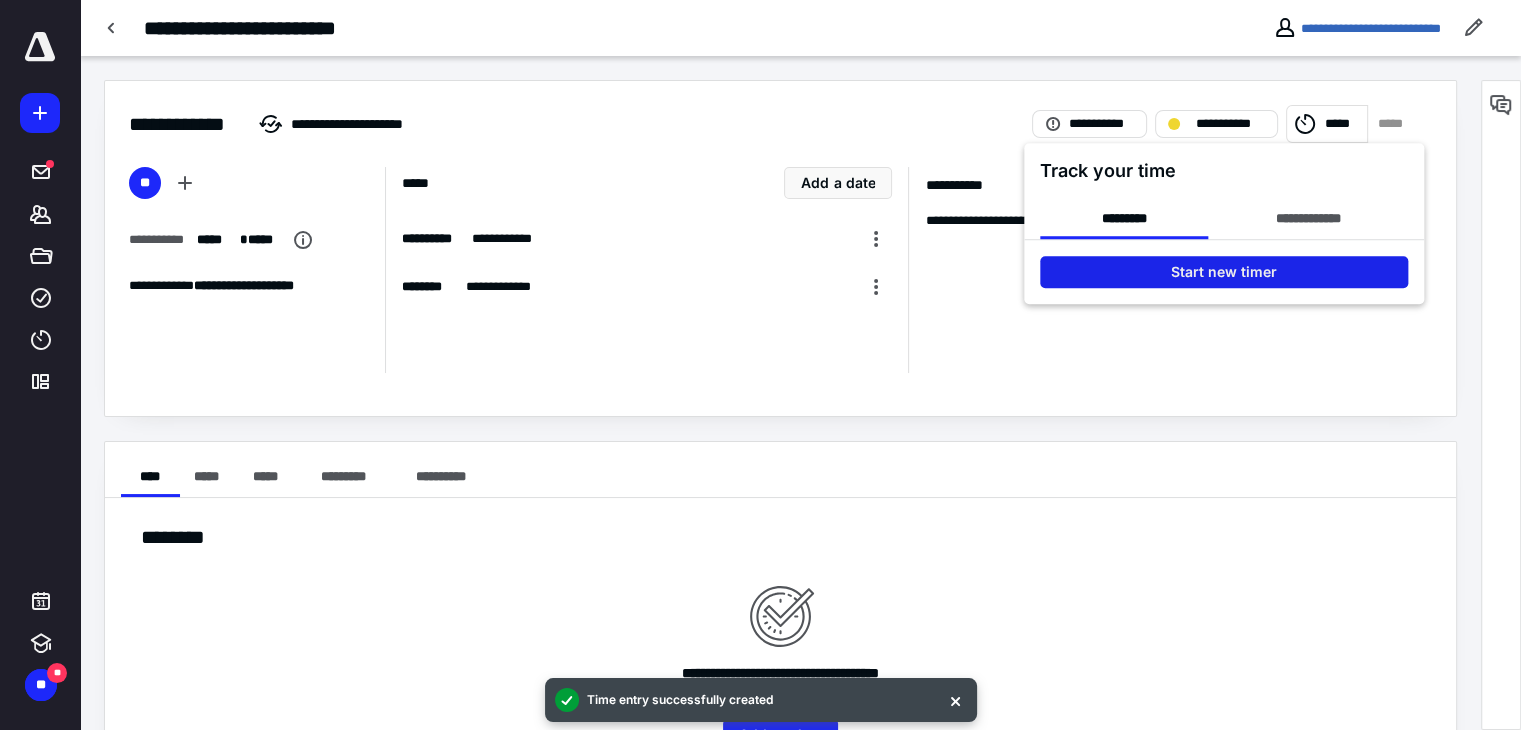 click on "Start new timer" at bounding box center [1224, 272] 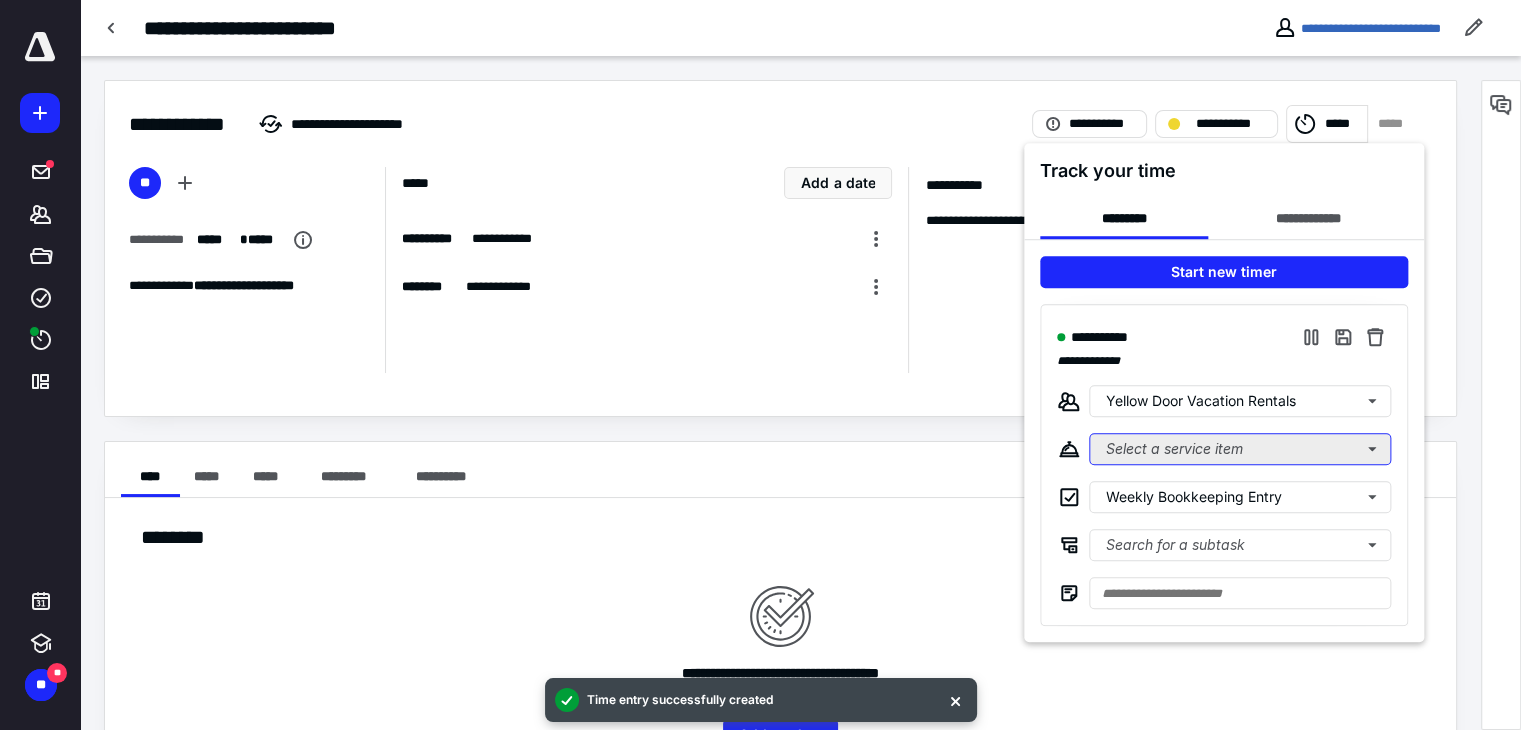 click on "Select a service item" at bounding box center [1240, 449] 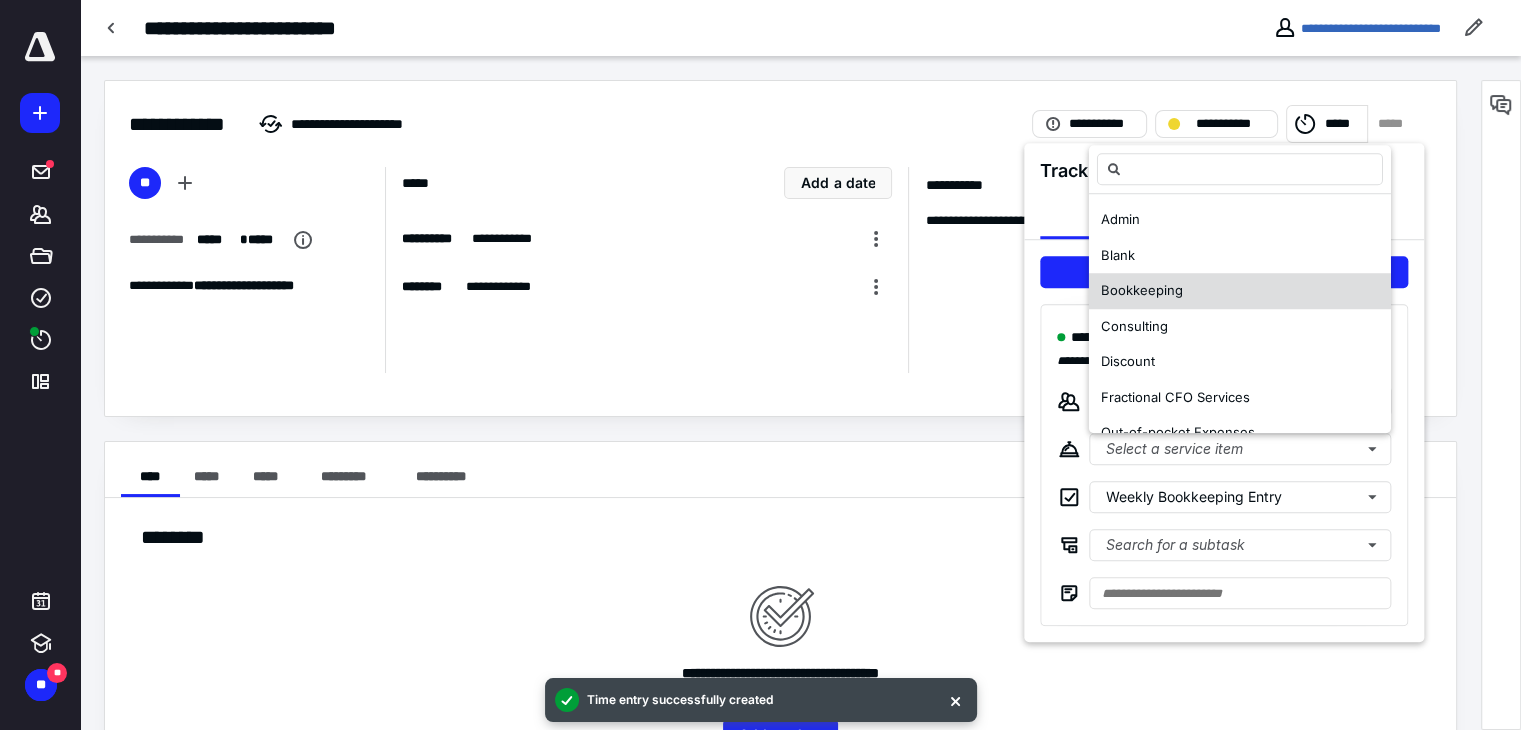 click on "Bookkeeping" at bounding box center [1142, 290] 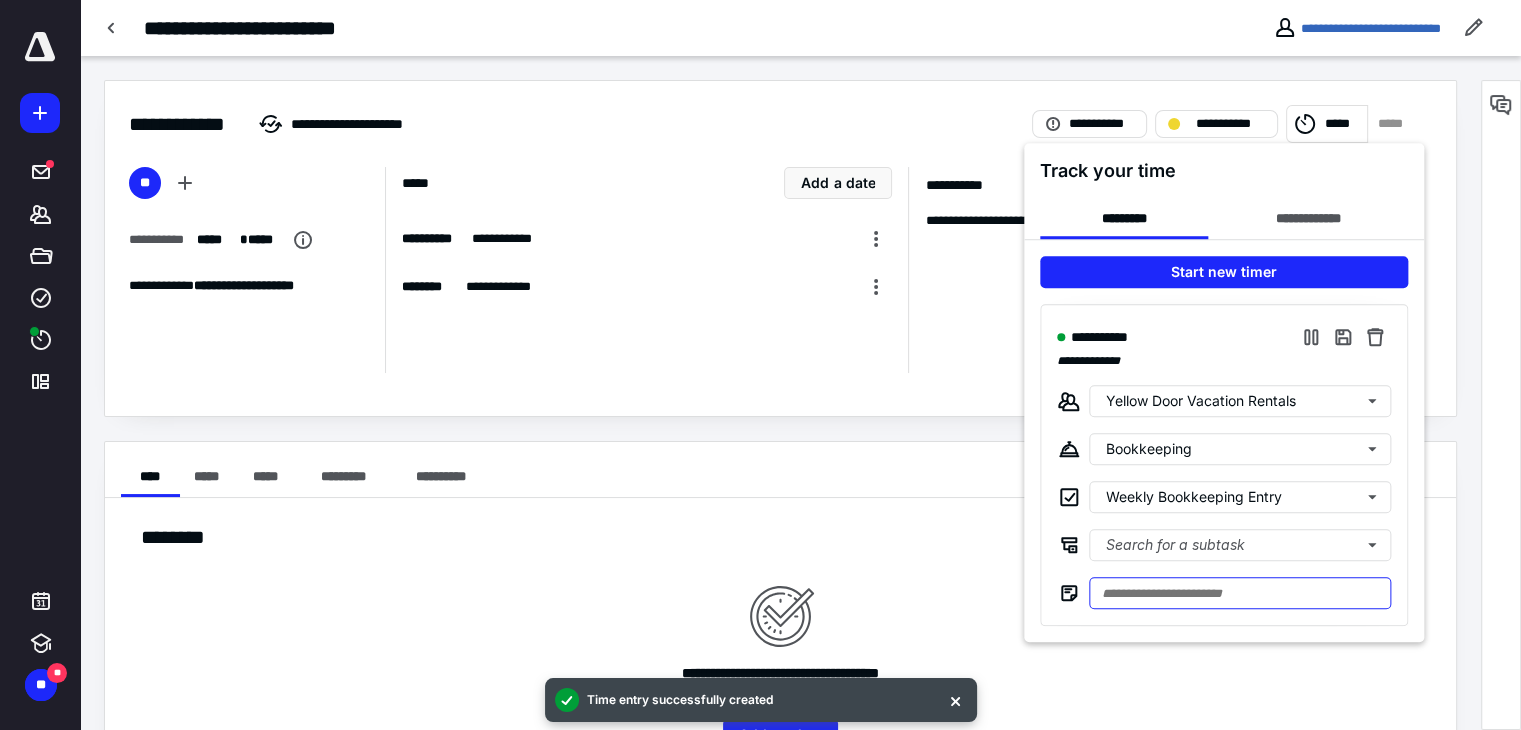 click at bounding box center (1240, 593) 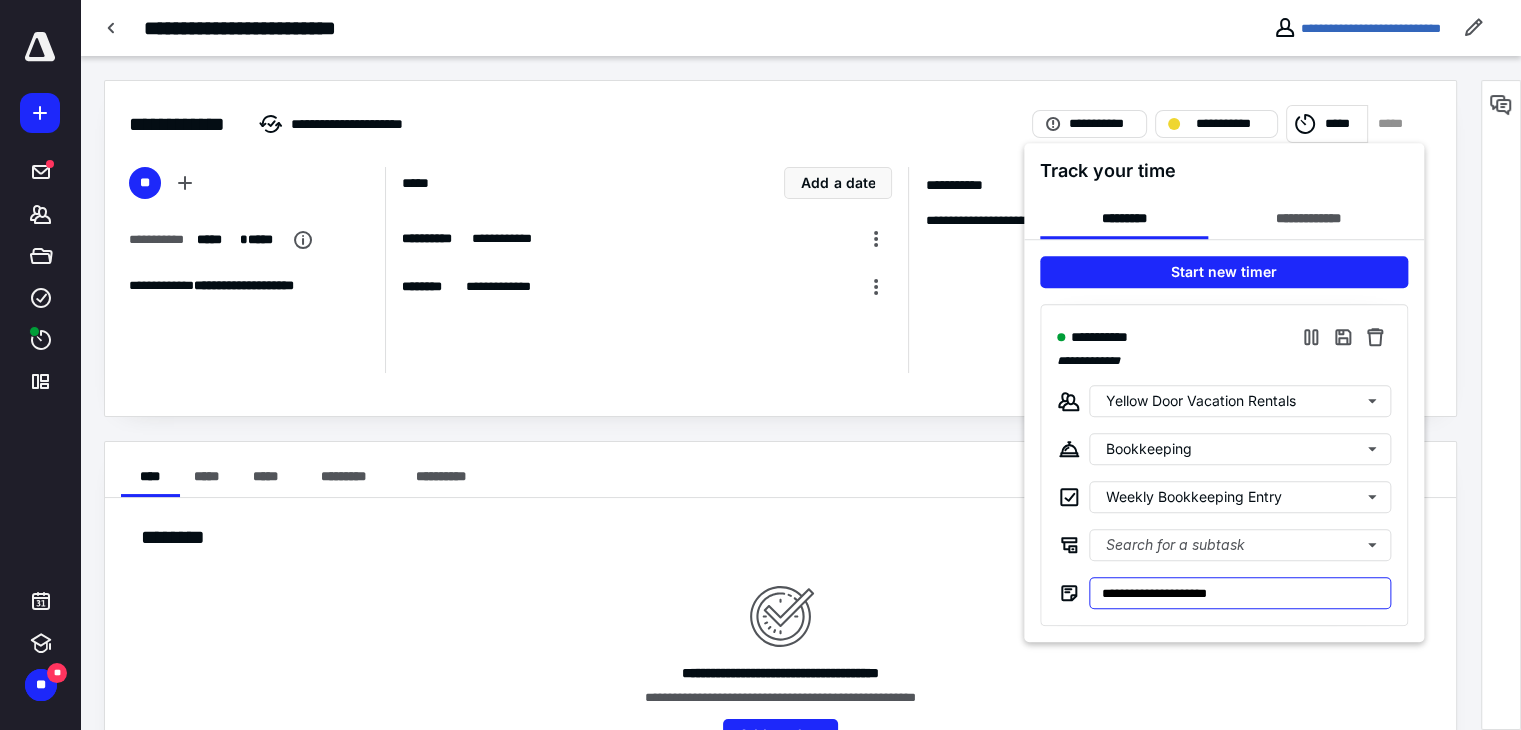 type on "**********" 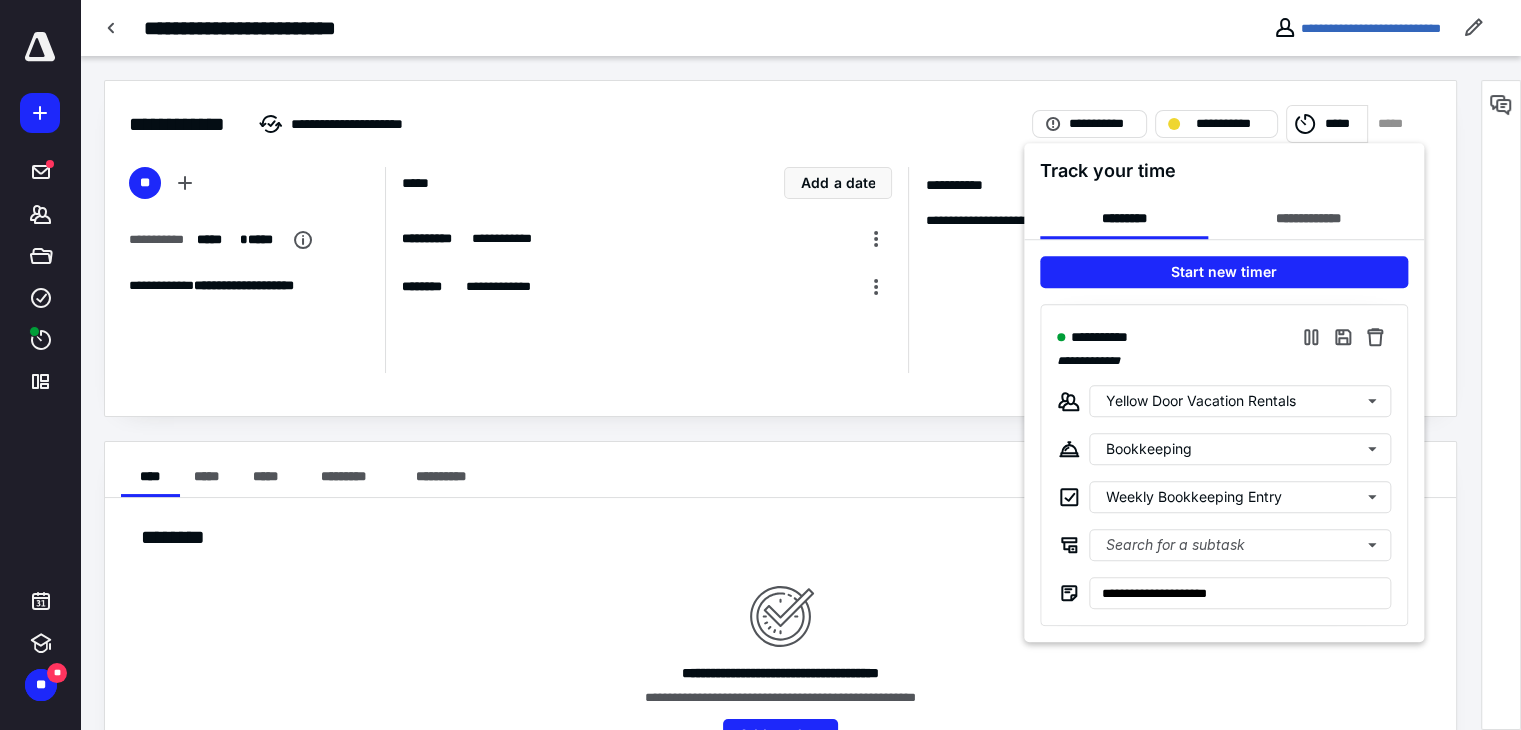 click at bounding box center (760, 365) 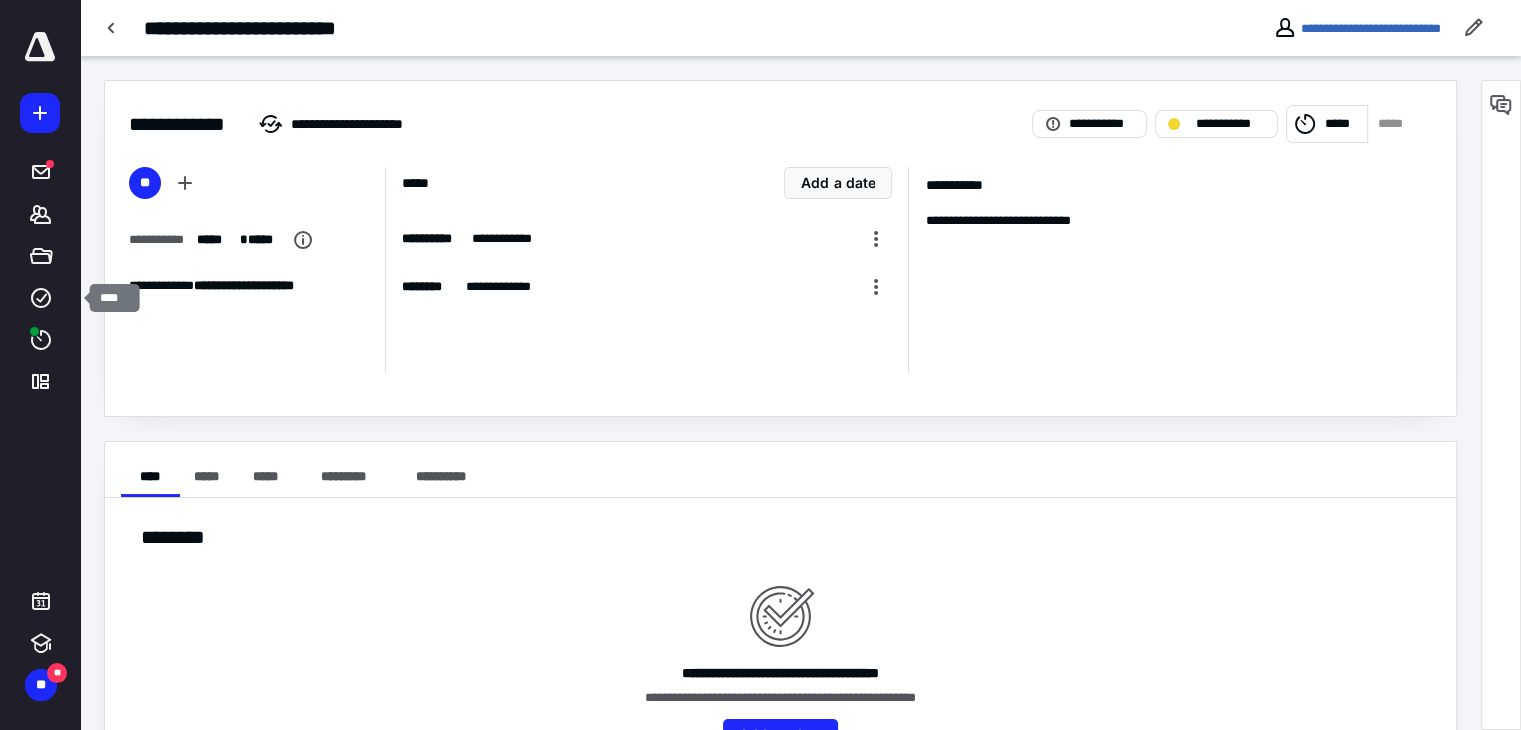 click 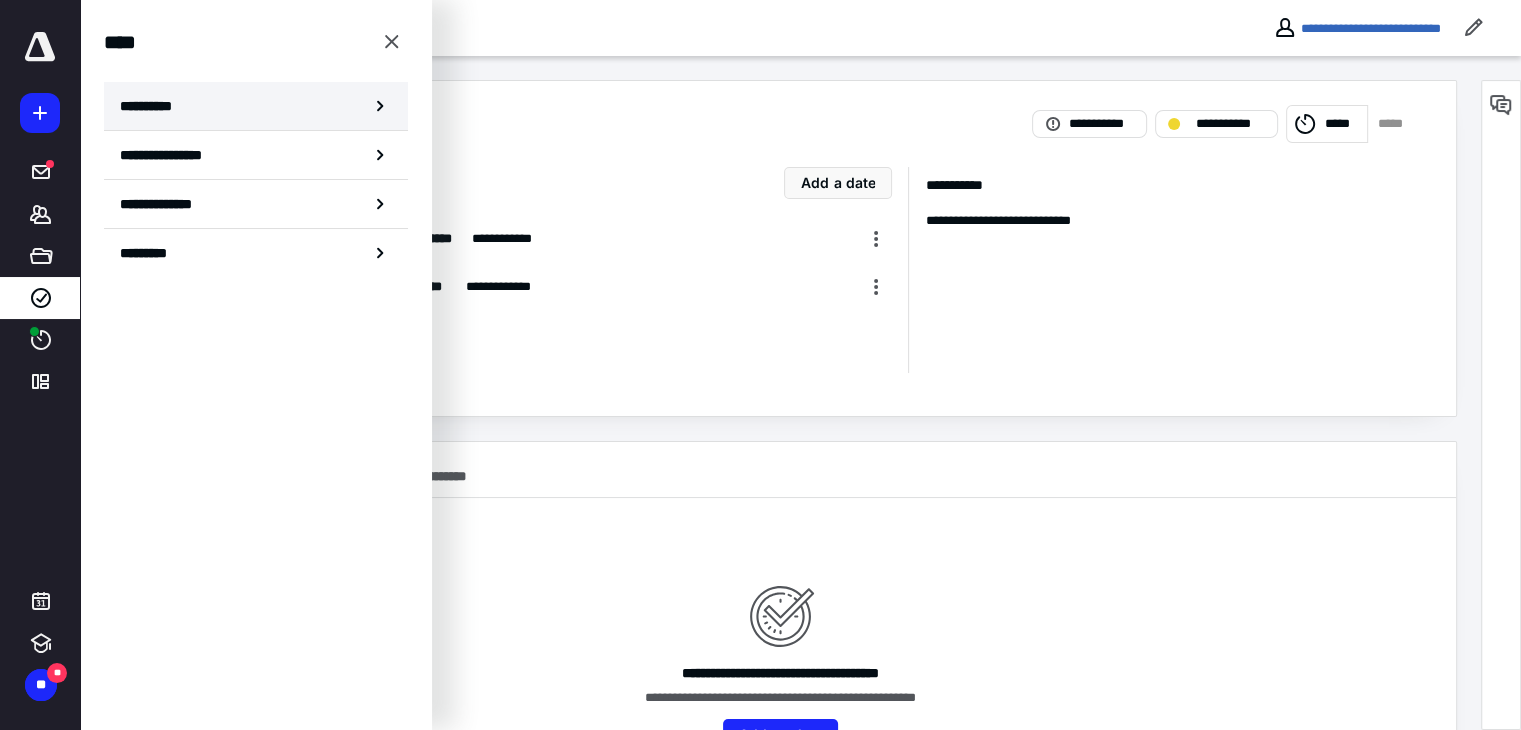 click on "**********" at bounding box center [153, 106] 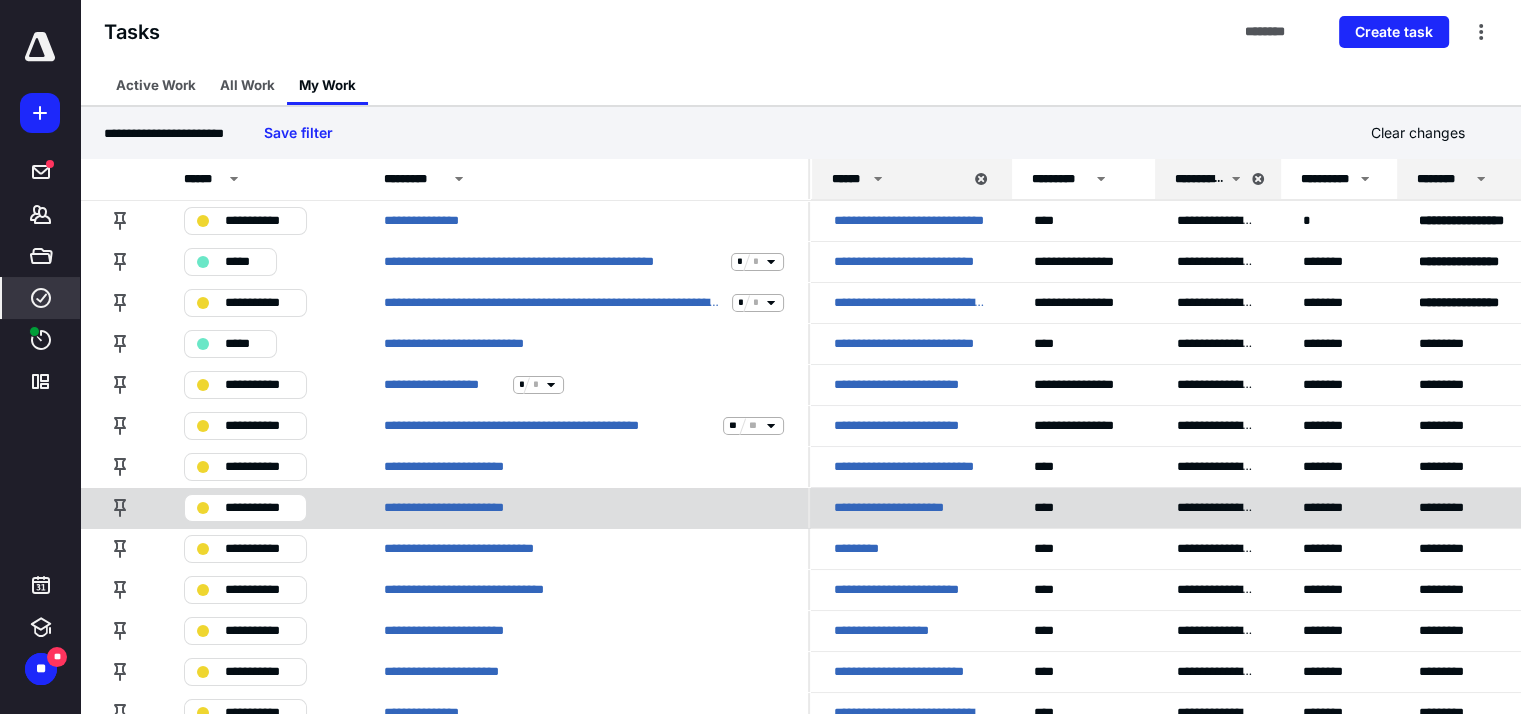 scroll, scrollTop: 100, scrollLeft: 0, axis: vertical 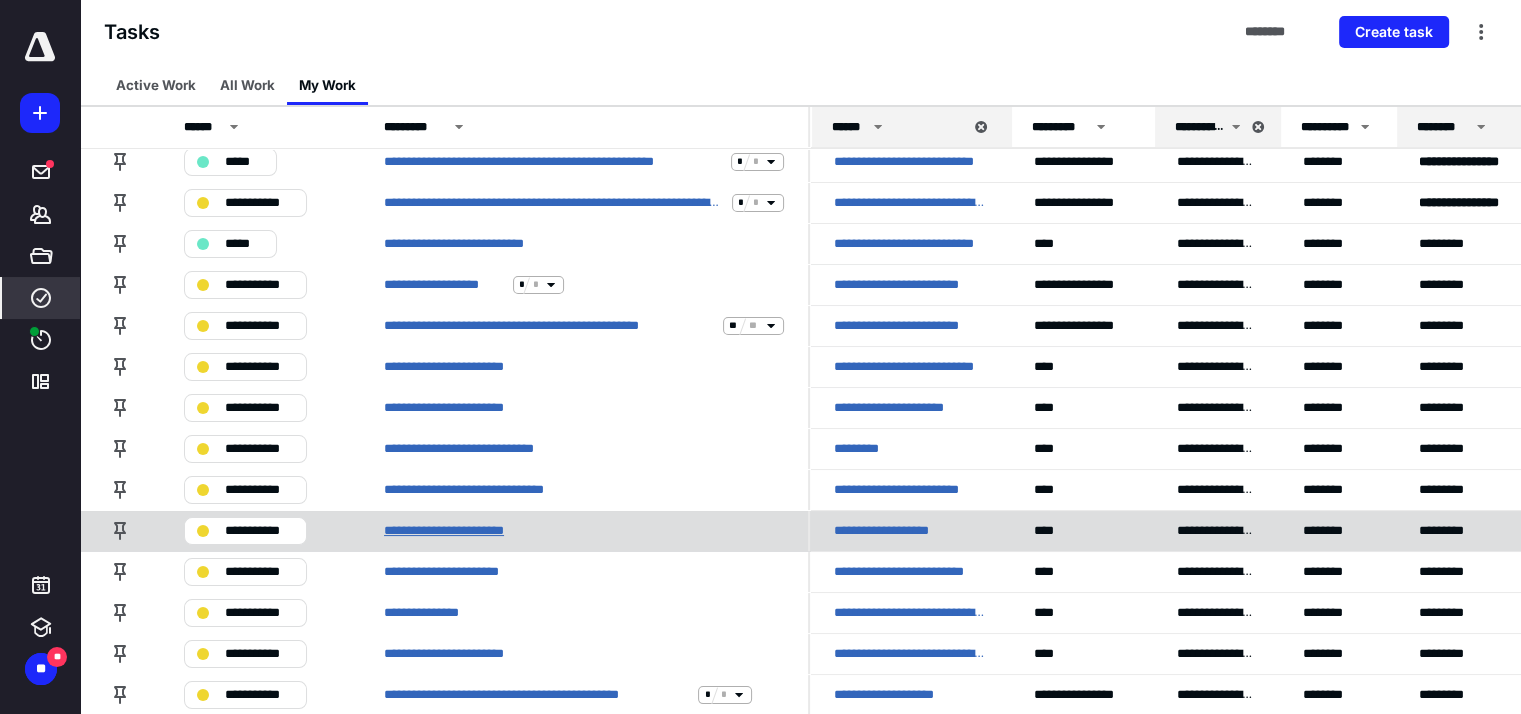 click on "**********" at bounding box center [466, 531] 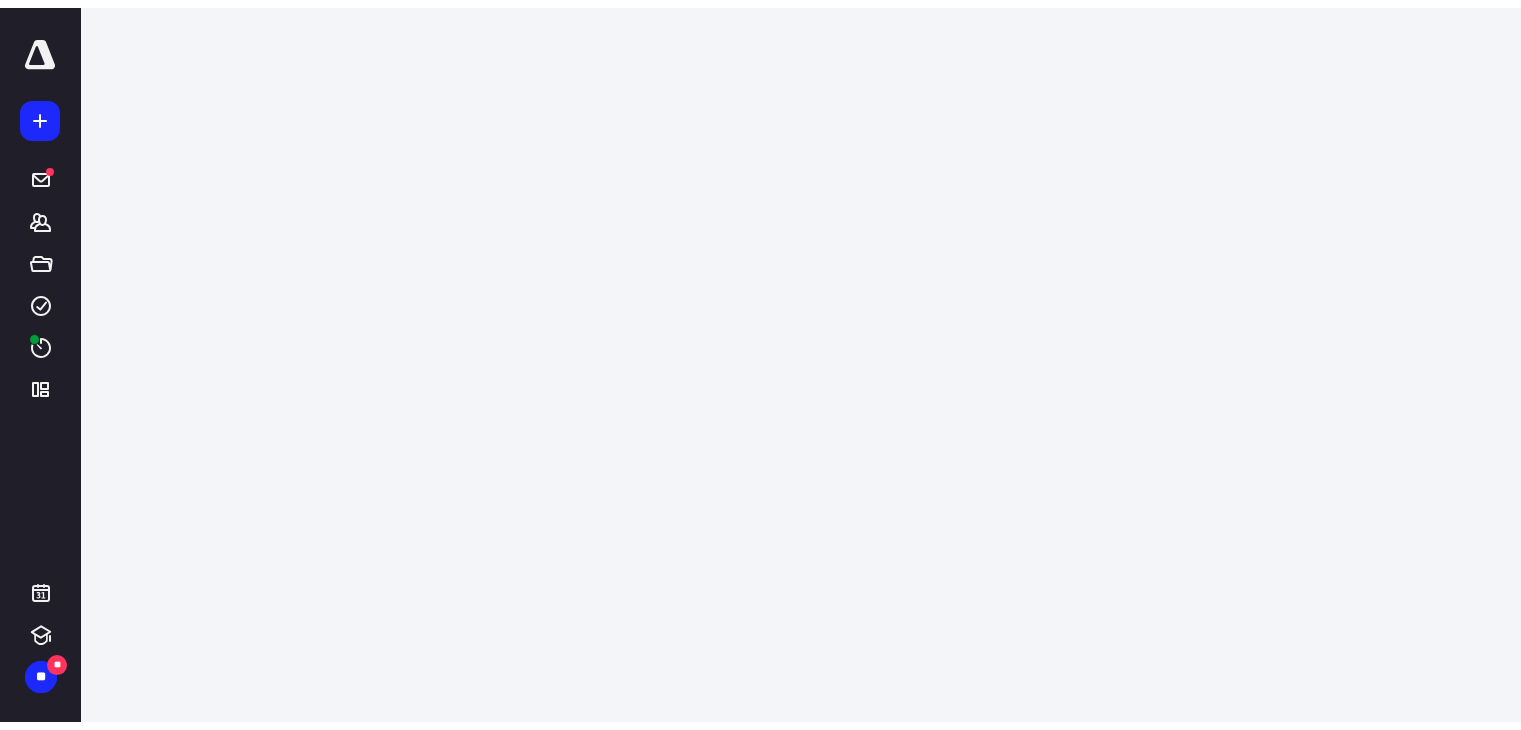 scroll, scrollTop: 0, scrollLeft: 0, axis: both 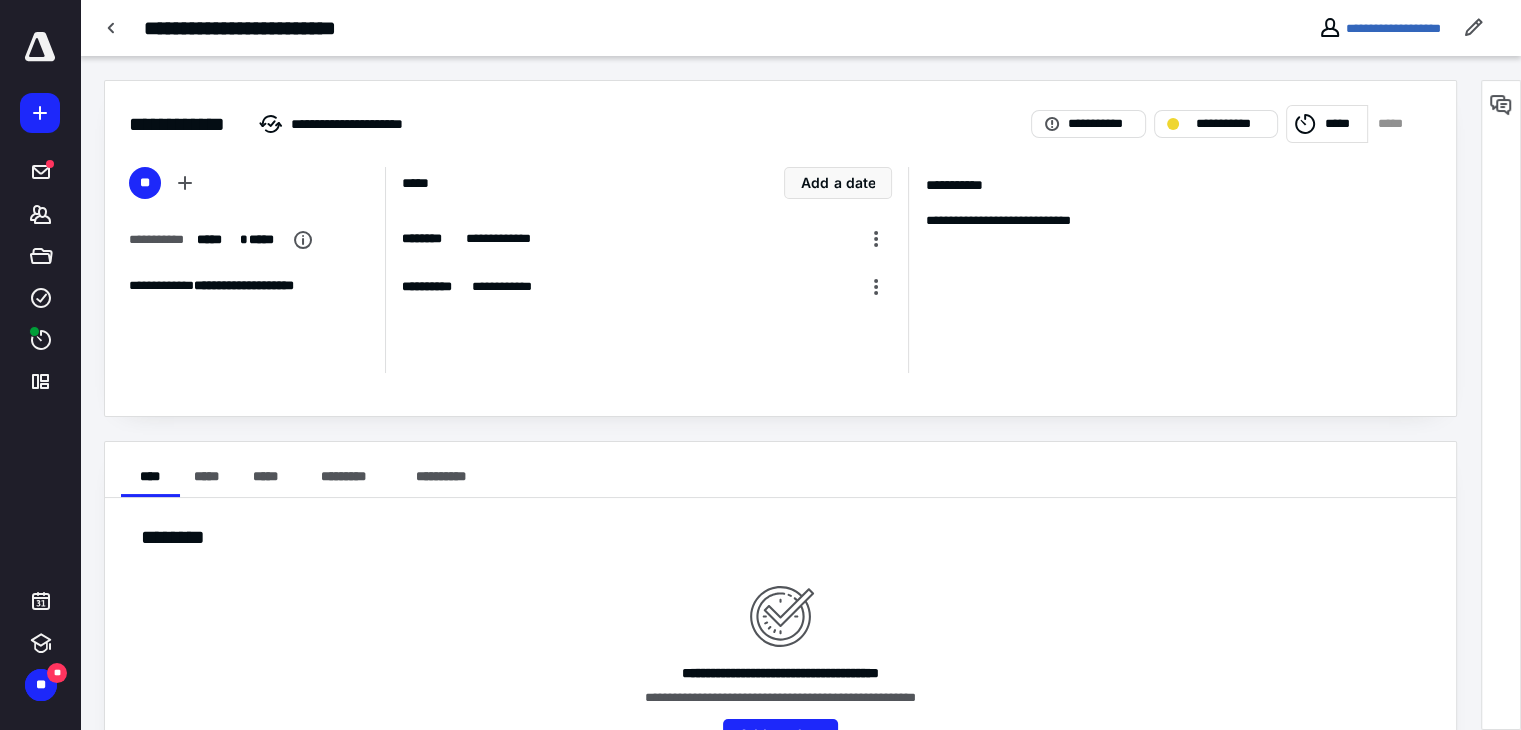 click on "*****" at bounding box center (1343, 124) 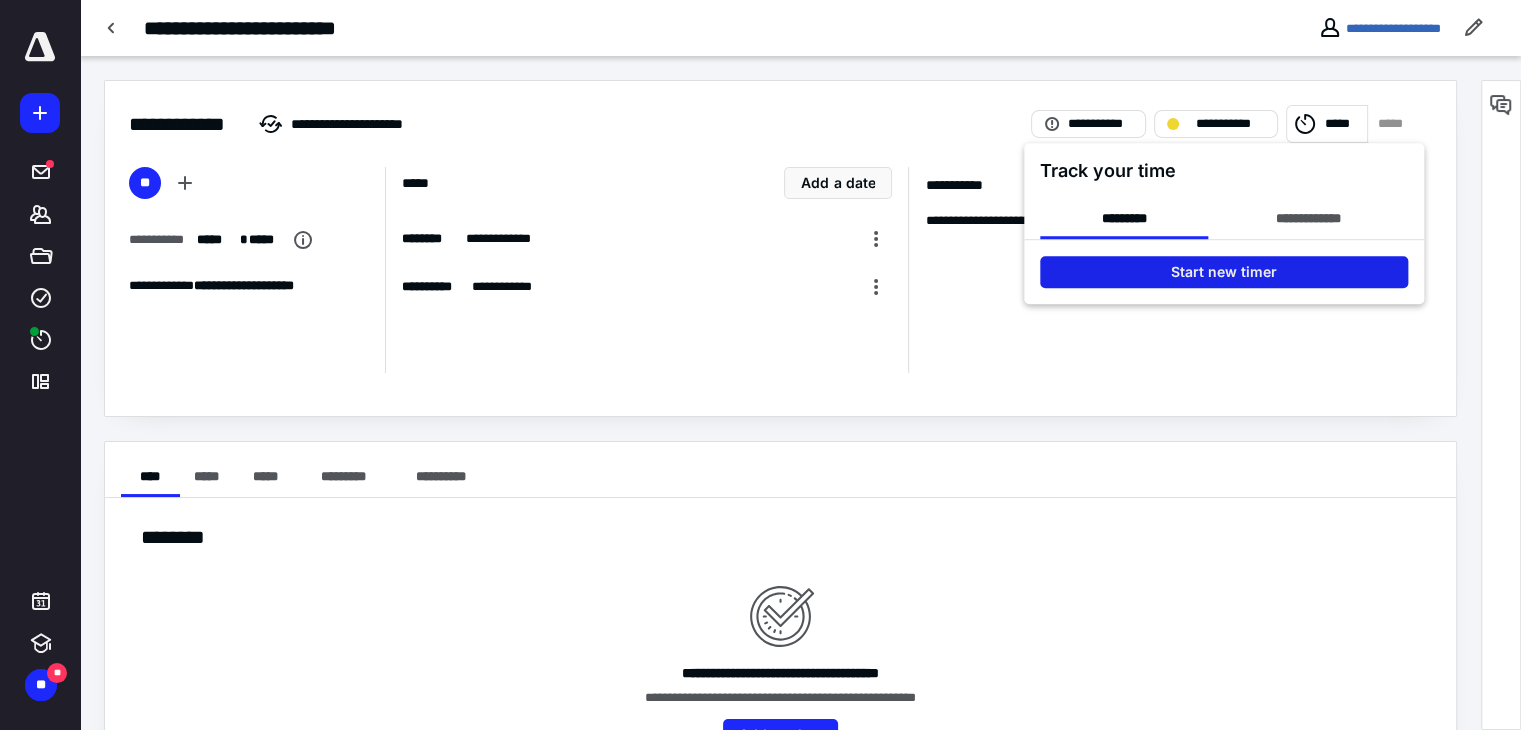 click on "Start new timer" at bounding box center (1224, 272) 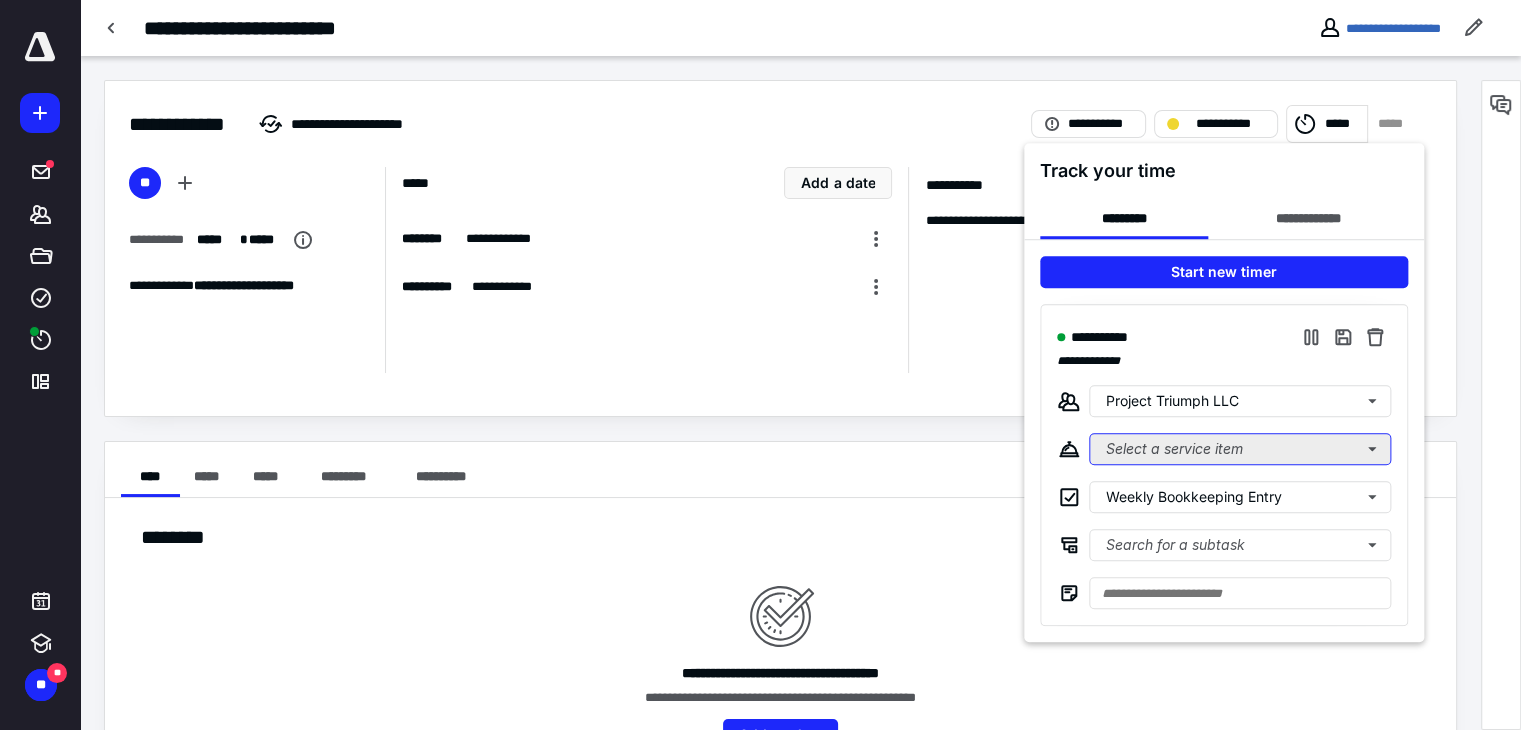 click on "Select a service item" at bounding box center [1240, 449] 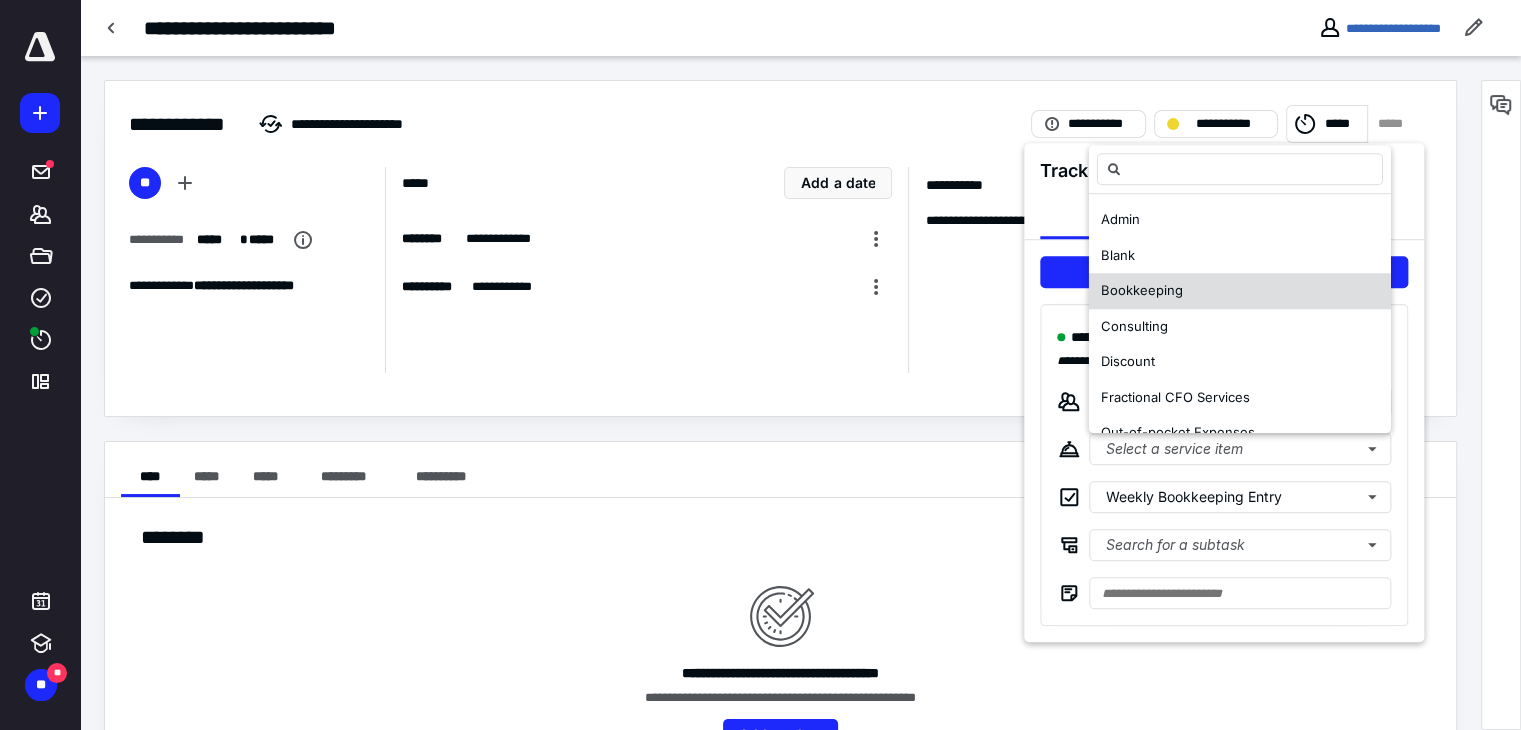 click on "Bookkeeping" at bounding box center [1142, 290] 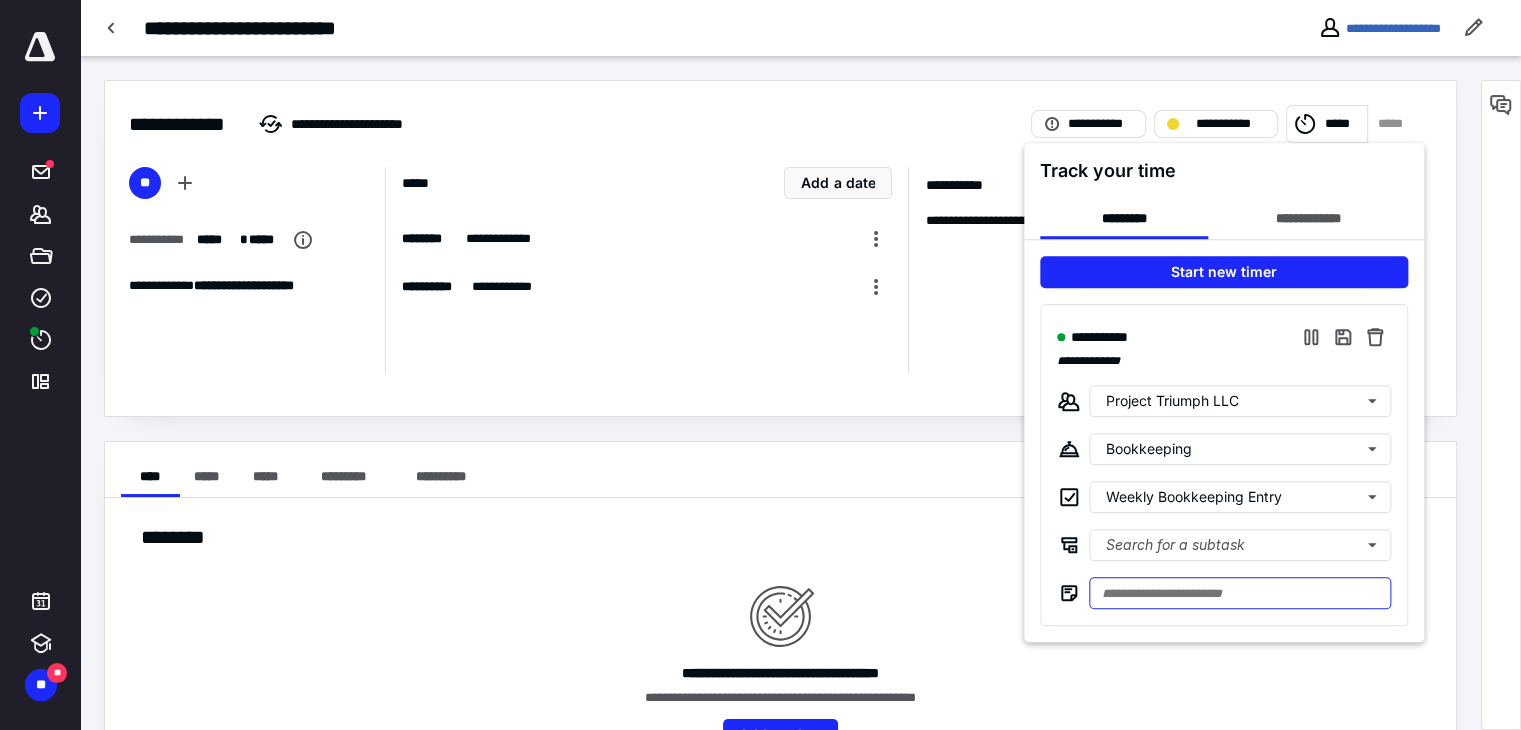 click at bounding box center (1240, 593) 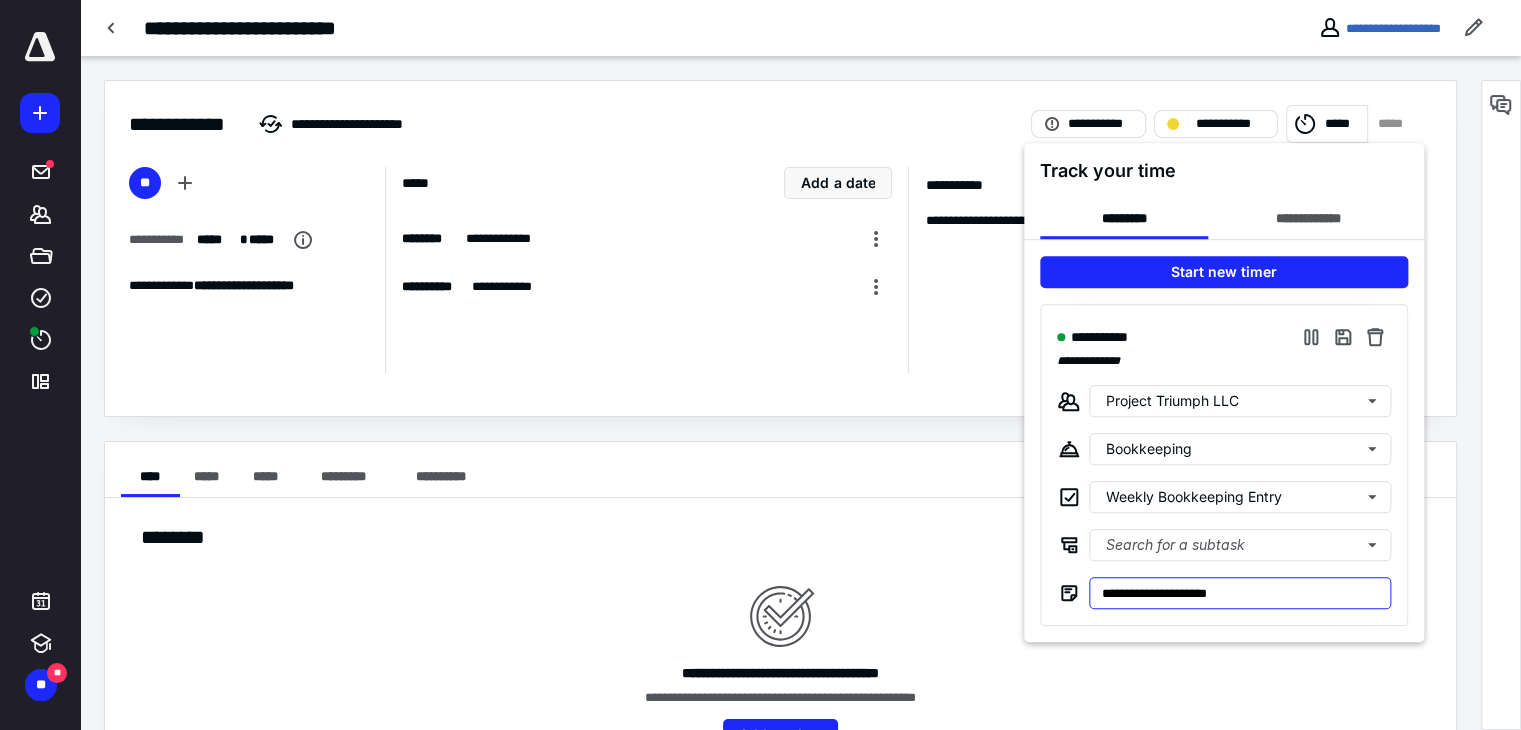 type on "**********" 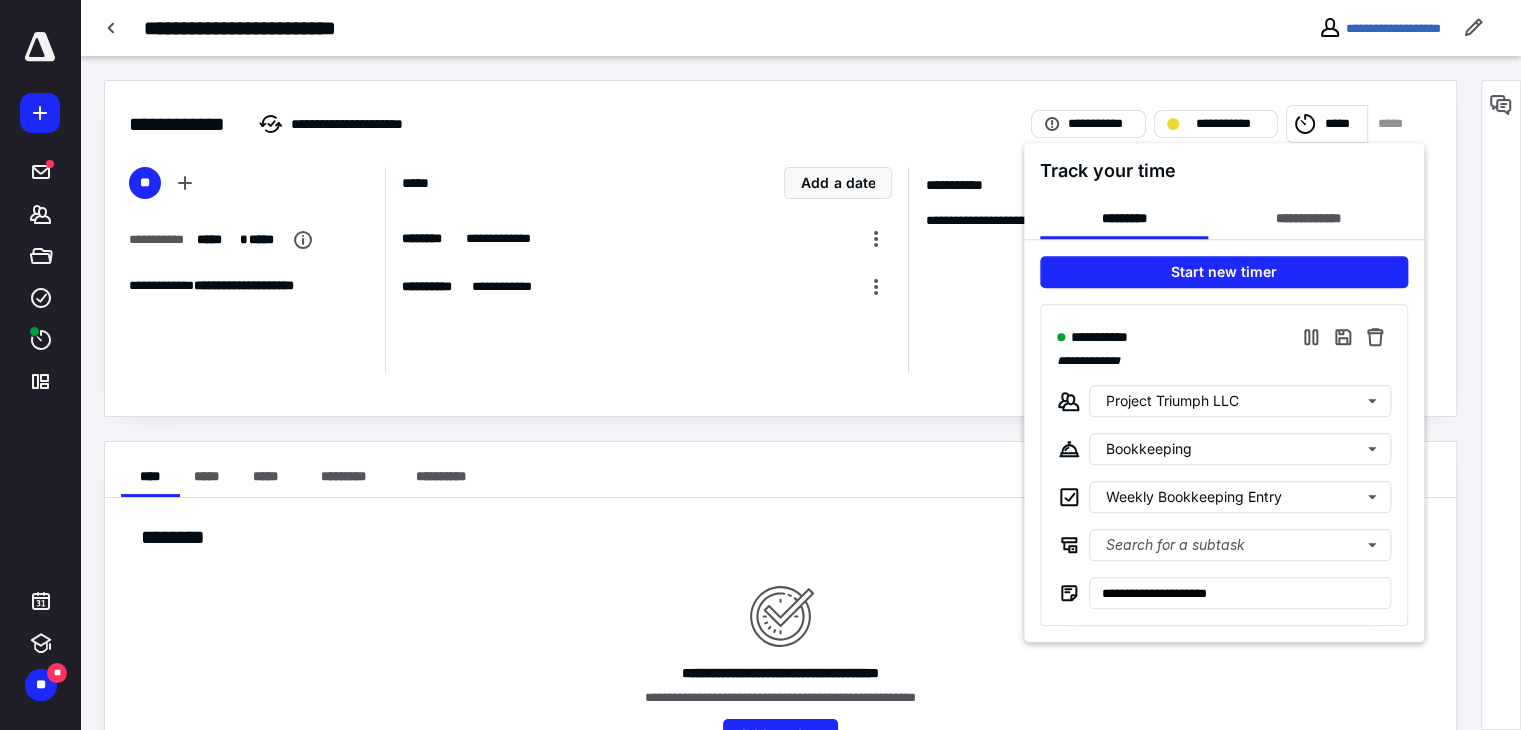 click at bounding box center [760, 365] 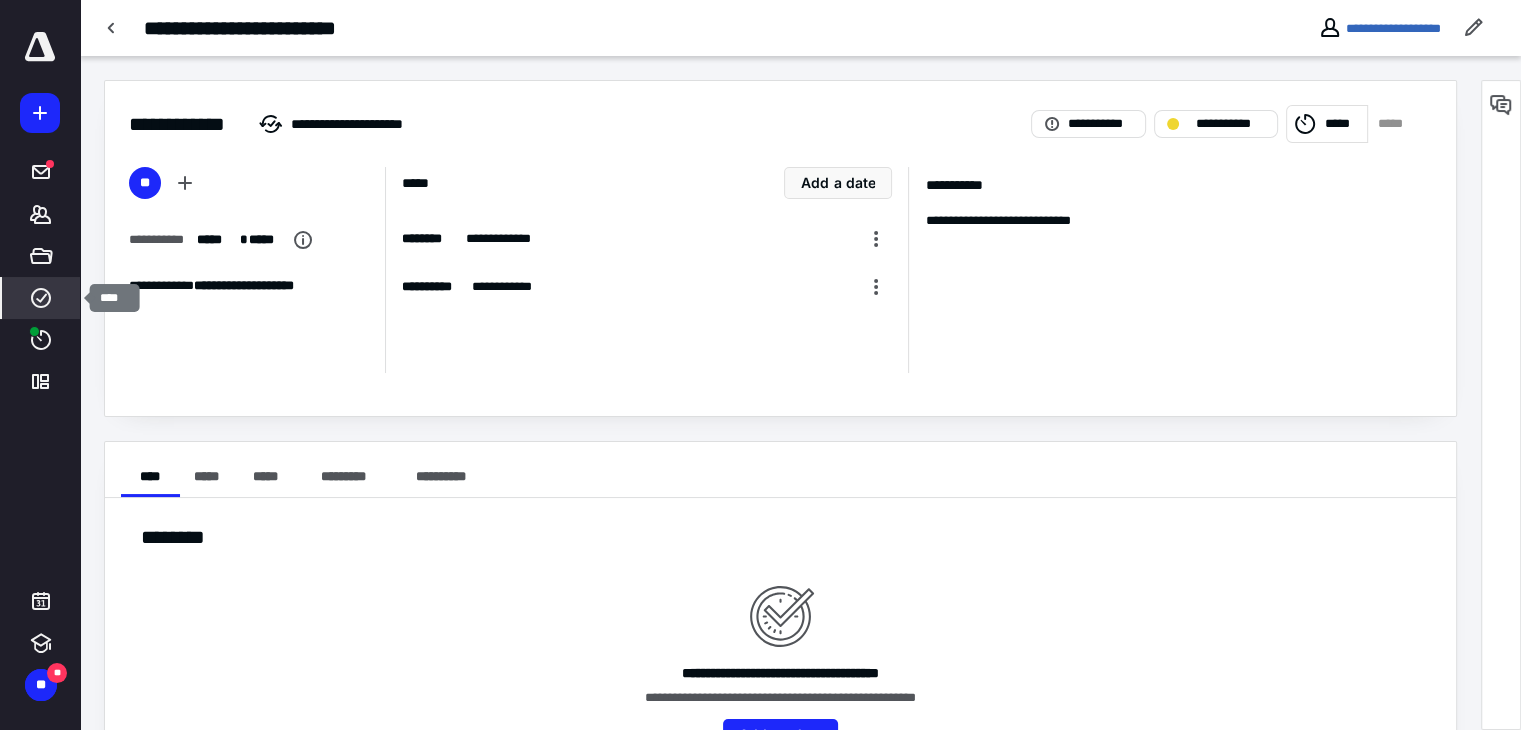 click 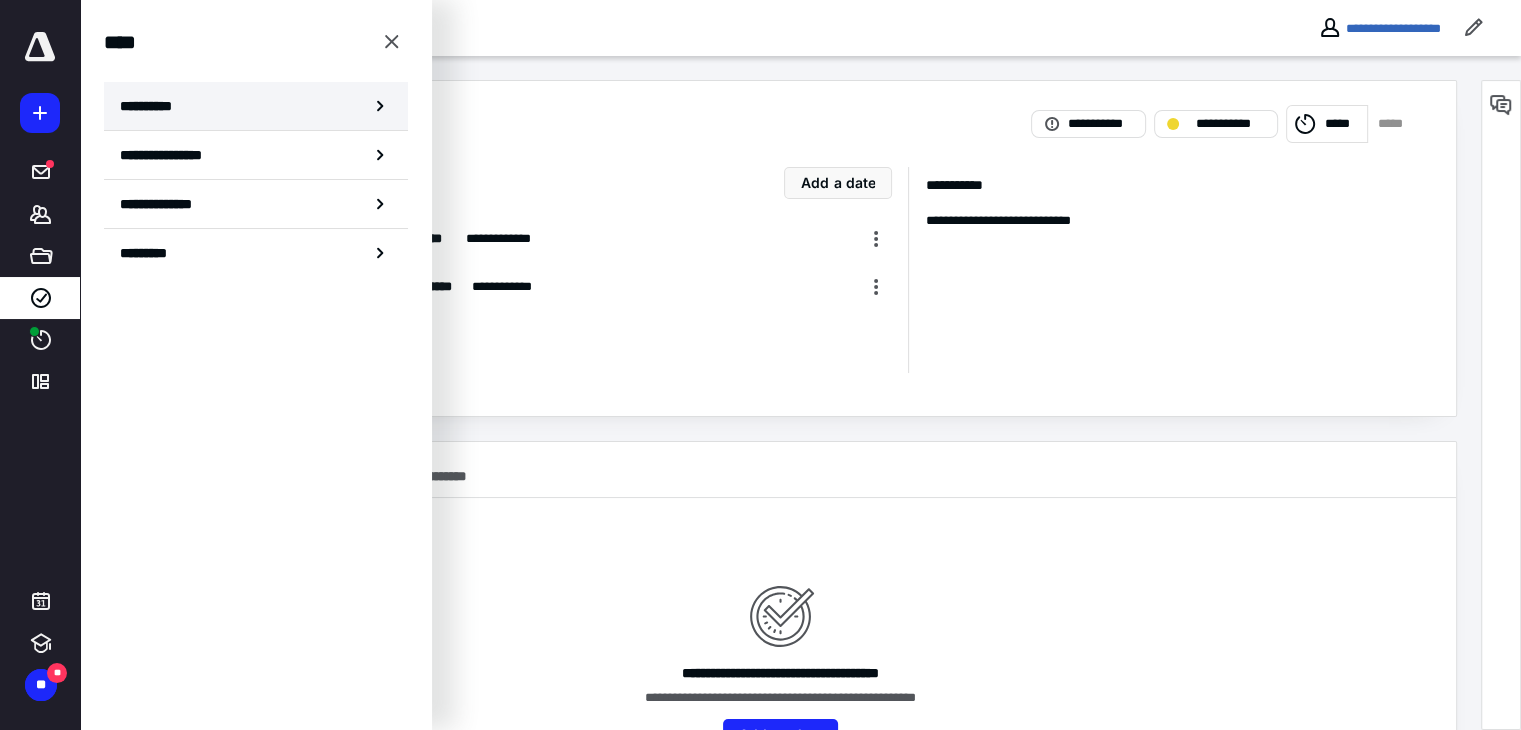 click on "**********" at bounding box center [256, 106] 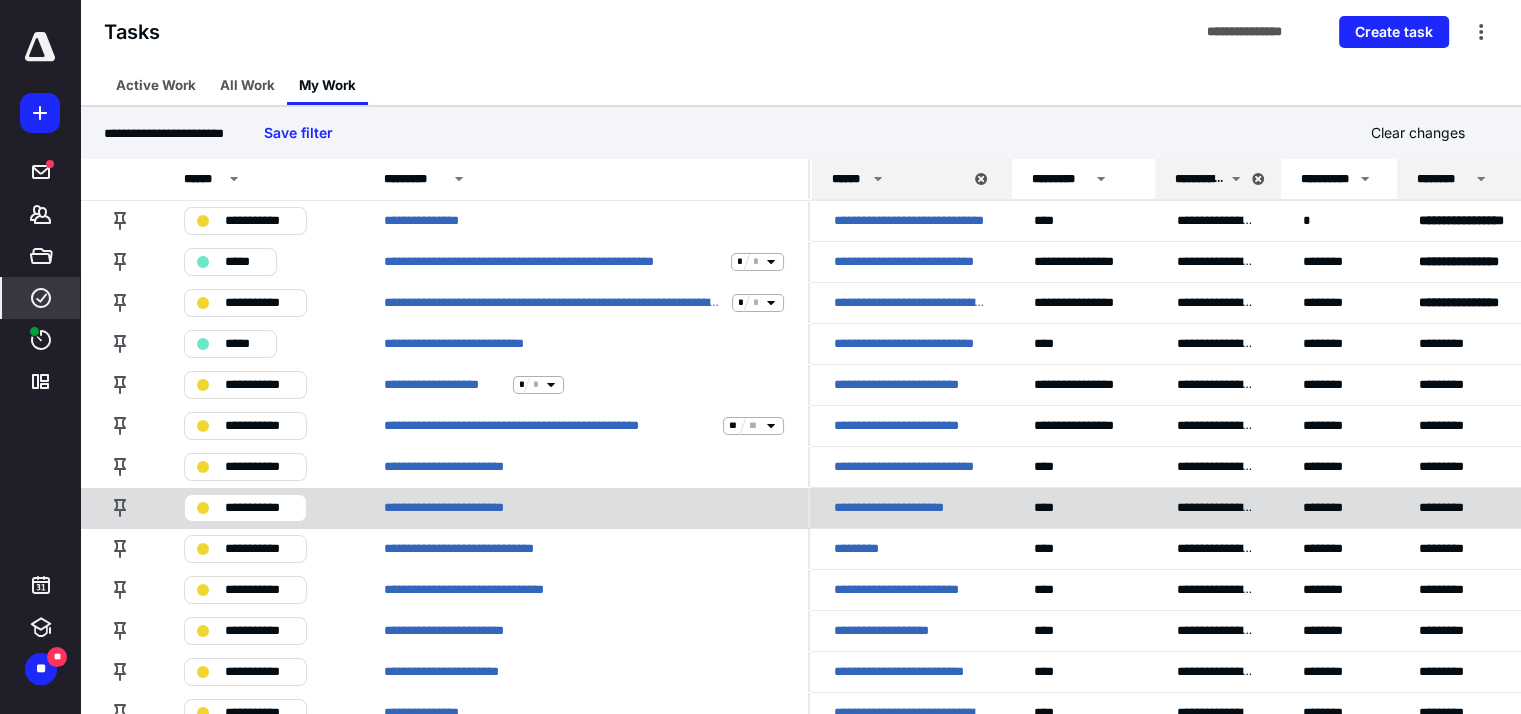click on "**********" at bounding box center (584, 507) 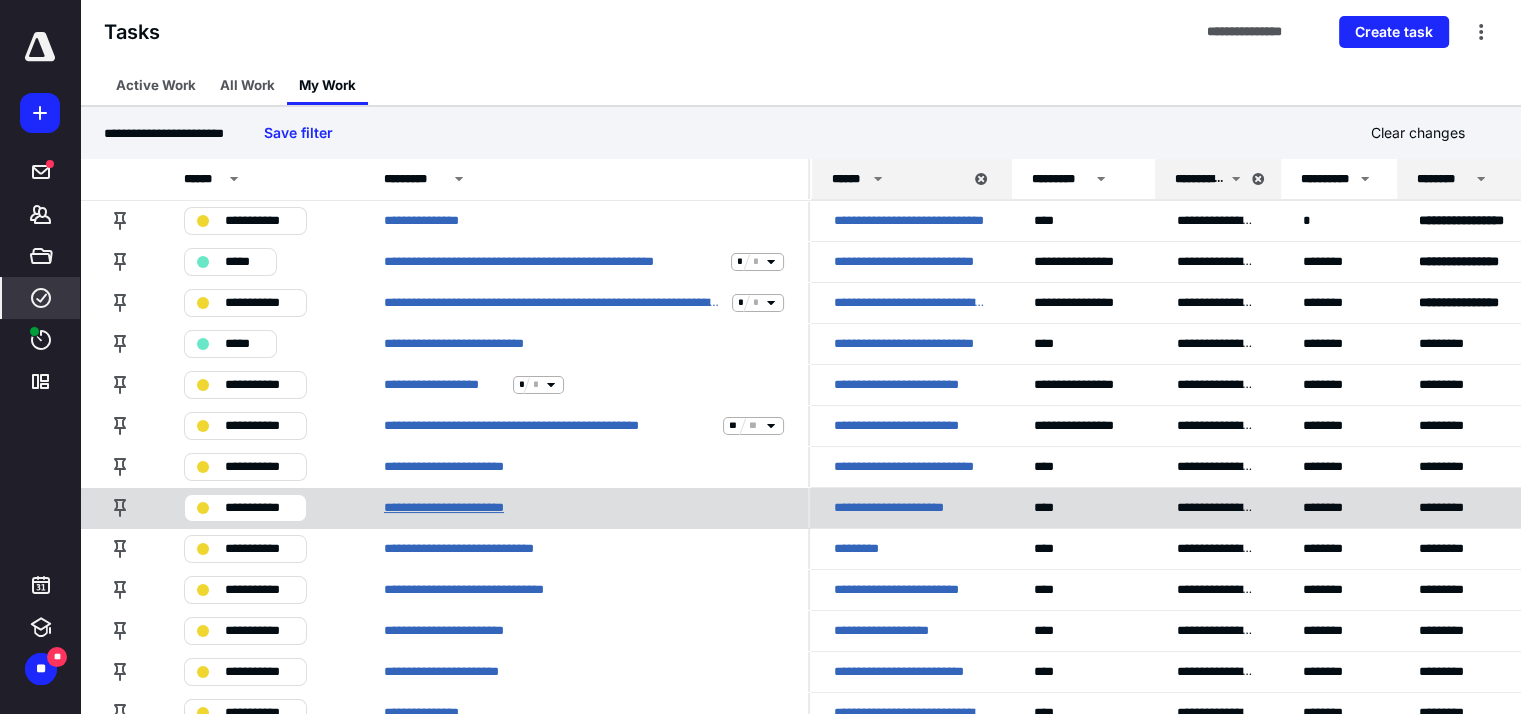 click on "**********" at bounding box center [466, 508] 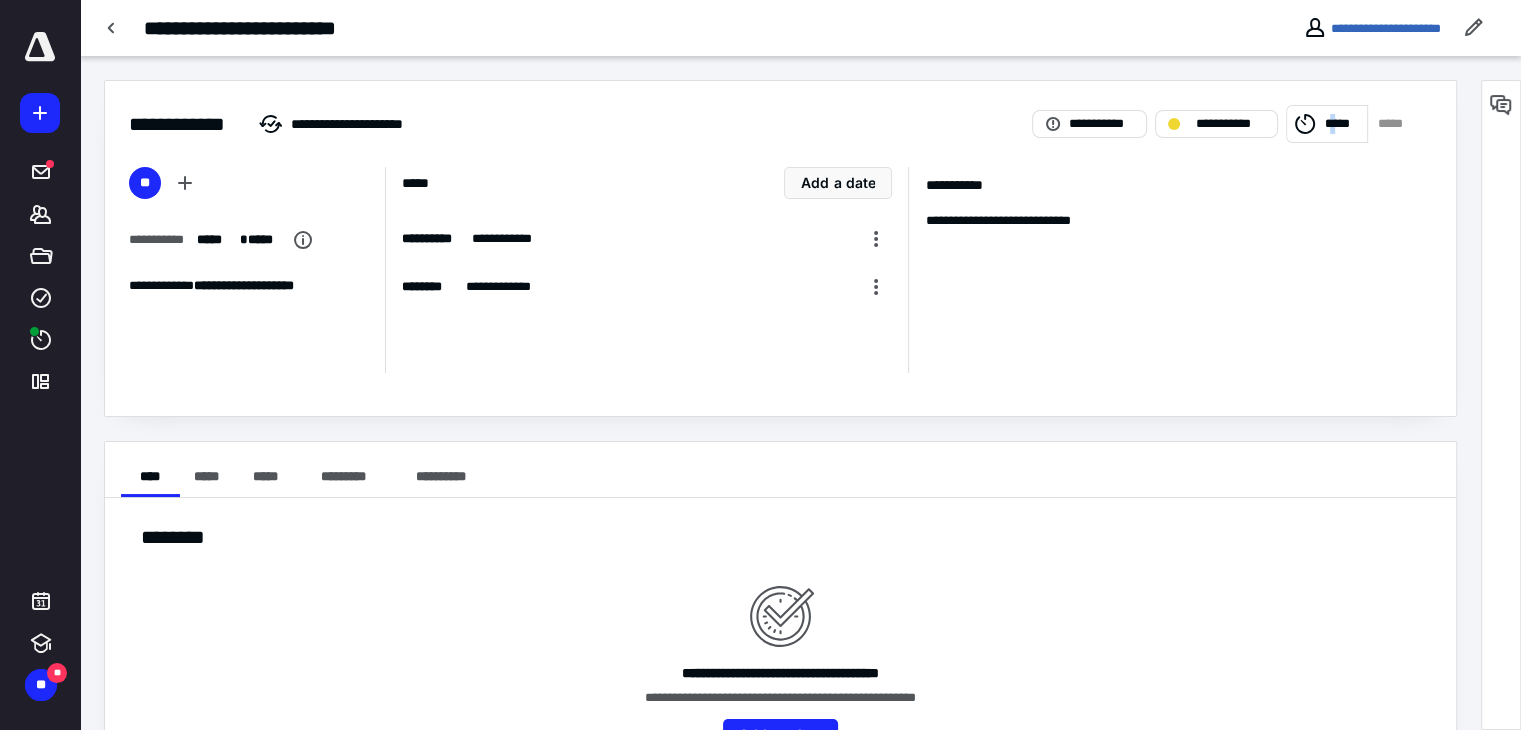 click on "*****" at bounding box center [1343, 124] 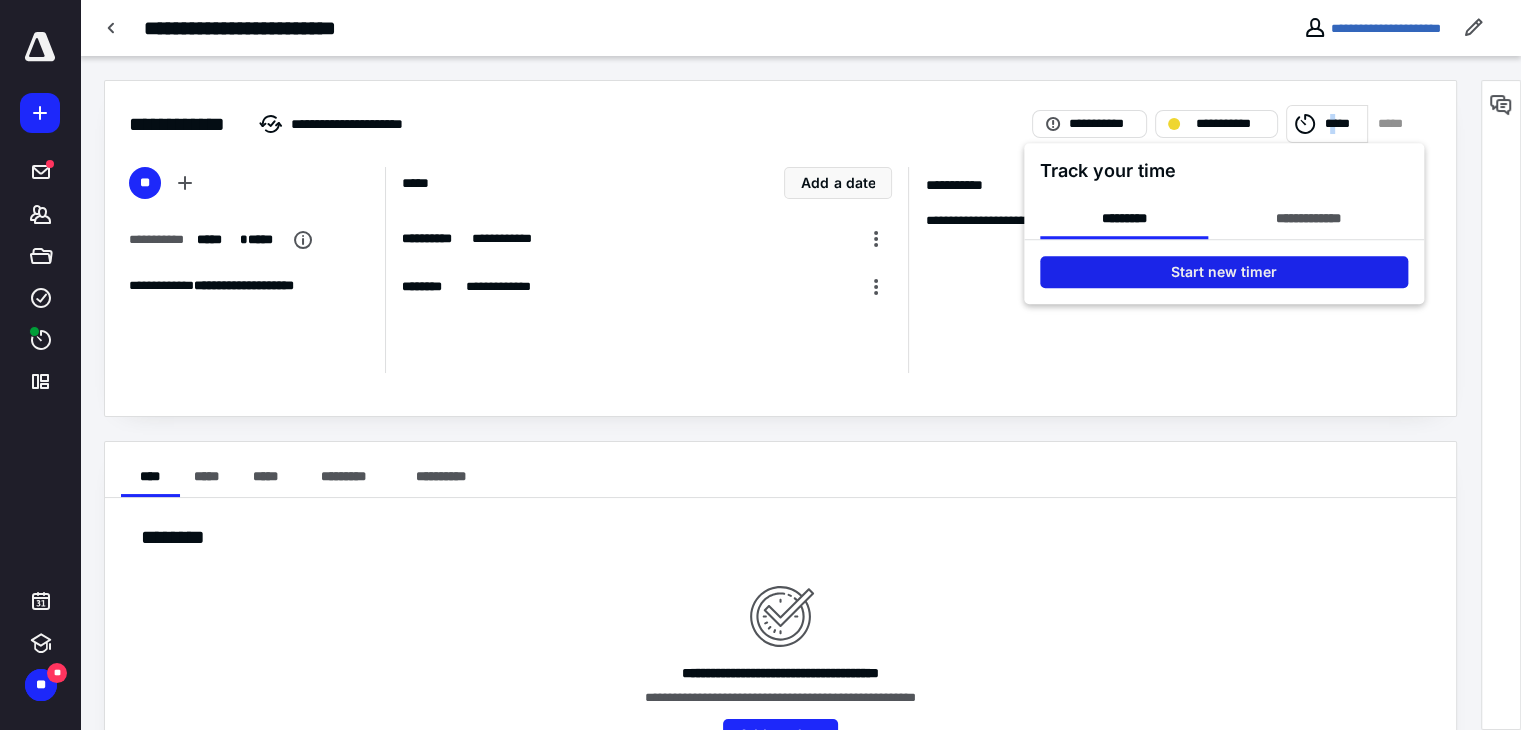 click on "Start new timer" at bounding box center (1224, 272) 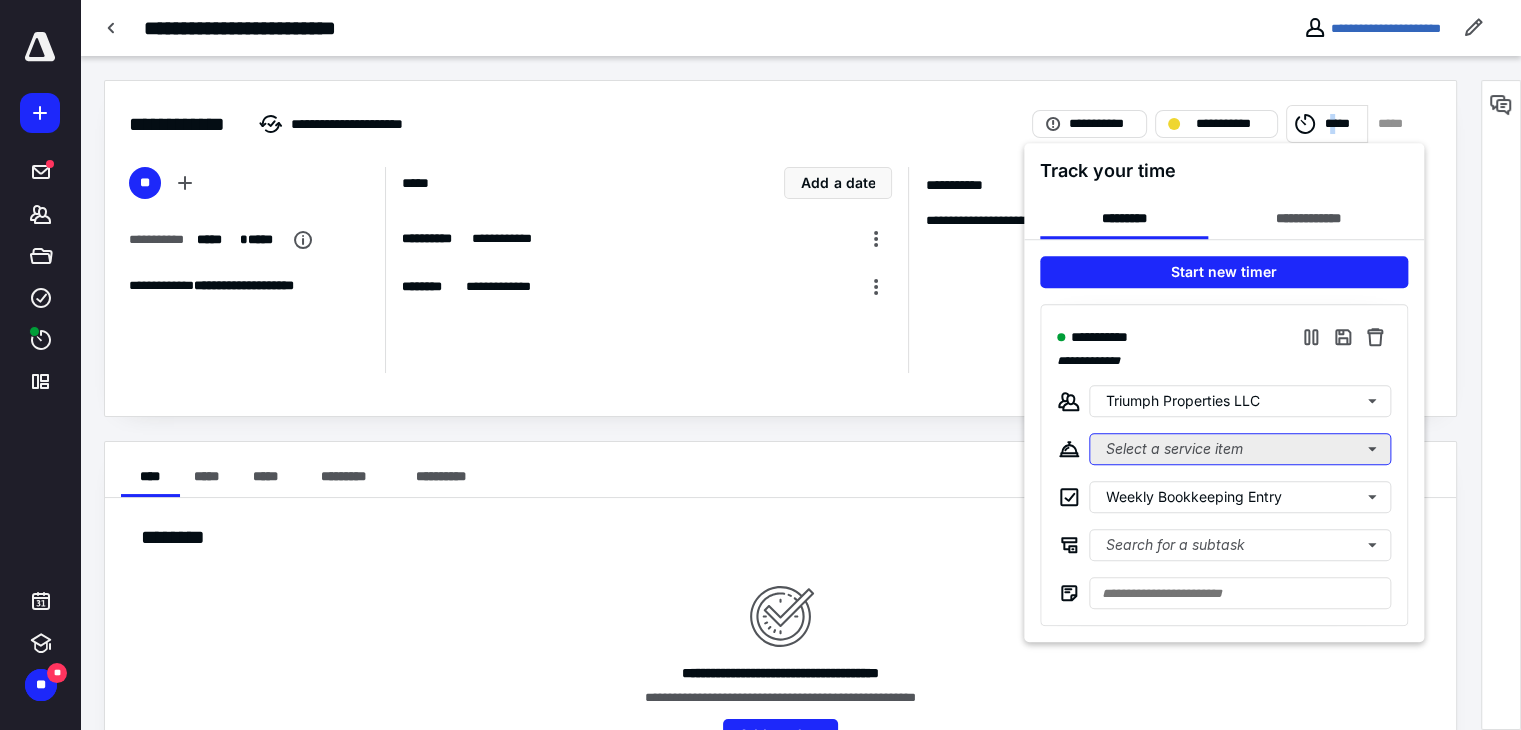 click on "Select a service item" at bounding box center [1240, 449] 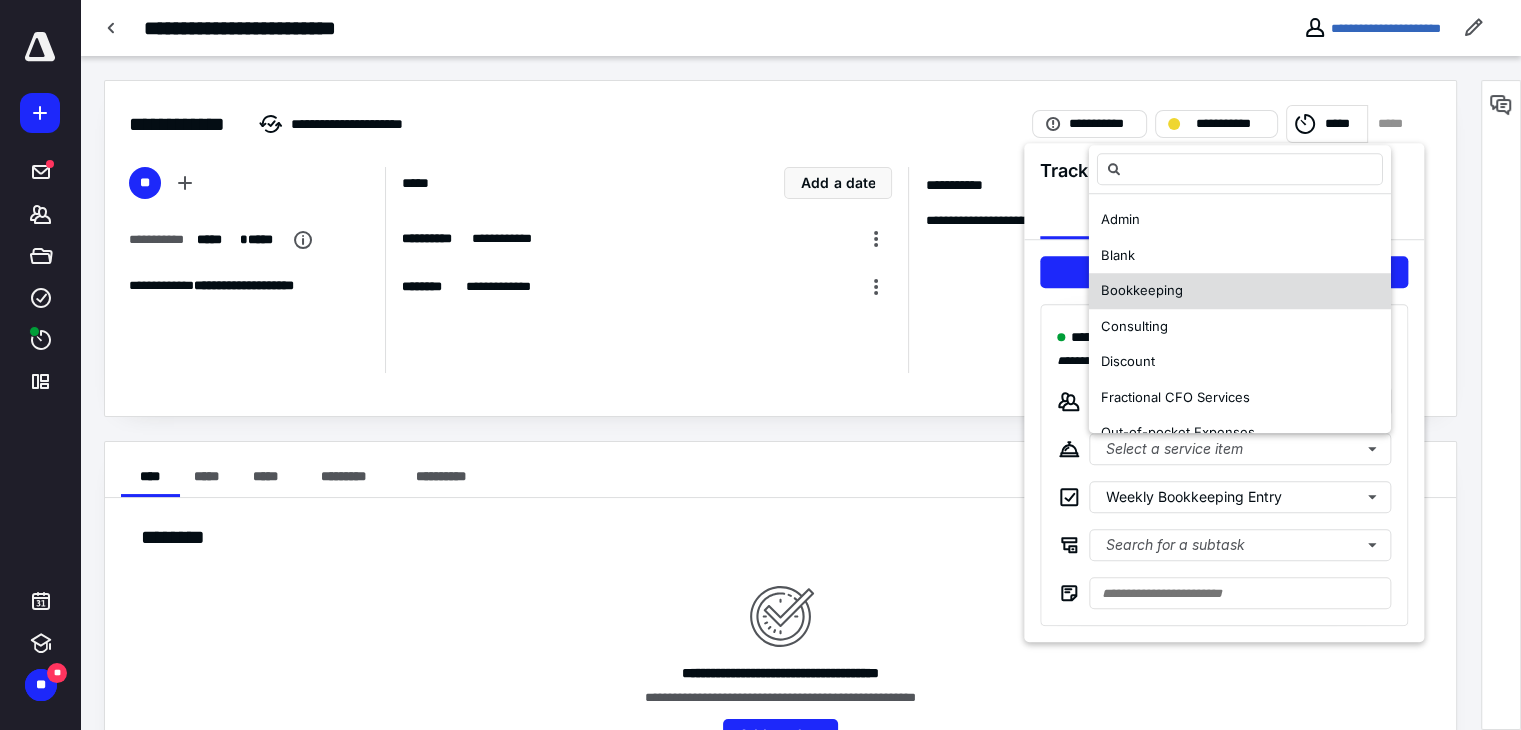 click on "Bookkeeping" at bounding box center (1142, 290) 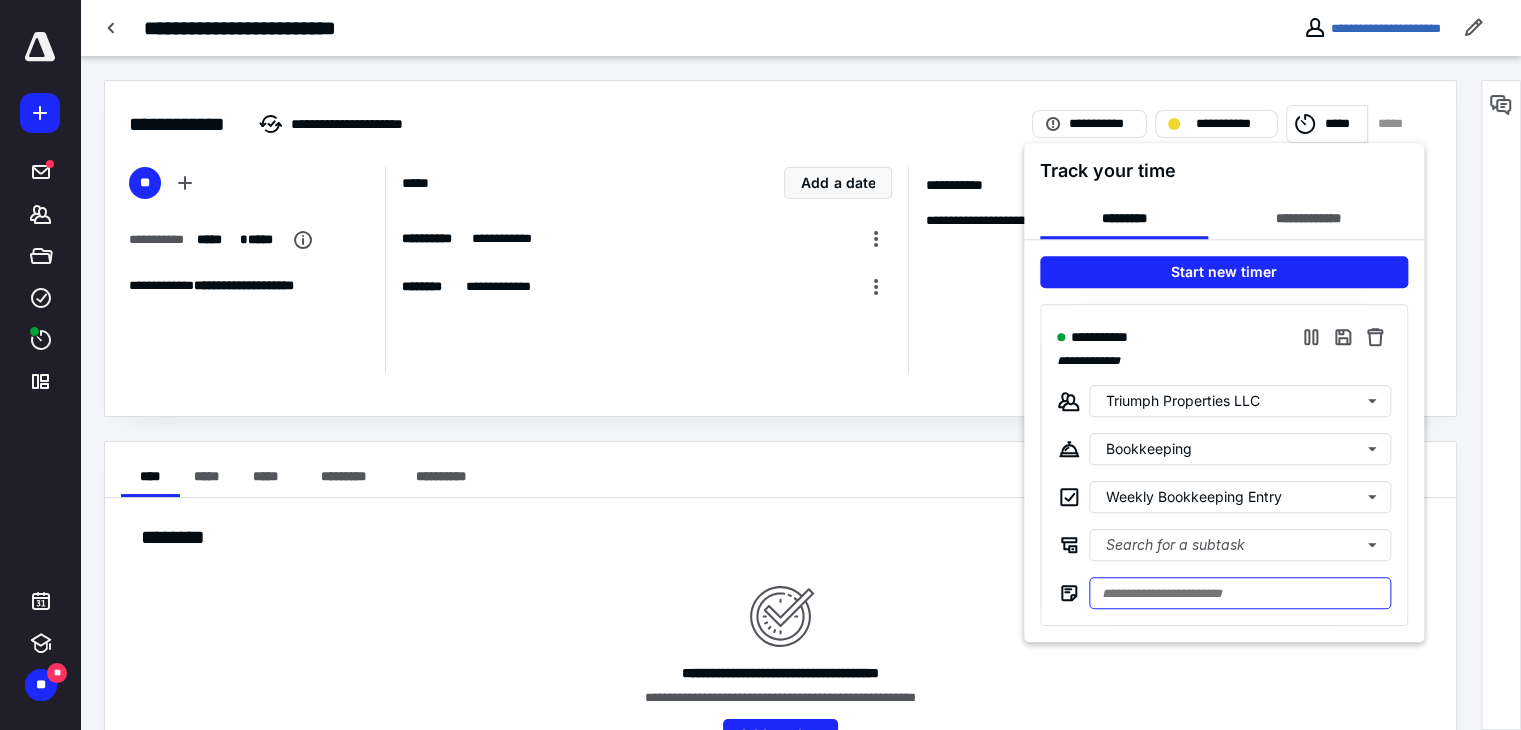 click at bounding box center (1240, 593) 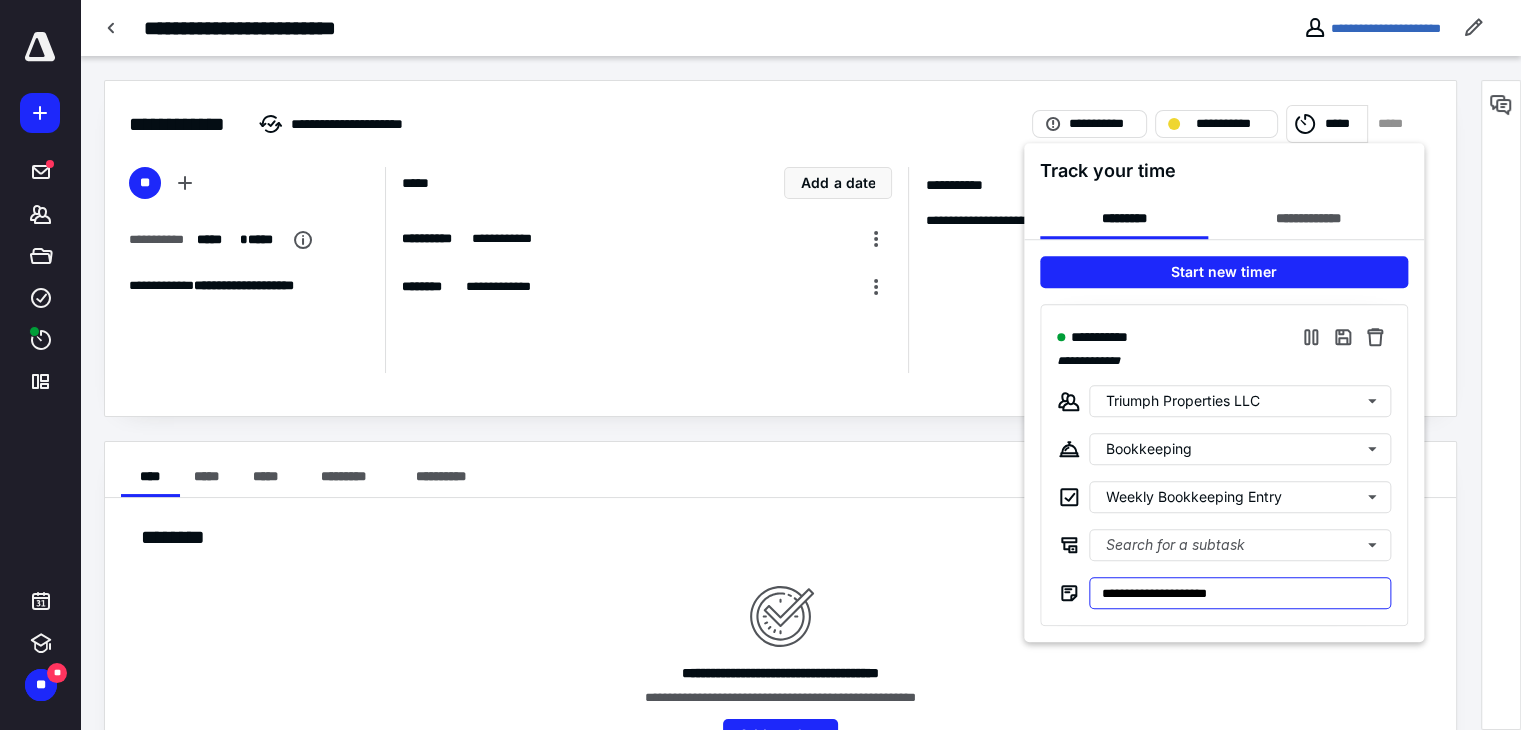 type on "**********" 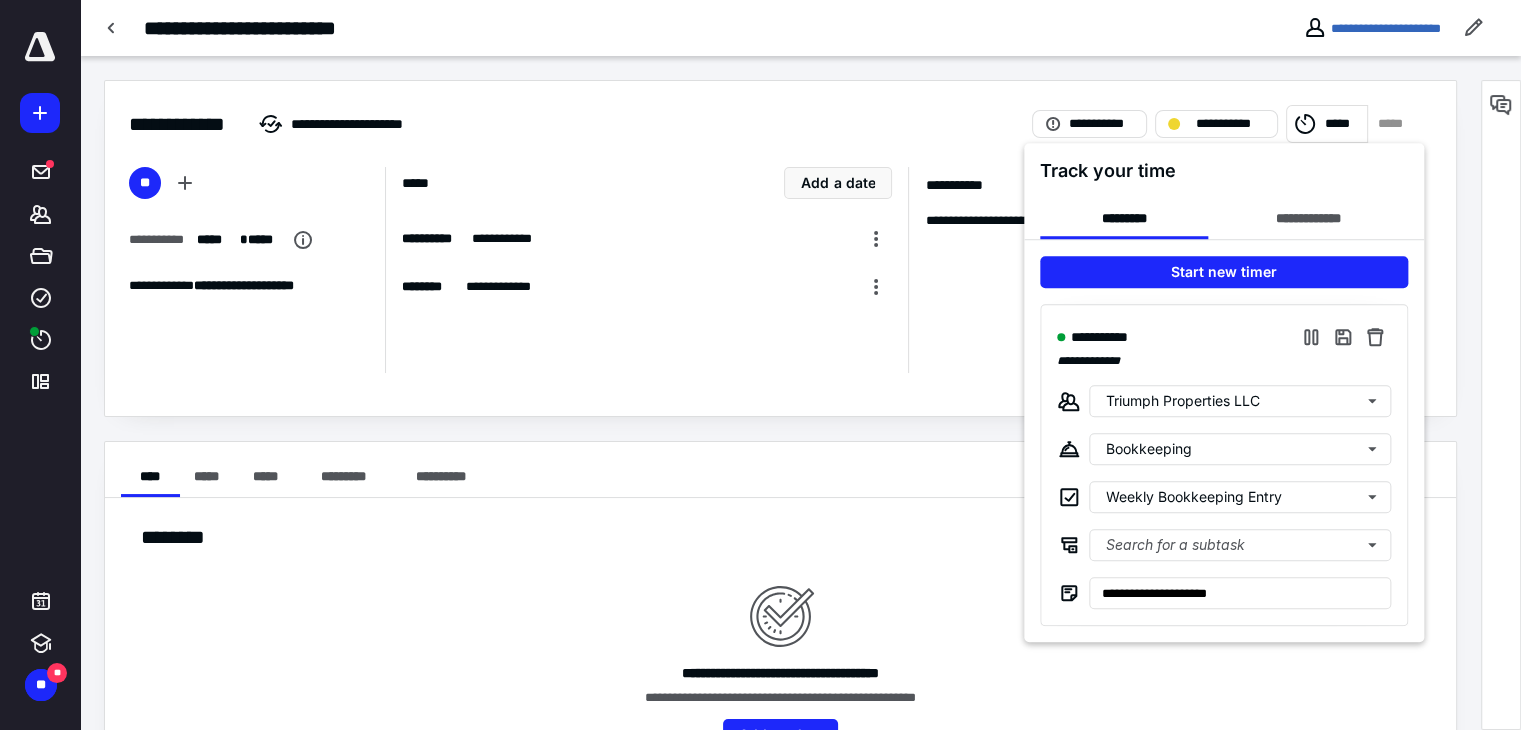 click at bounding box center [760, 365] 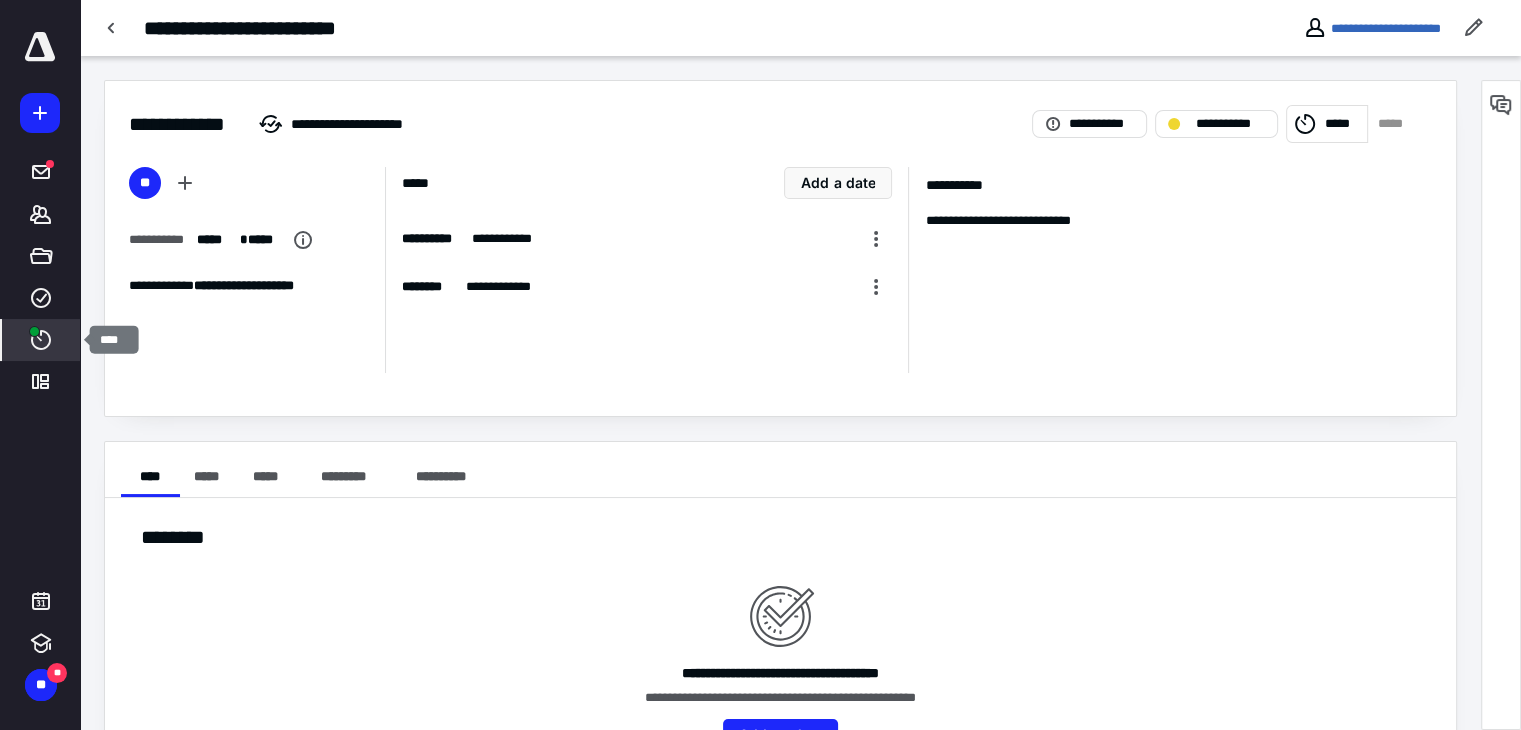 click 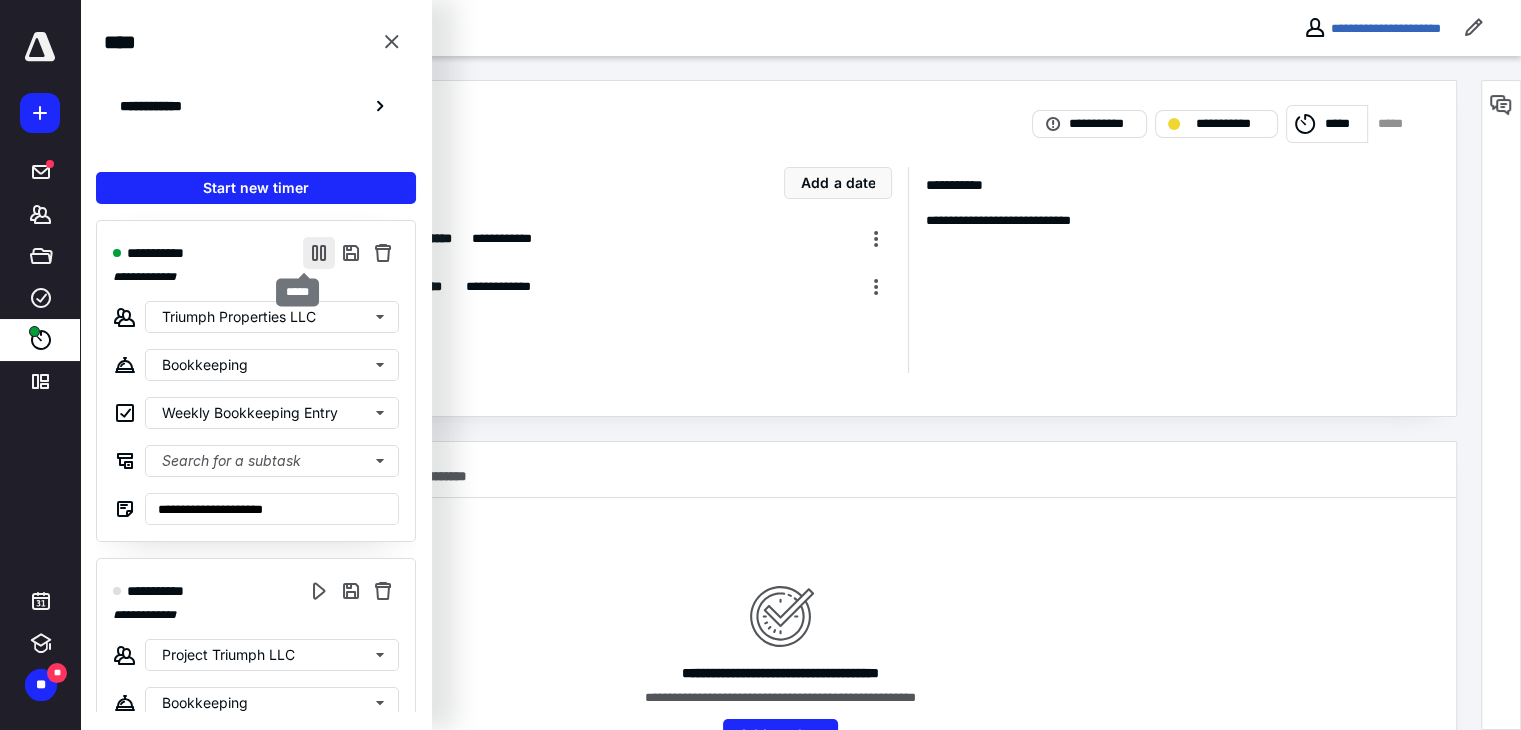 click at bounding box center [319, 253] 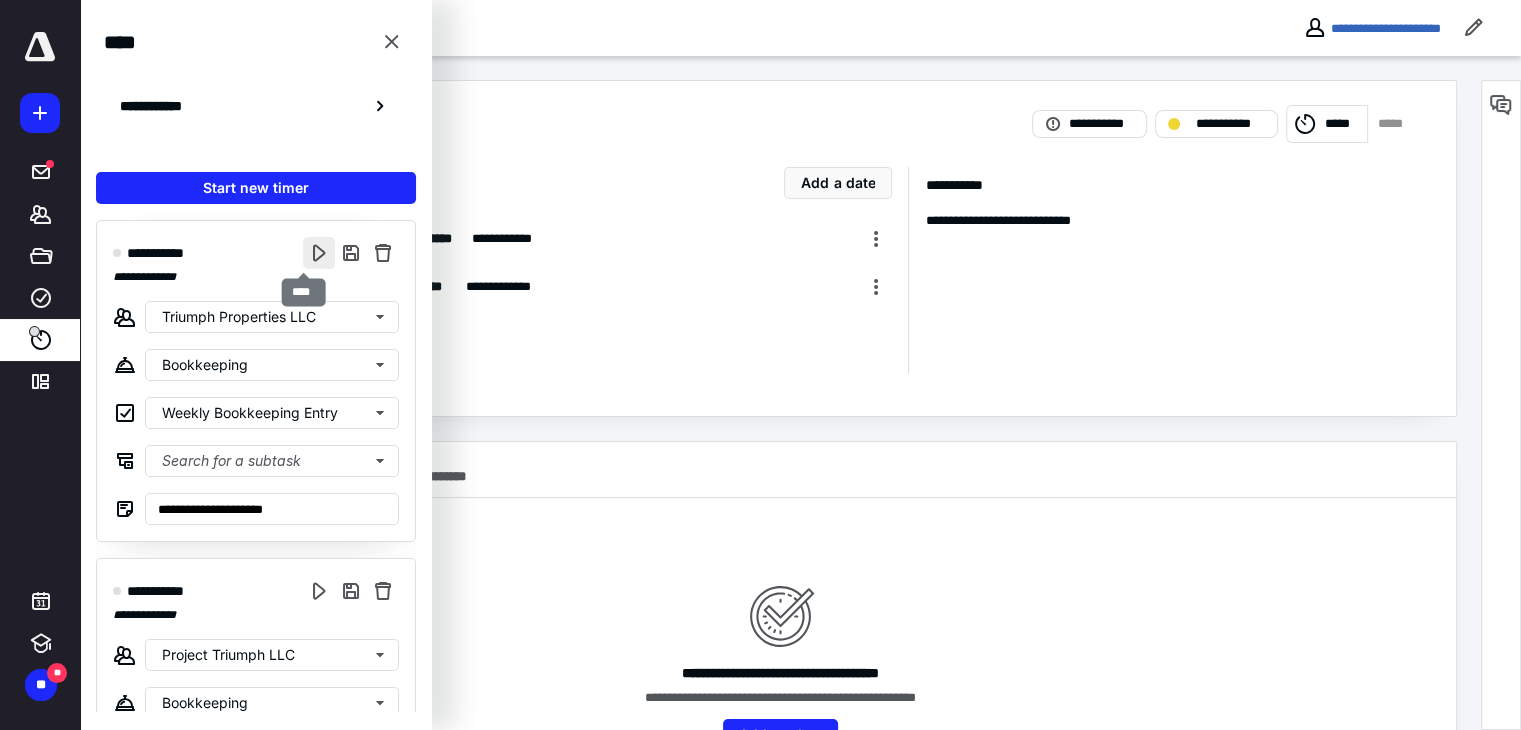 click at bounding box center [319, 253] 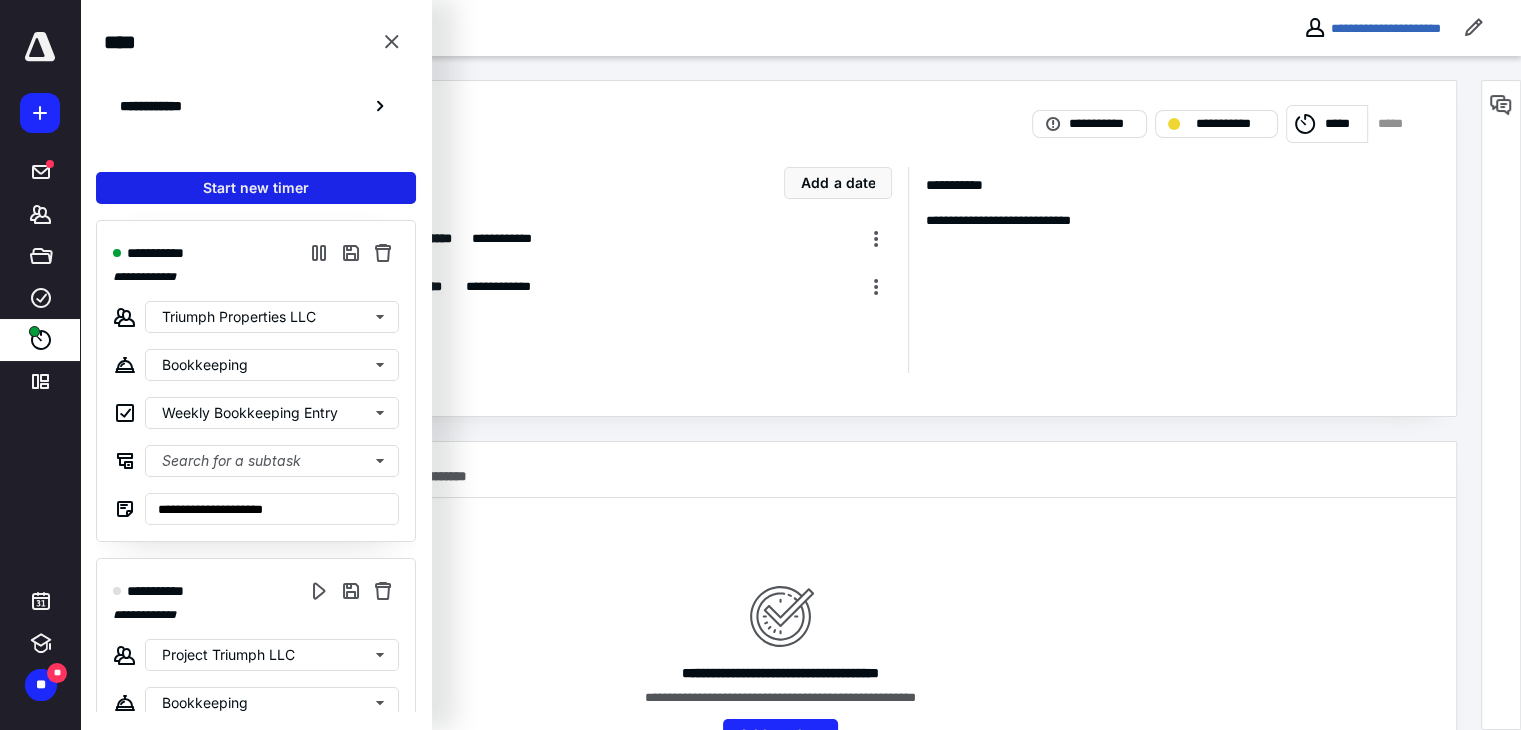 click on "Start new timer" at bounding box center (256, 188) 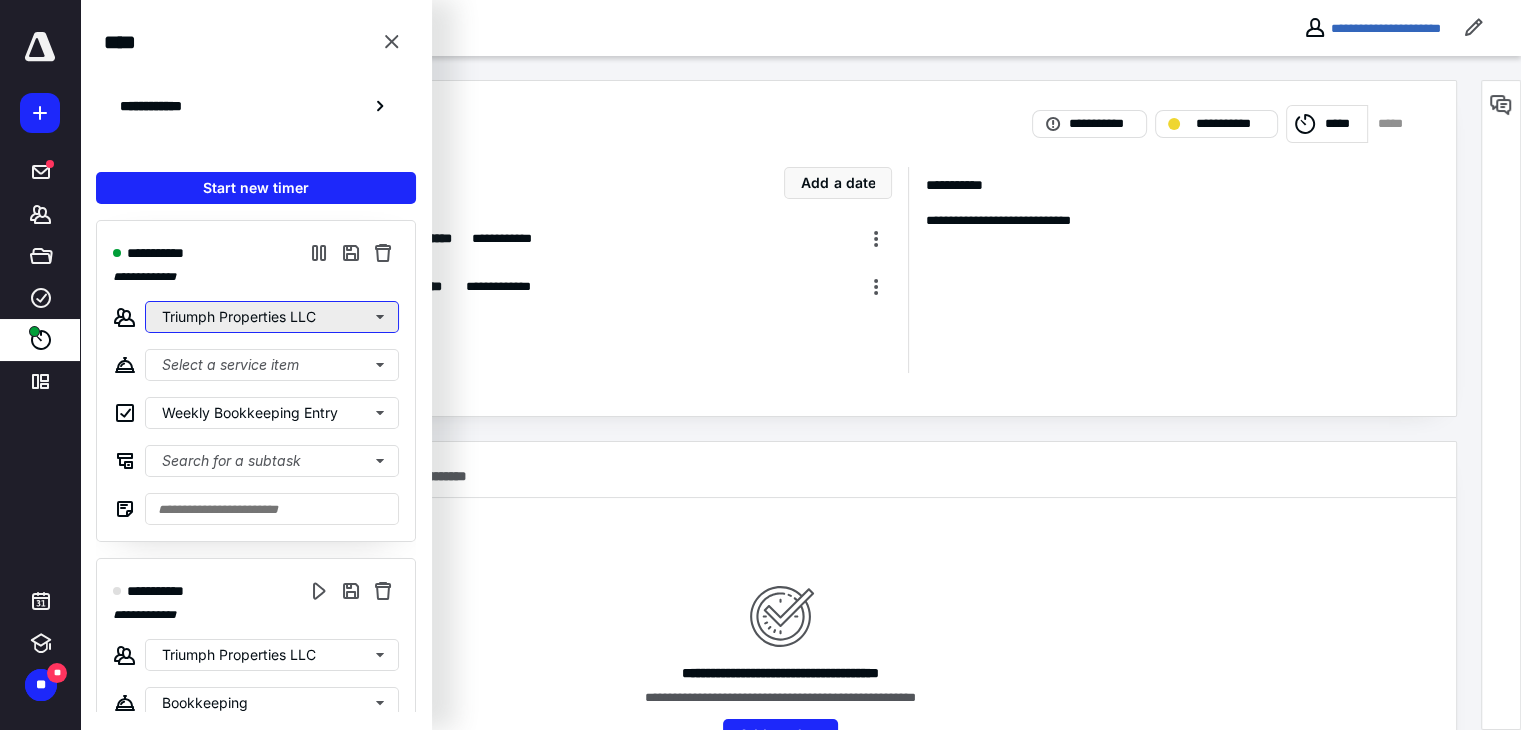 click on "Triumph Properties LLC" at bounding box center (272, 317) 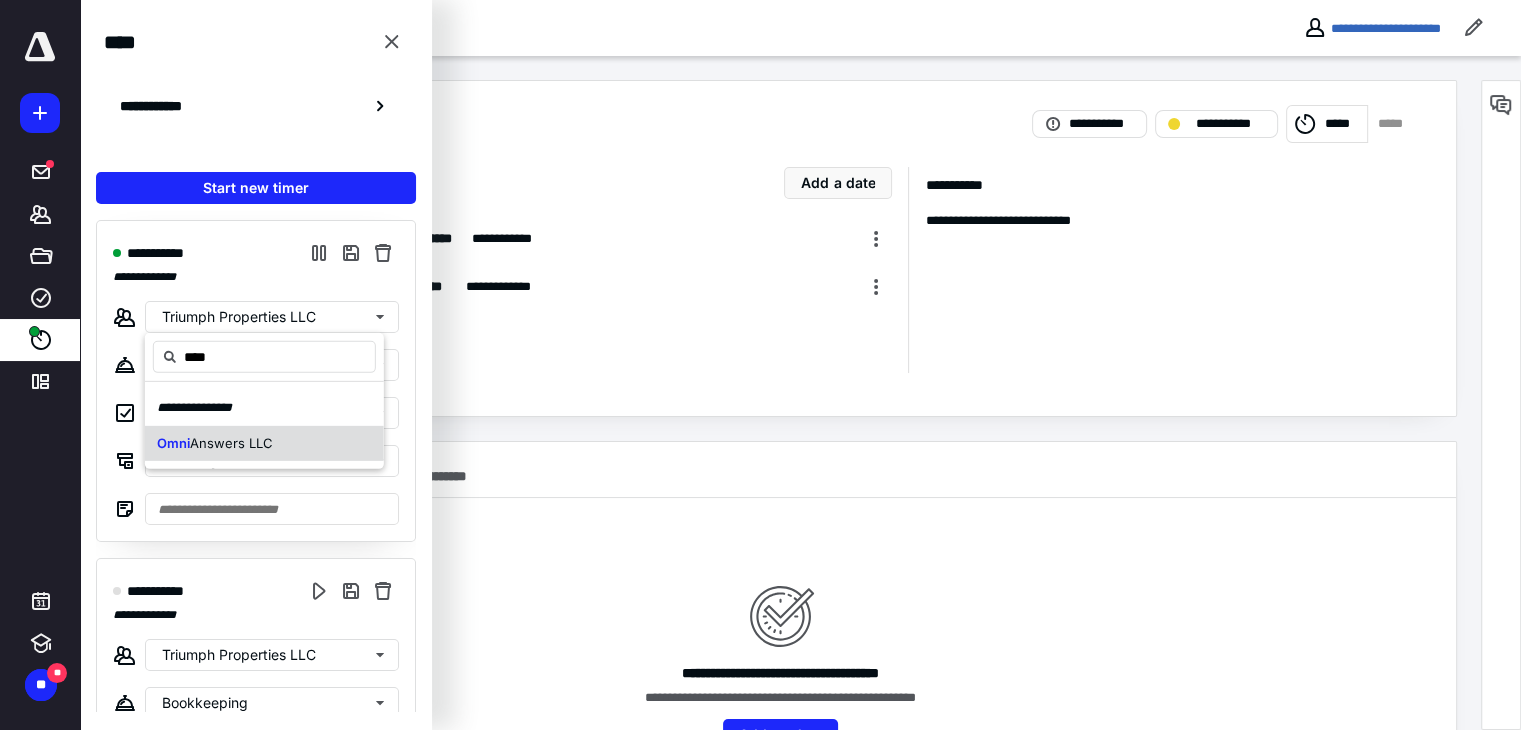 click on "Omni  Answers LLC" at bounding box center (264, 443) 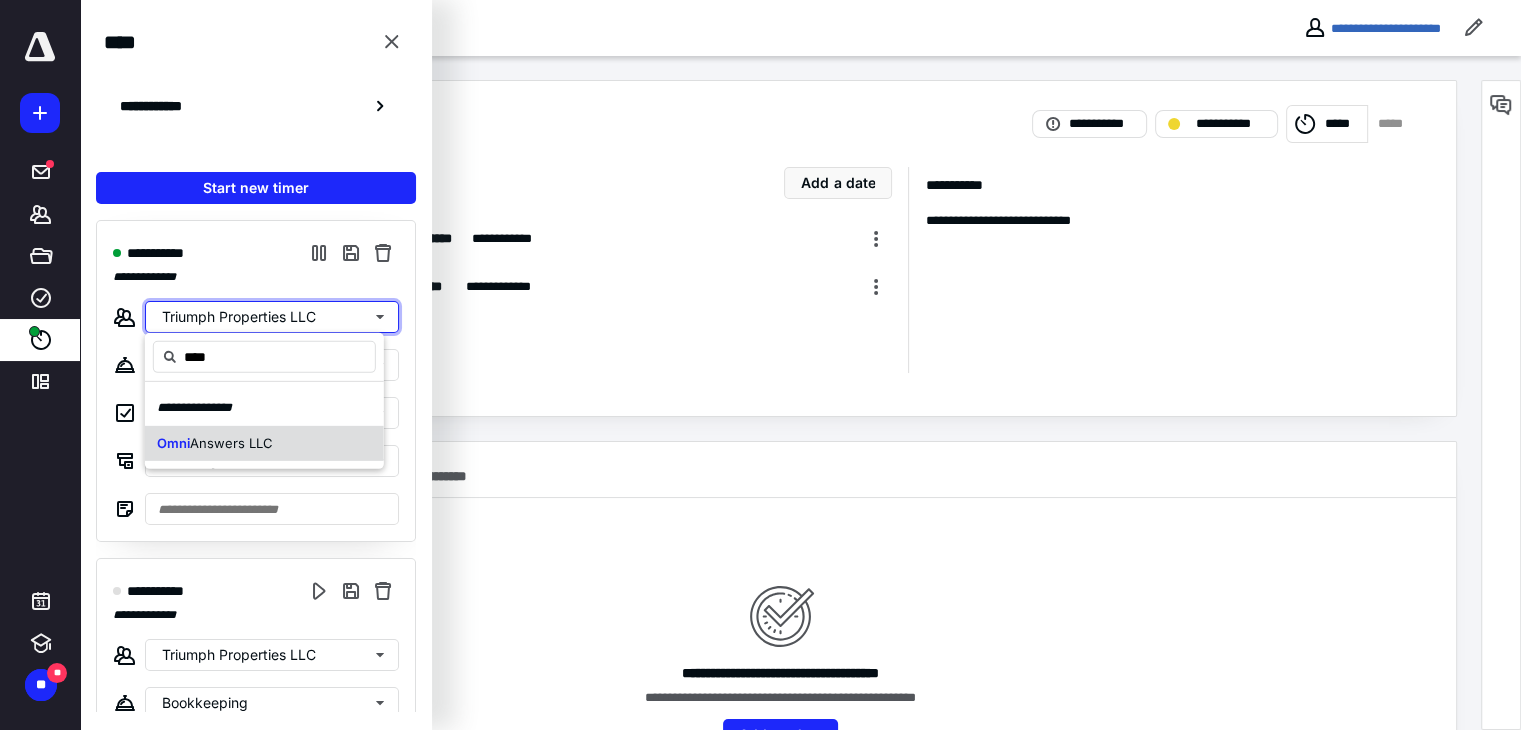 type 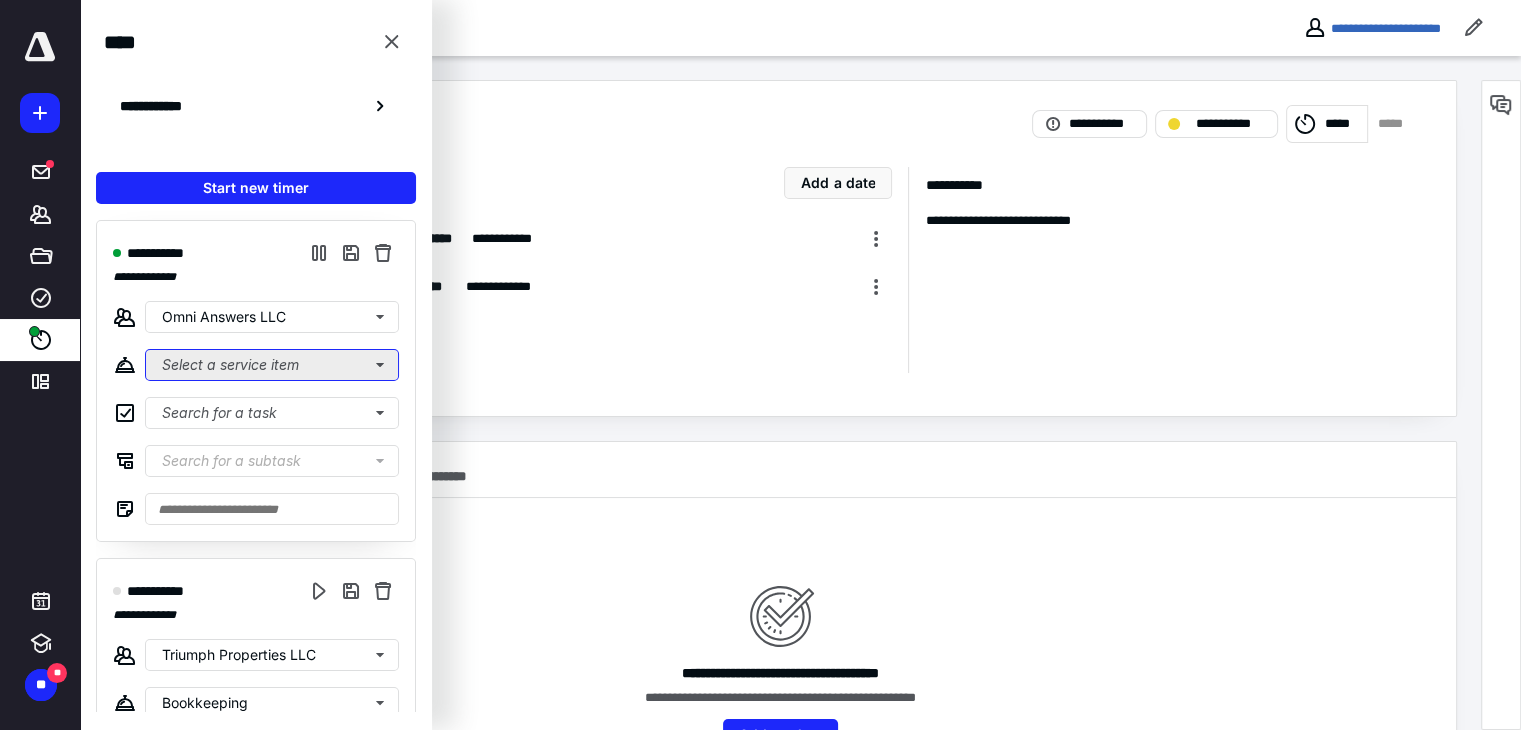 click on "Select a service item" at bounding box center [272, 365] 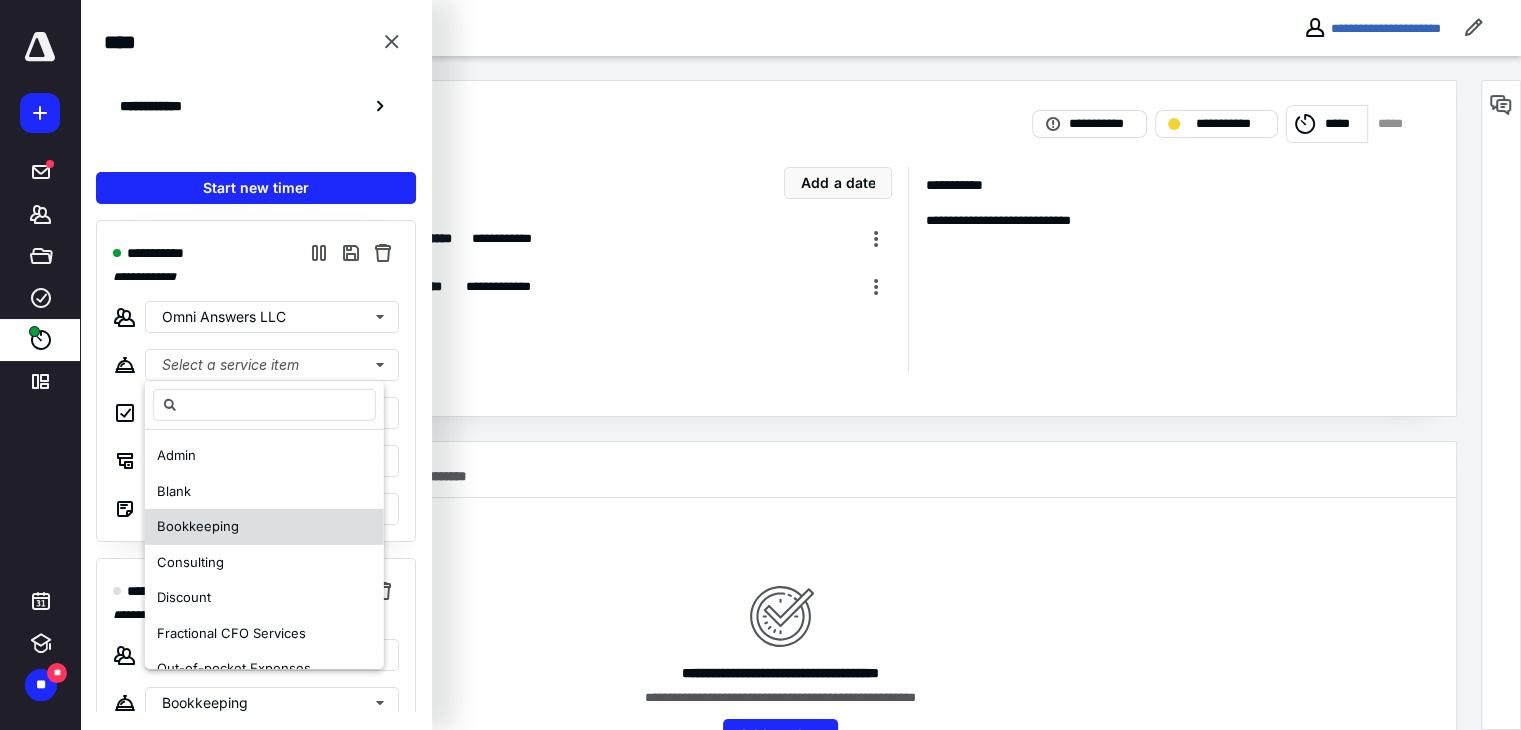 click on "Bookkeeping" at bounding box center [198, 526] 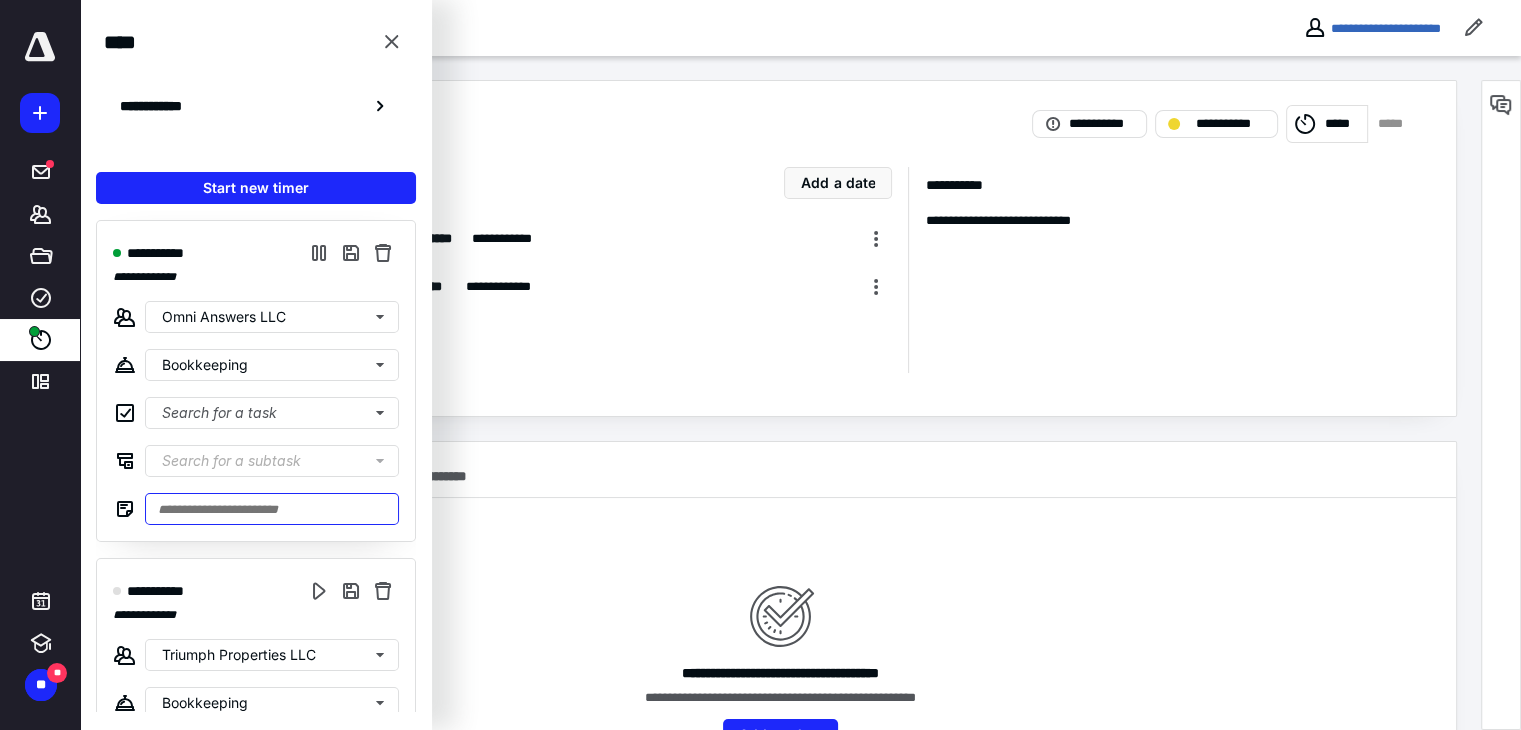 click at bounding box center [272, 509] 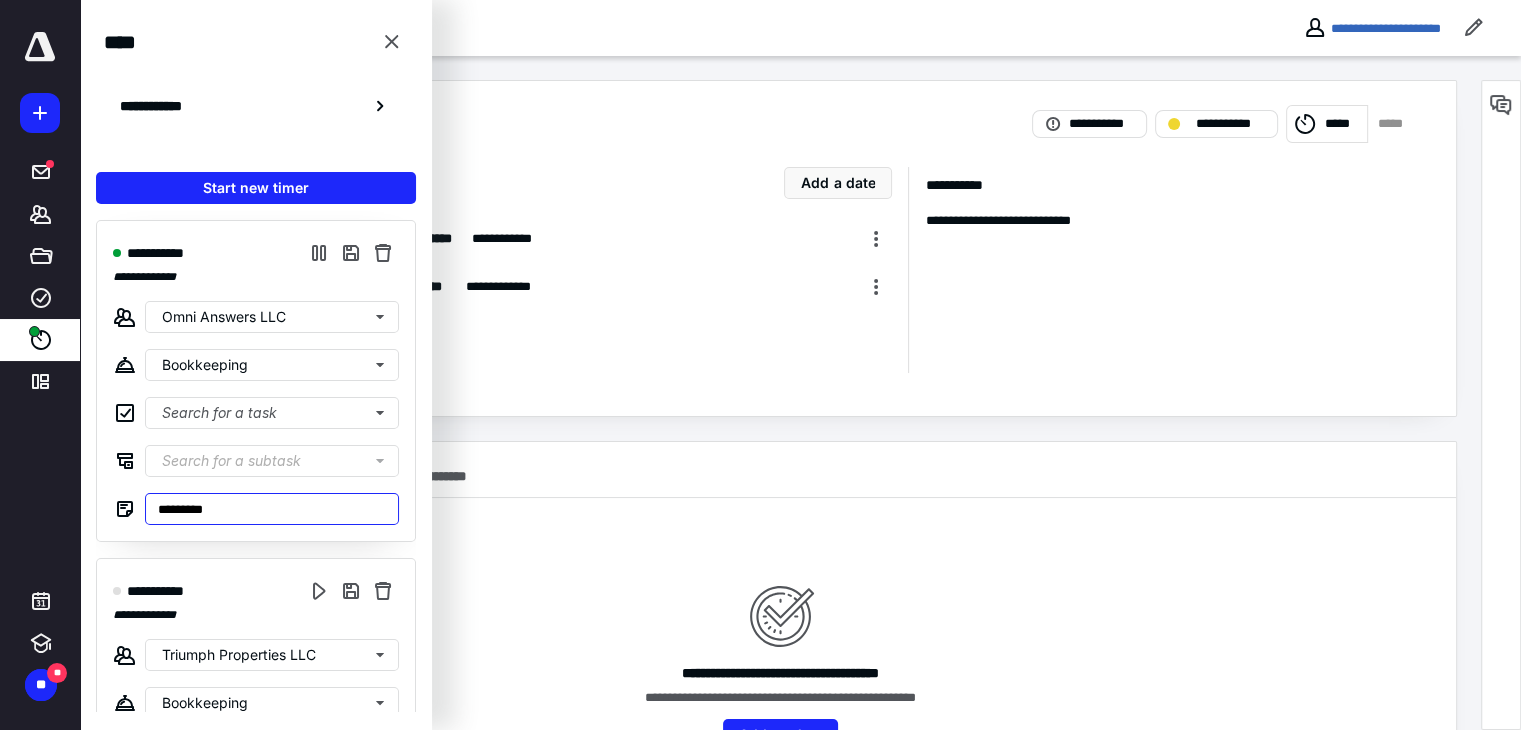type on "*********" 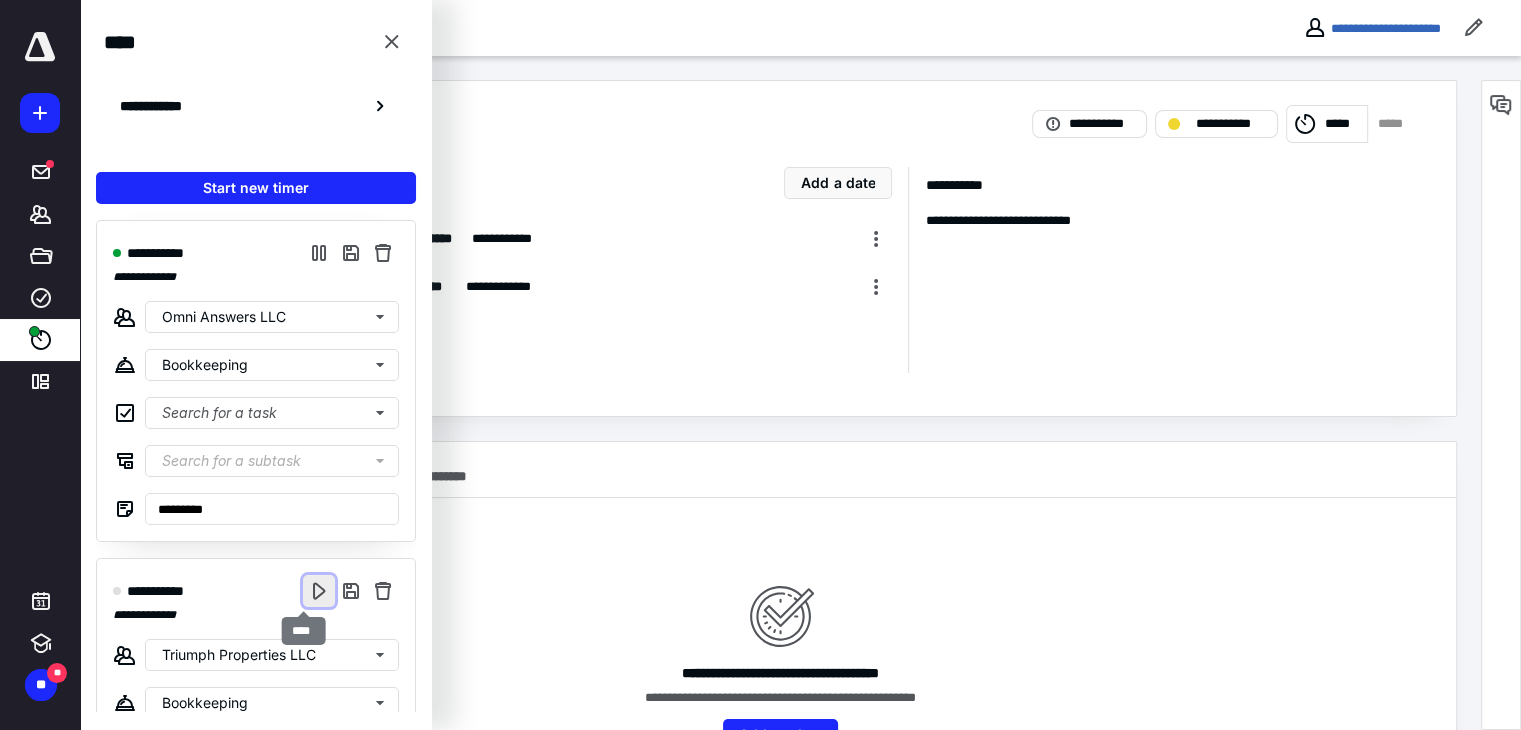click at bounding box center [319, 591] 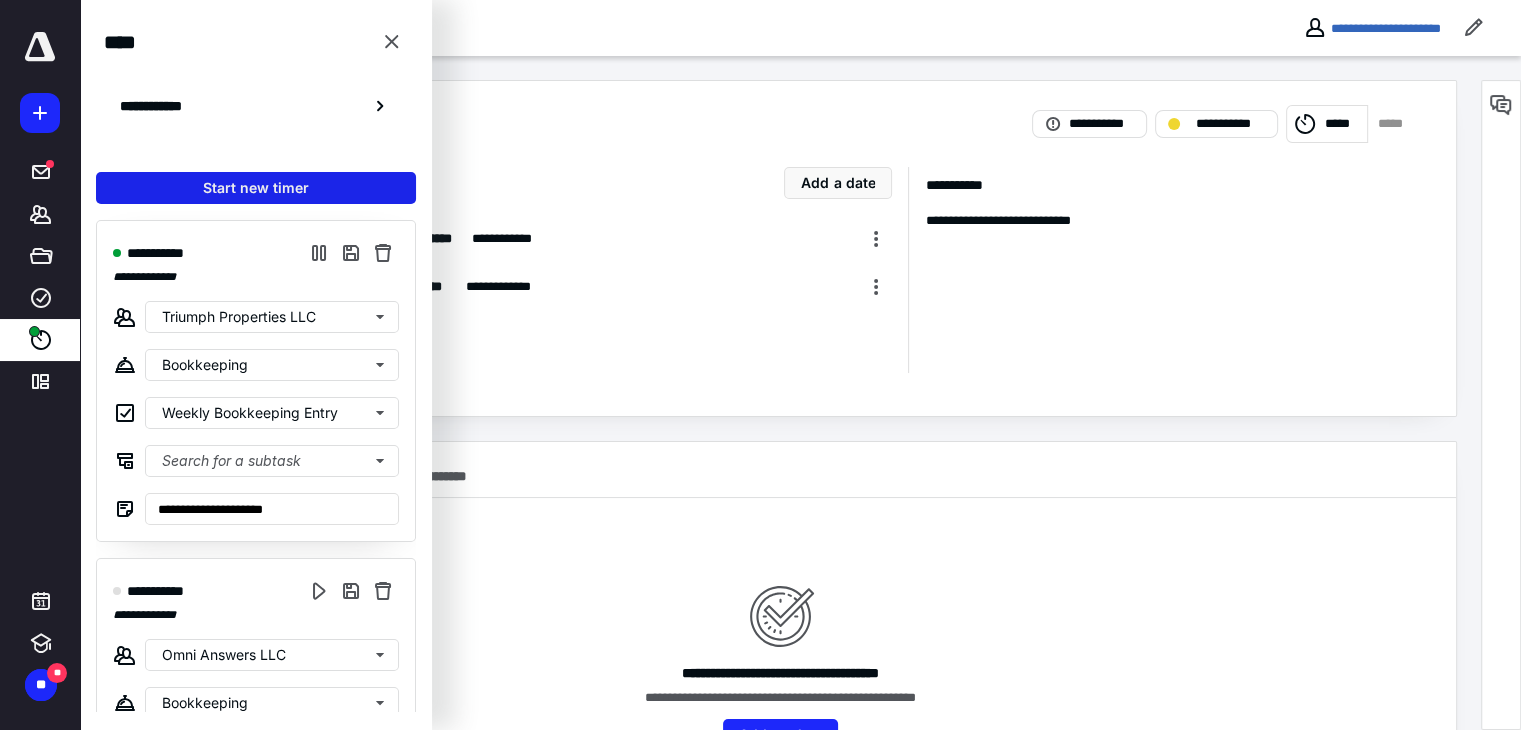 click on "Start new timer" at bounding box center [256, 188] 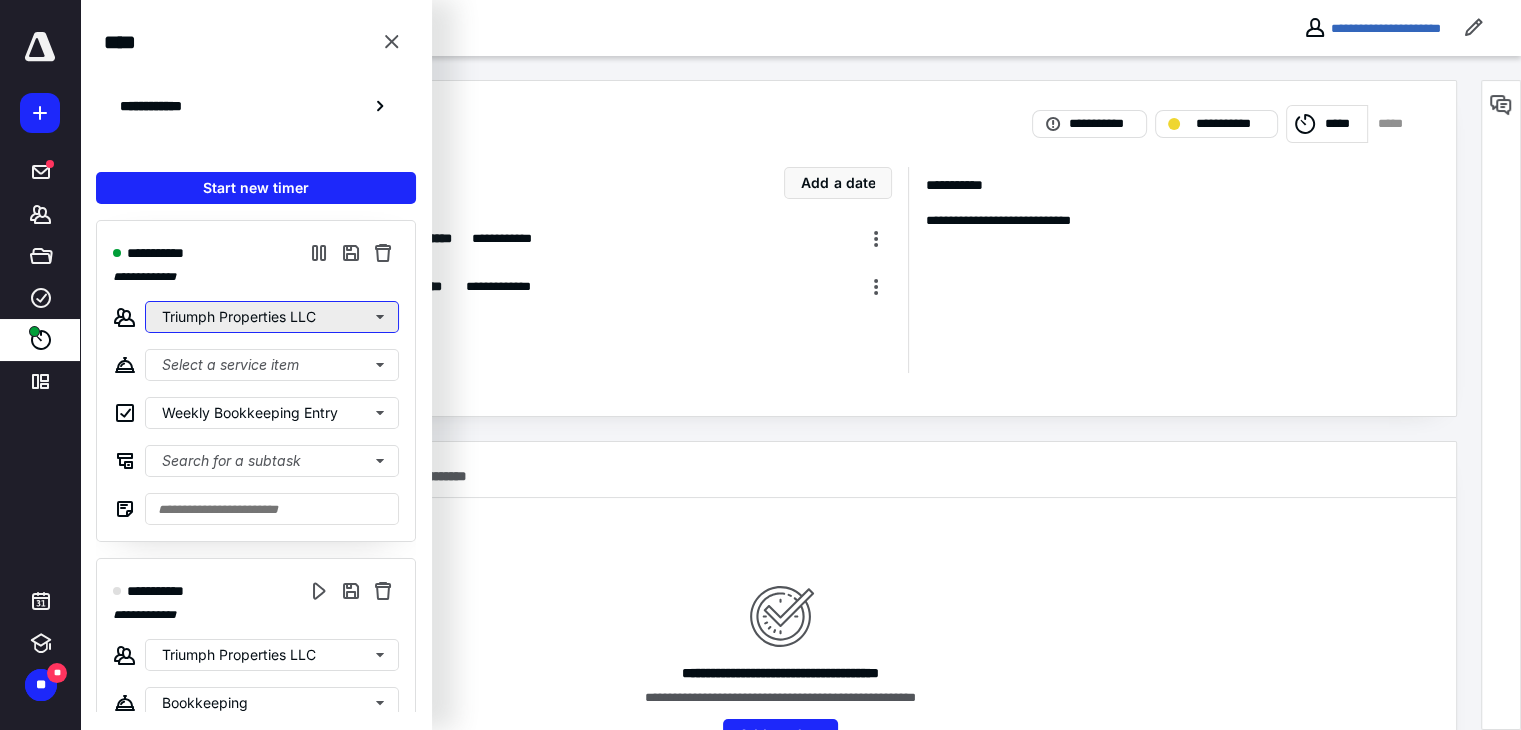 click on "Triumph Properties LLC" at bounding box center [272, 317] 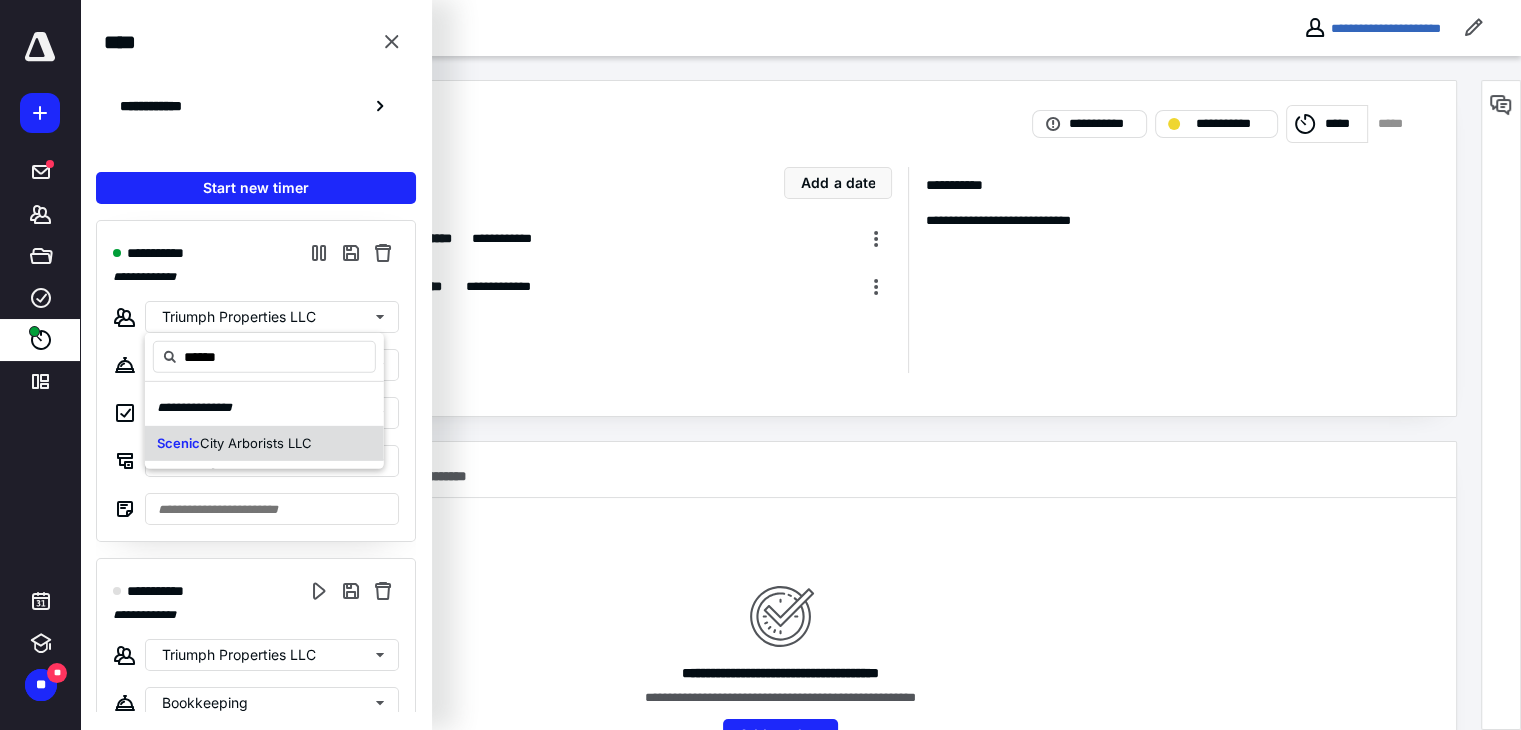 click on "City Arborists LLC" at bounding box center [256, 442] 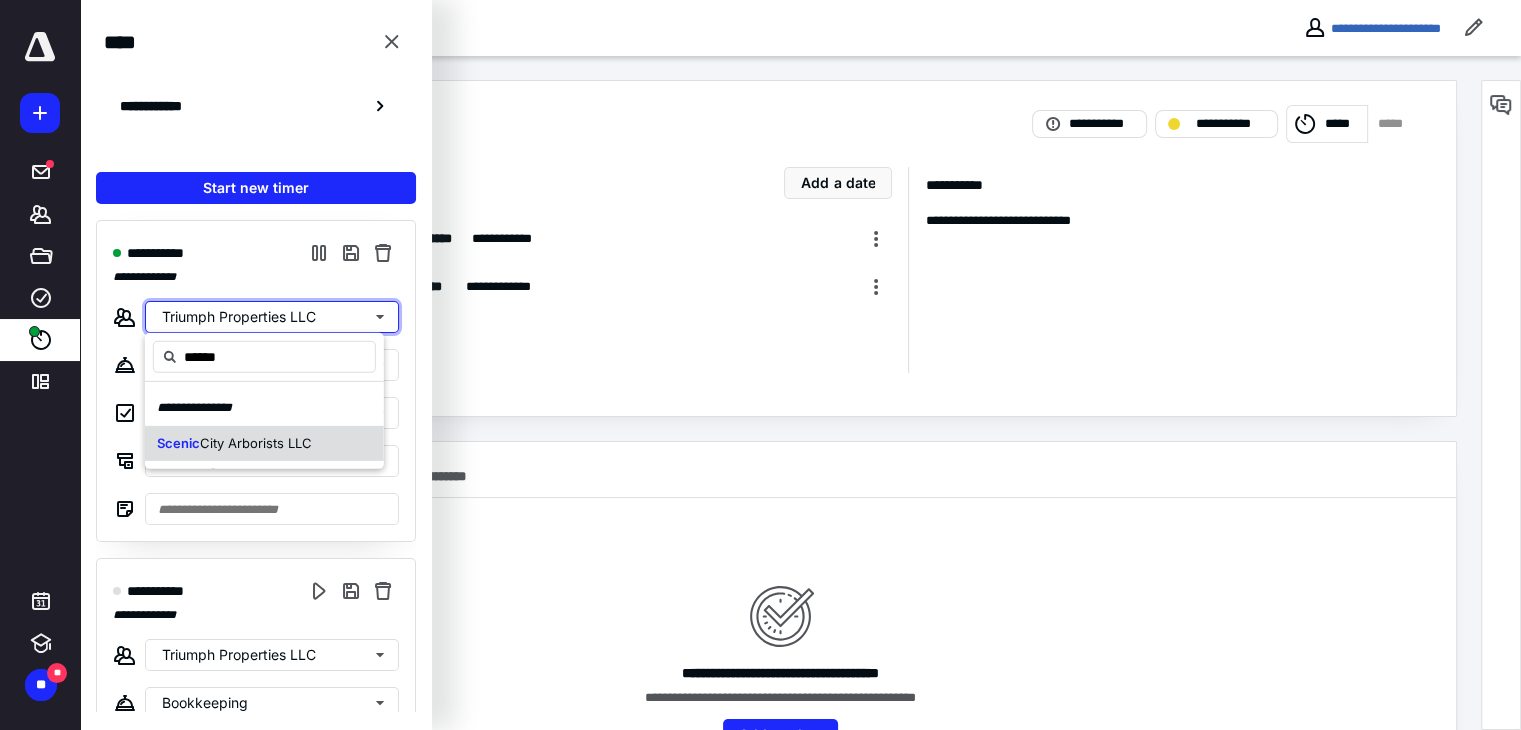 type 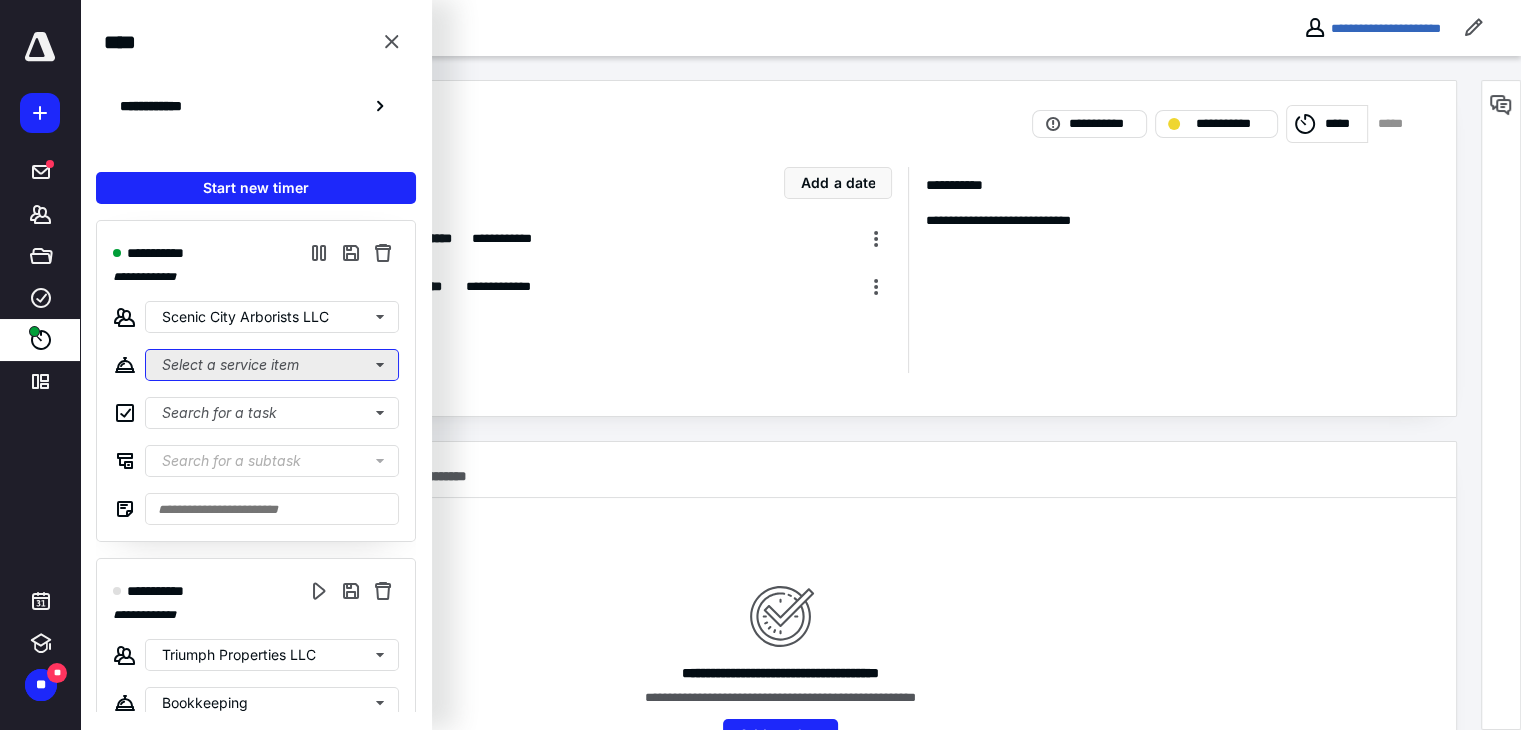 click on "Select a service item" at bounding box center (272, 365) 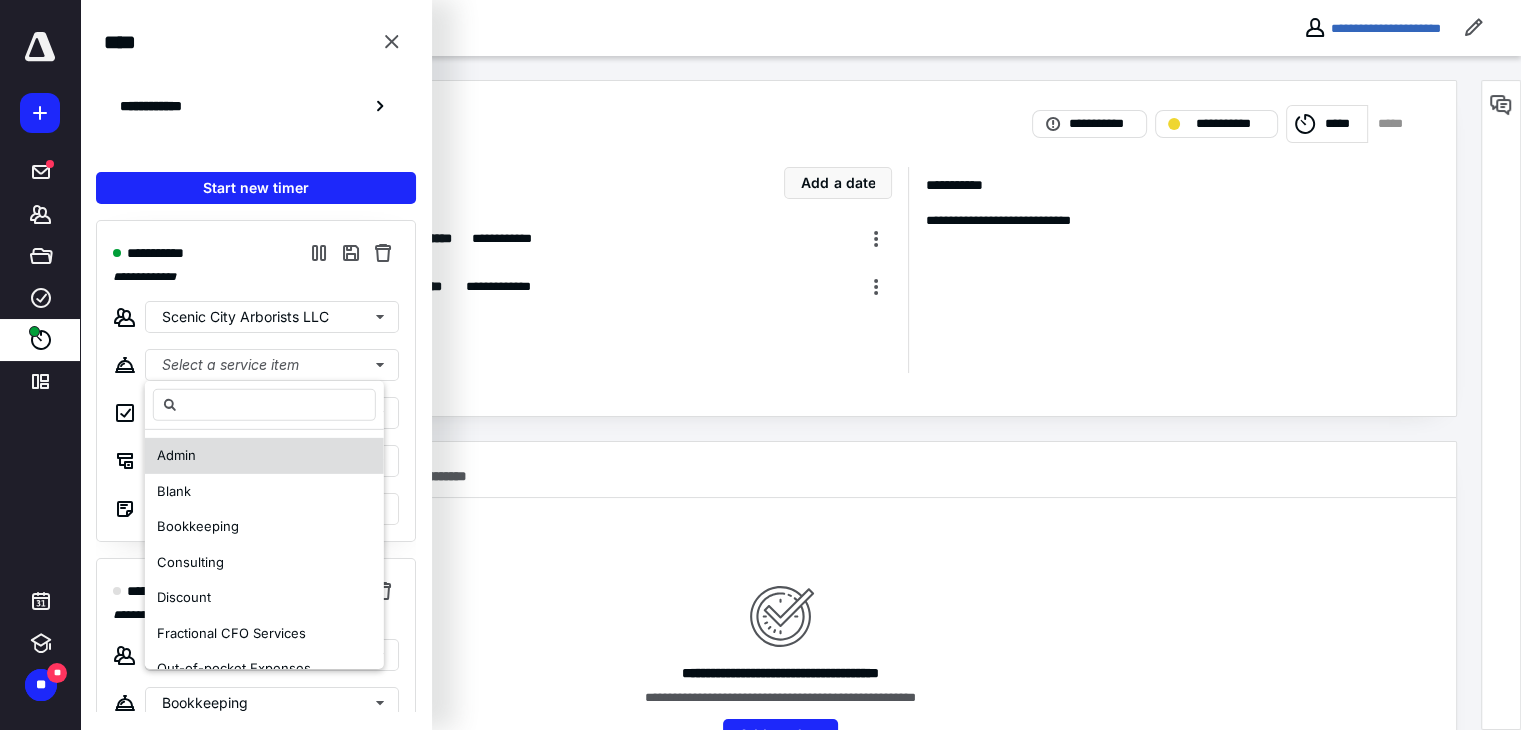 drag, startPoint x: 241, startPoint y: 530, endPoint x: 238, endPoint y: 459, distance: 71.063354 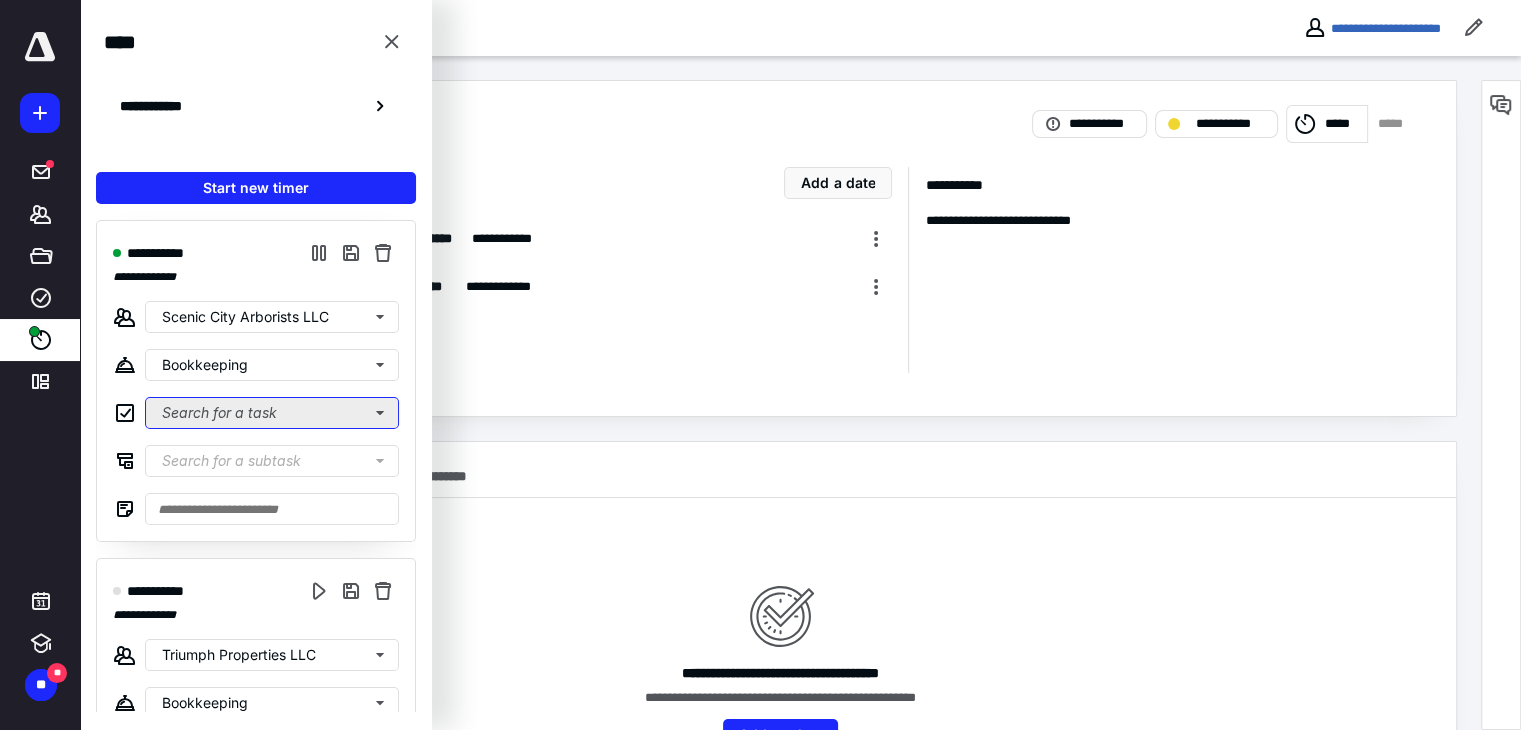 click on "Search for a task" at bounding box center (272, 413) 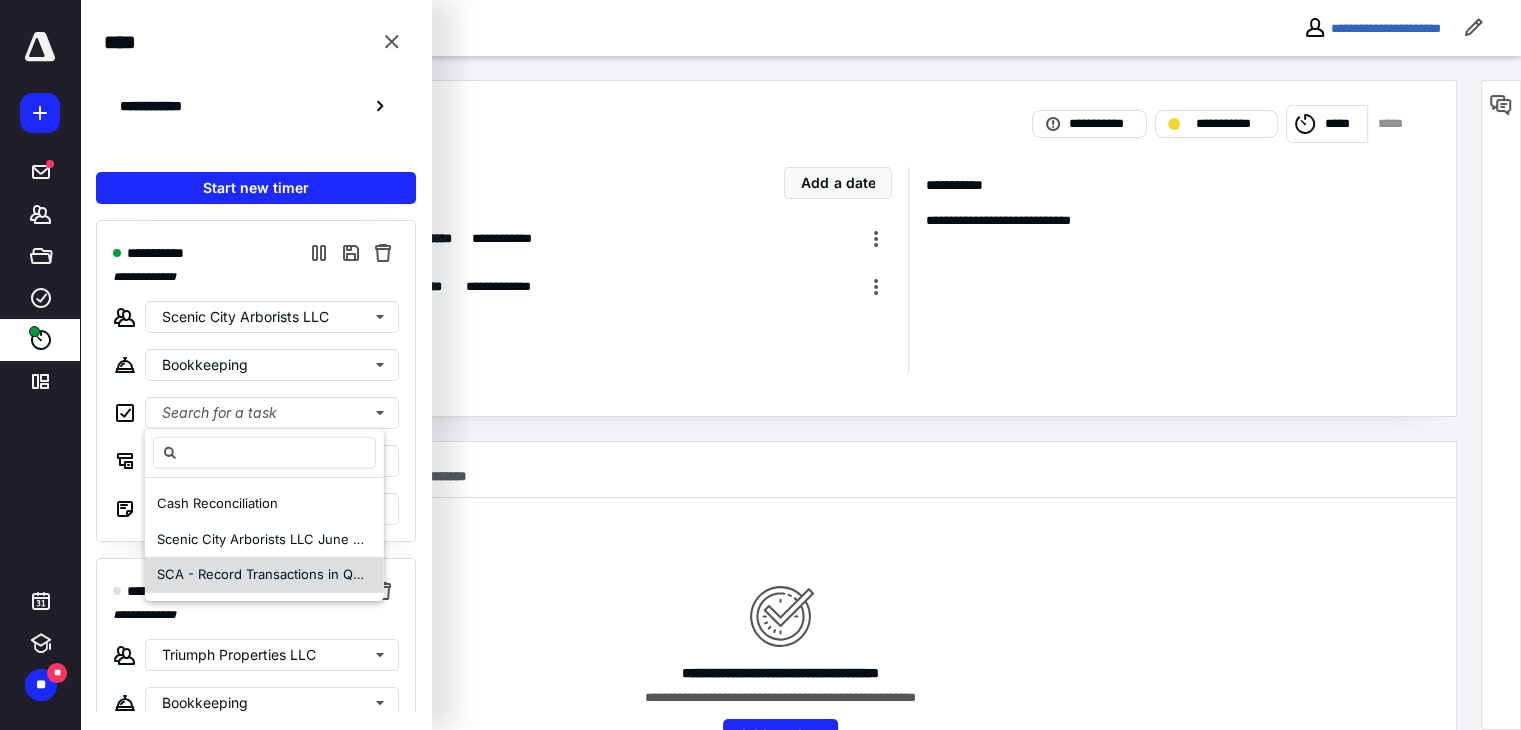 click on "SCA - Record Transactions in QBO" at bounding box center [260, 575] 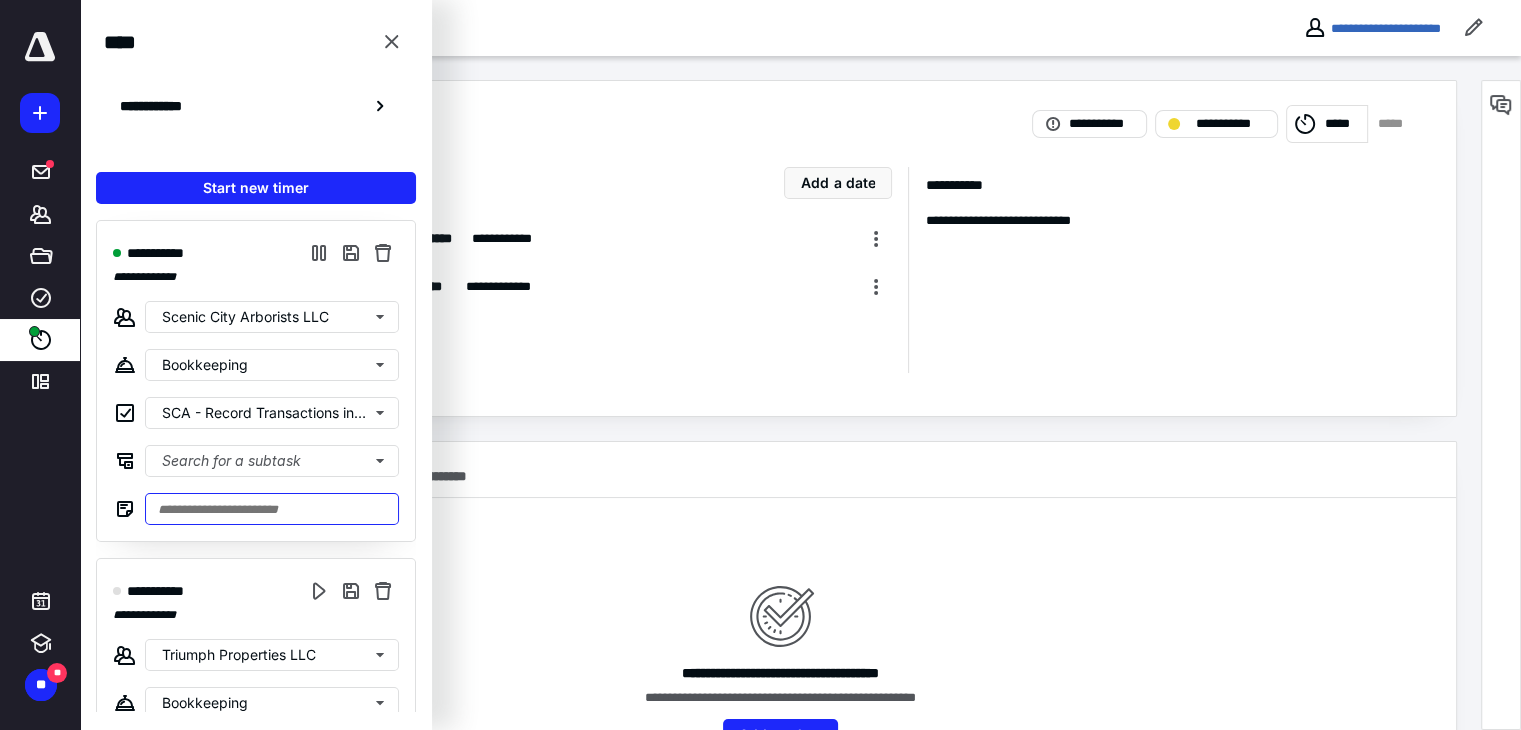 drag, startPoint x: 221, startPoint y: 518, endPoint x: 226, endPoint y: 500, distance: 18.681541 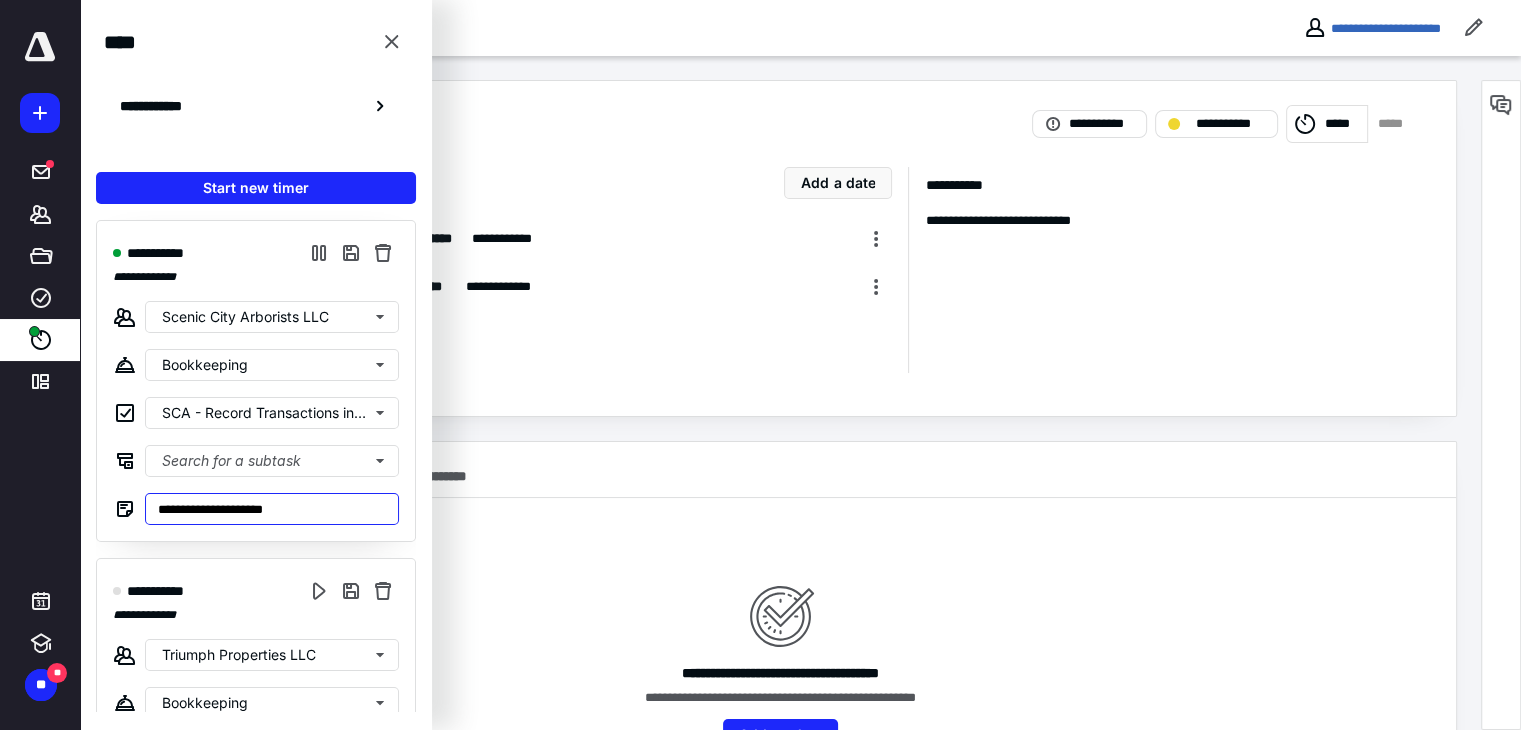 type on "**********" 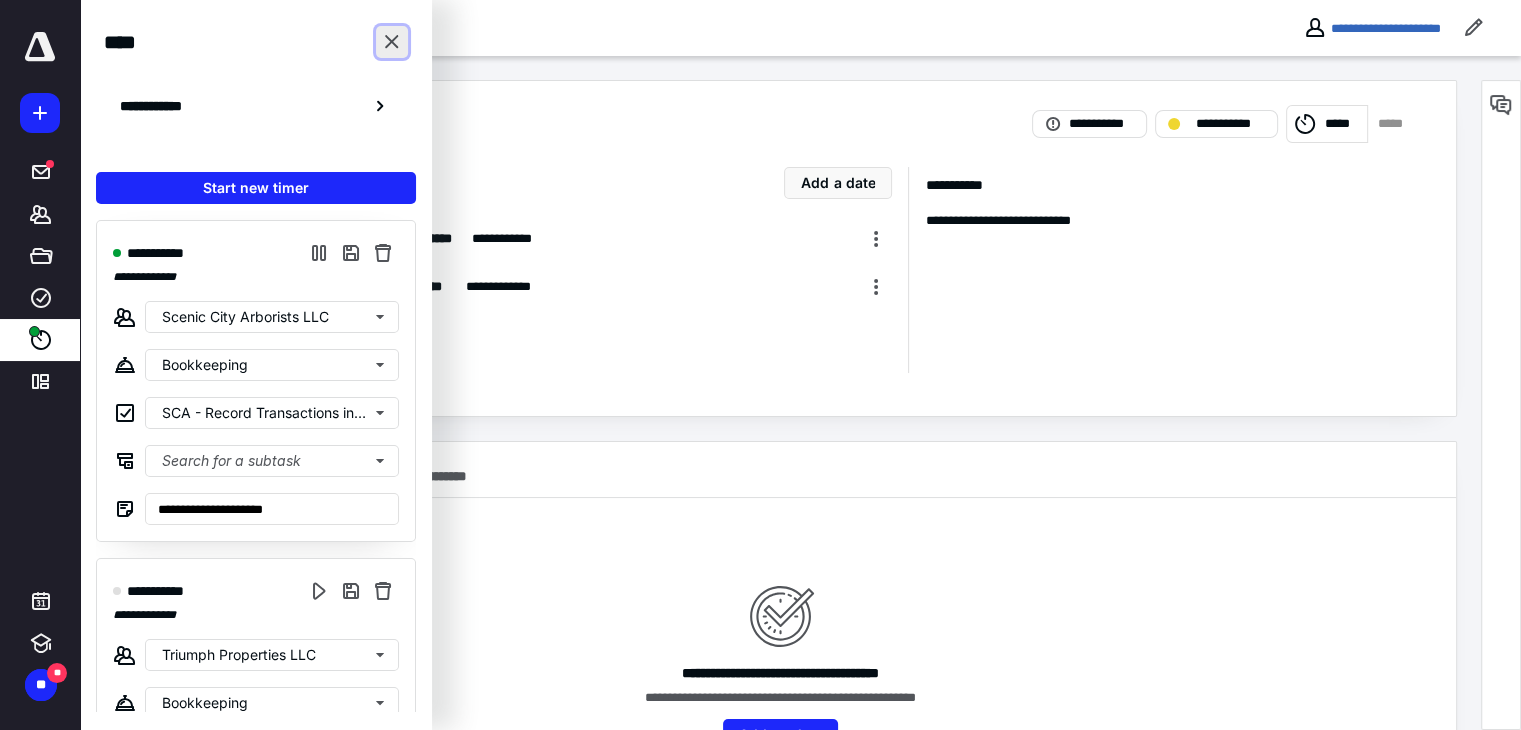 click at bounding box center [392, 42] 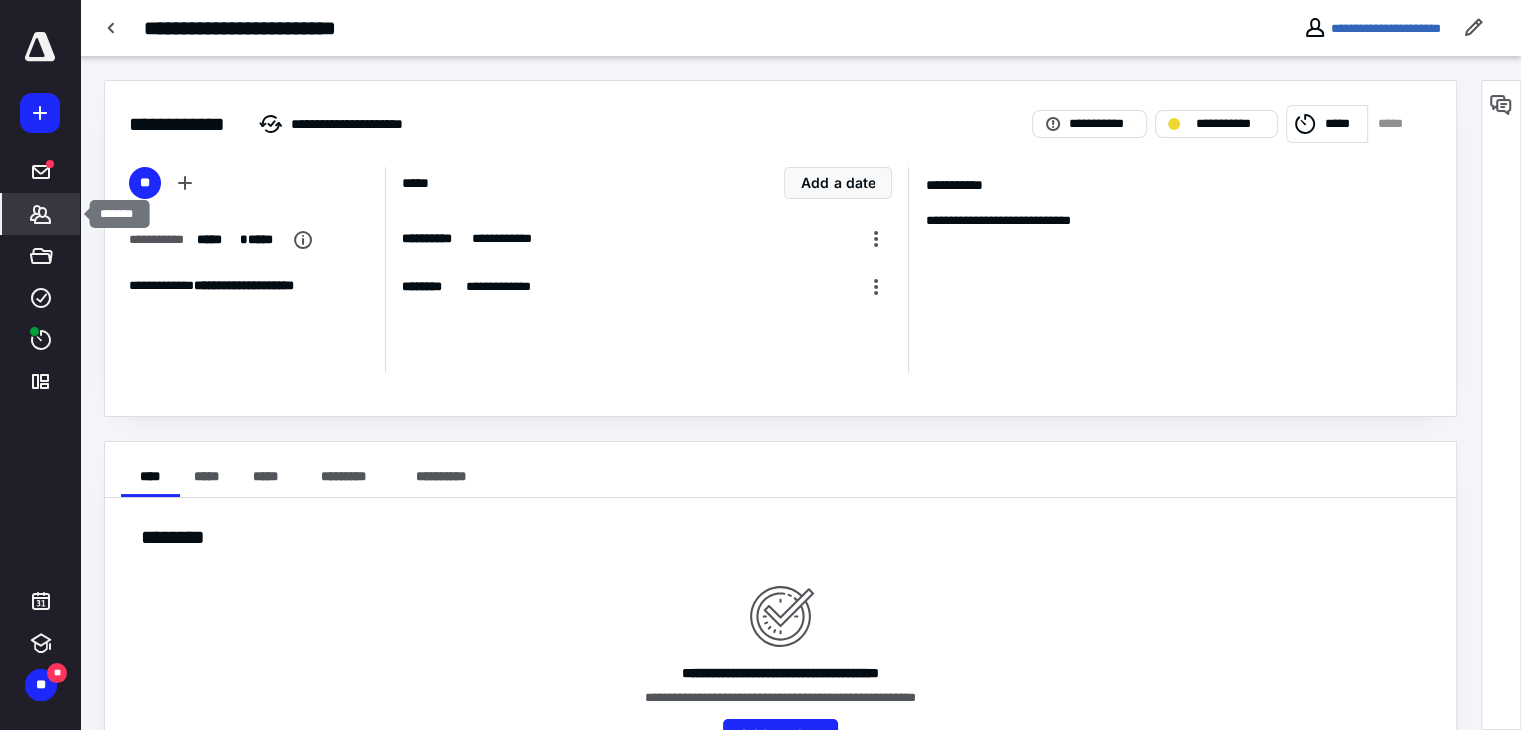 click 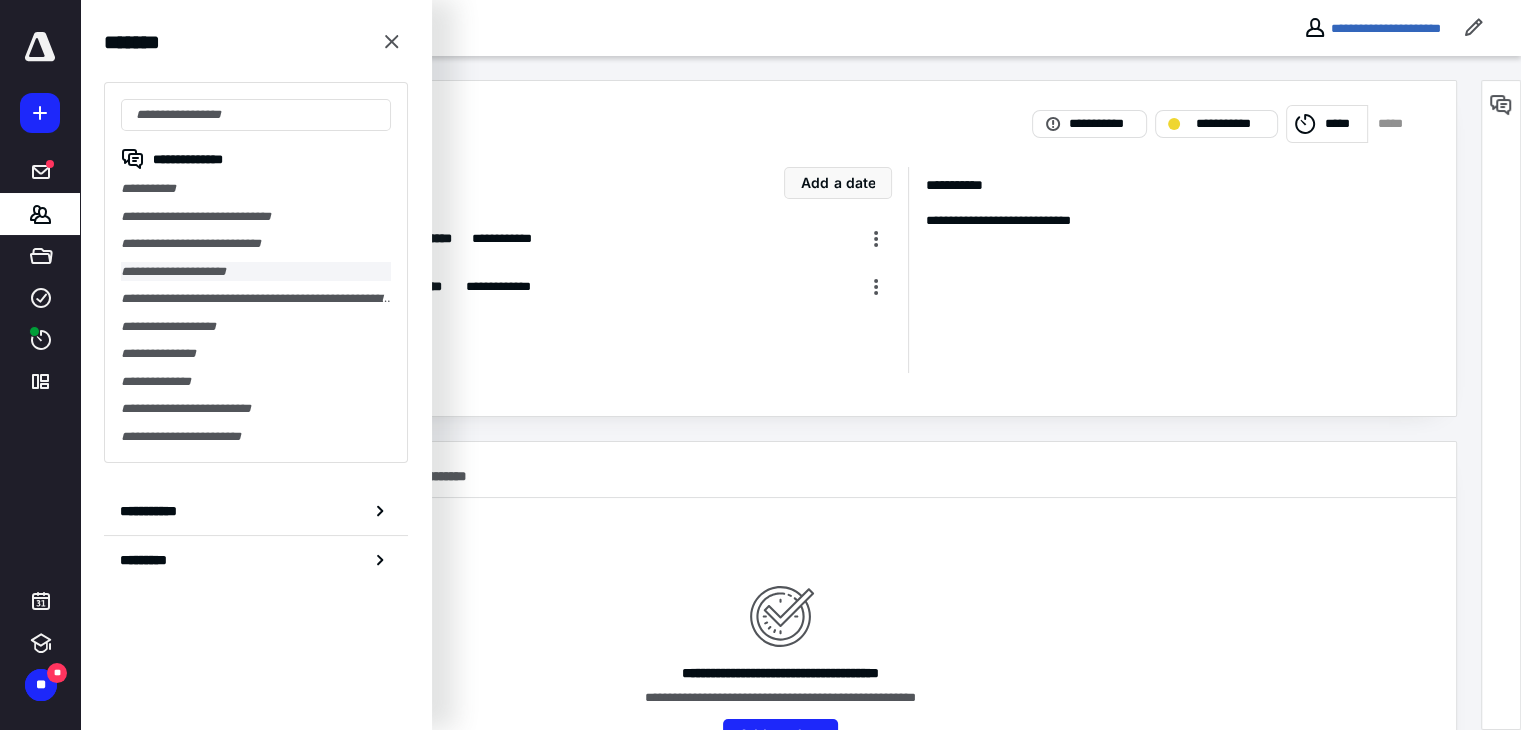 click on "**********" at bounding box center [256, 272] 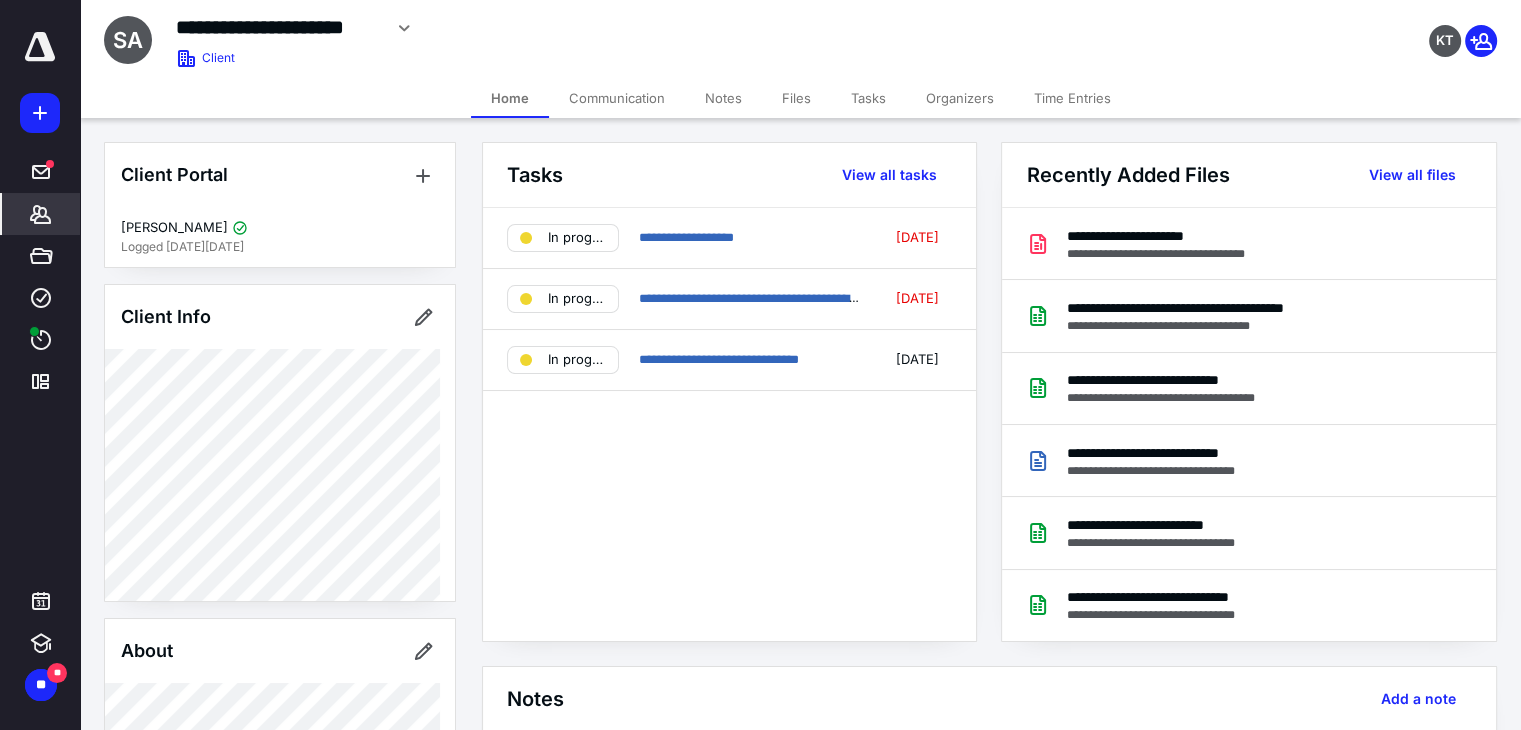 click on "Files" at bounding box center (796, 98) 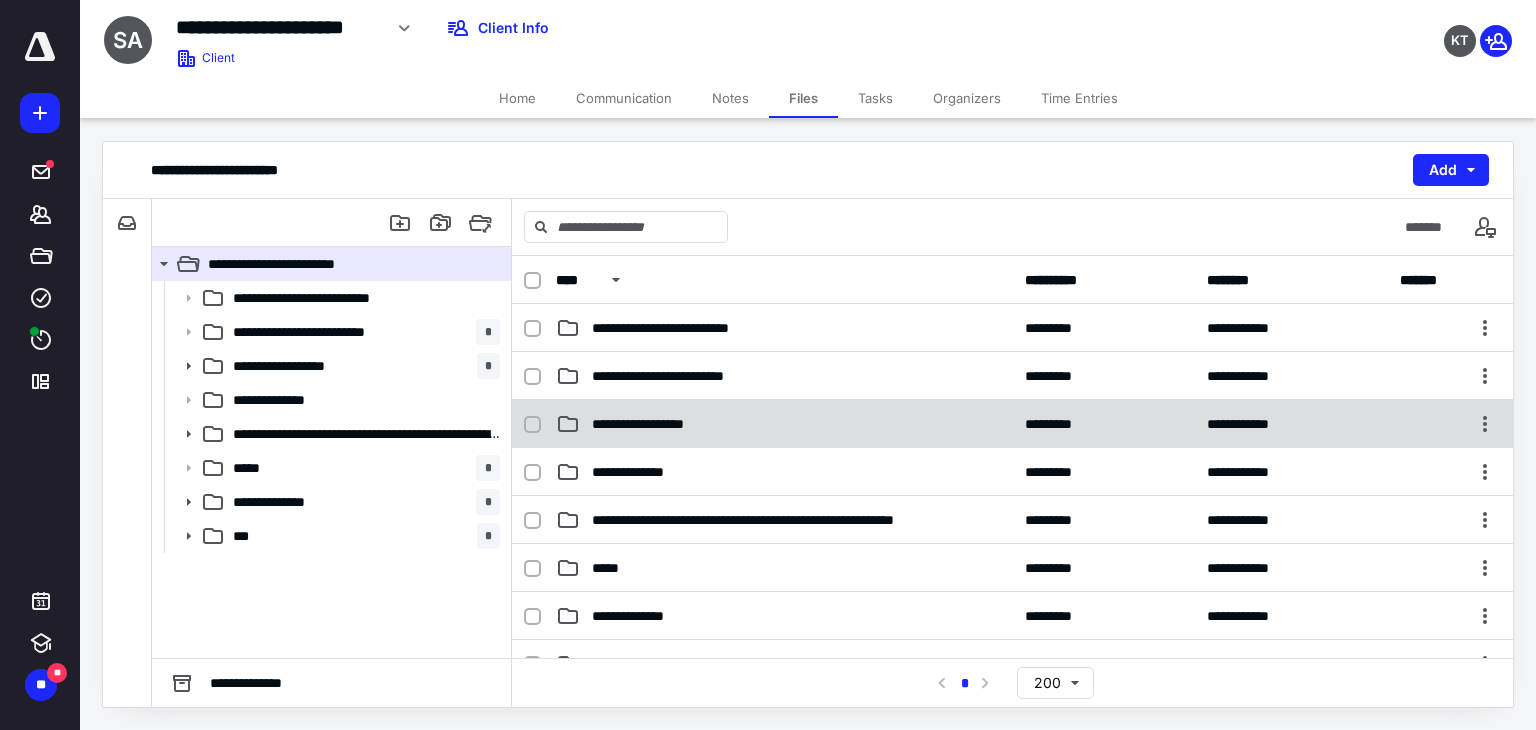 click on "**********" at bounding box center (658, 424) 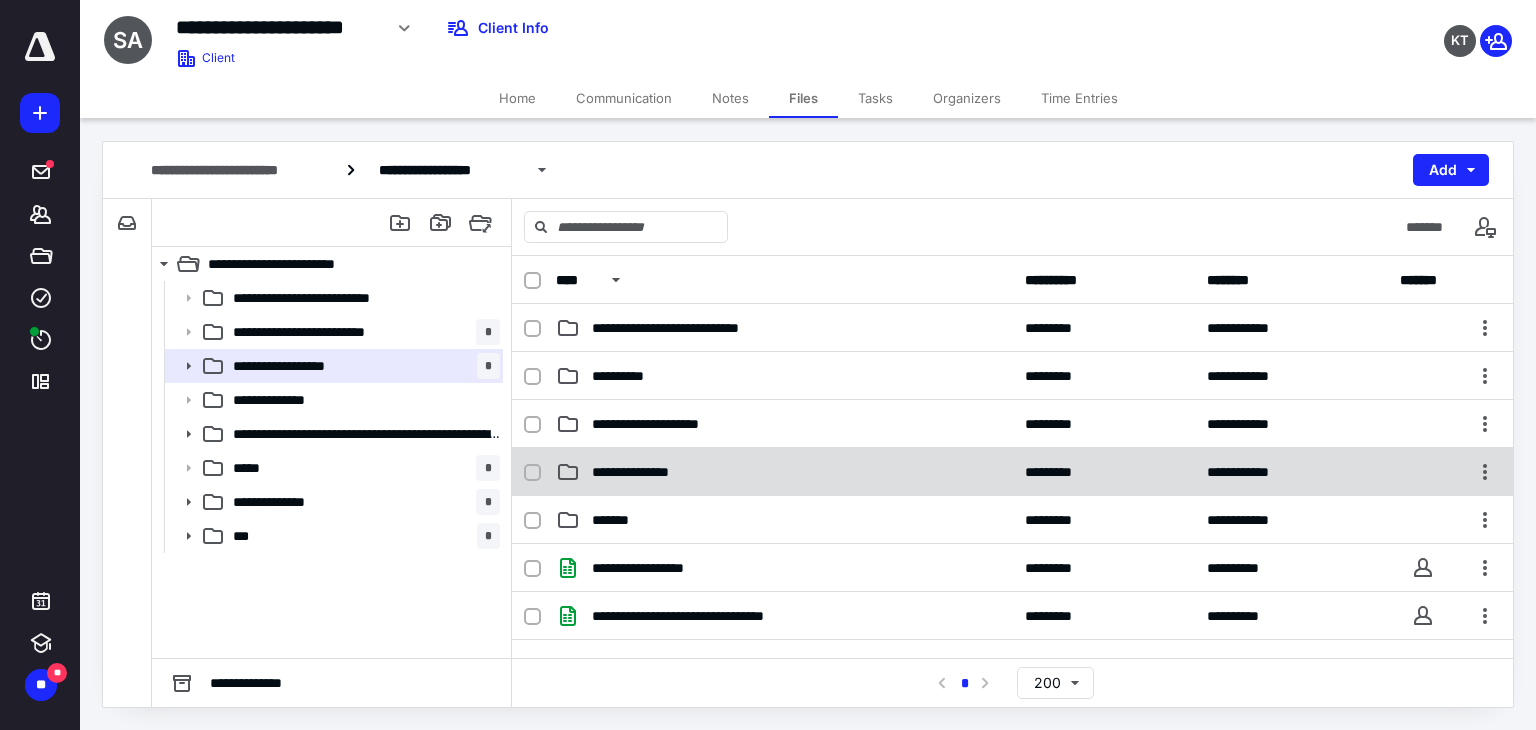 click on "**********" at bounding box center (648, 472) 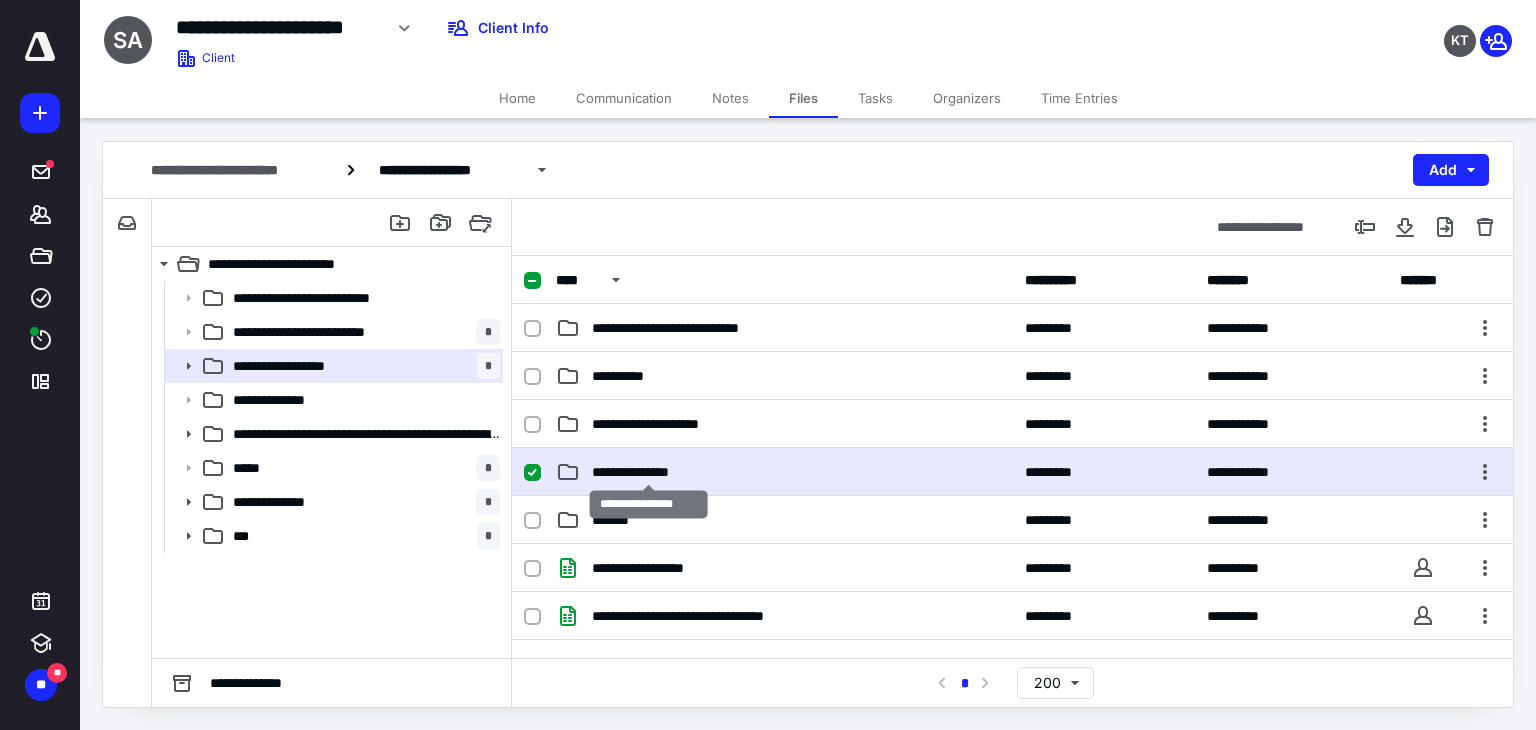 click on "**********" at bounding box center (648, 472) 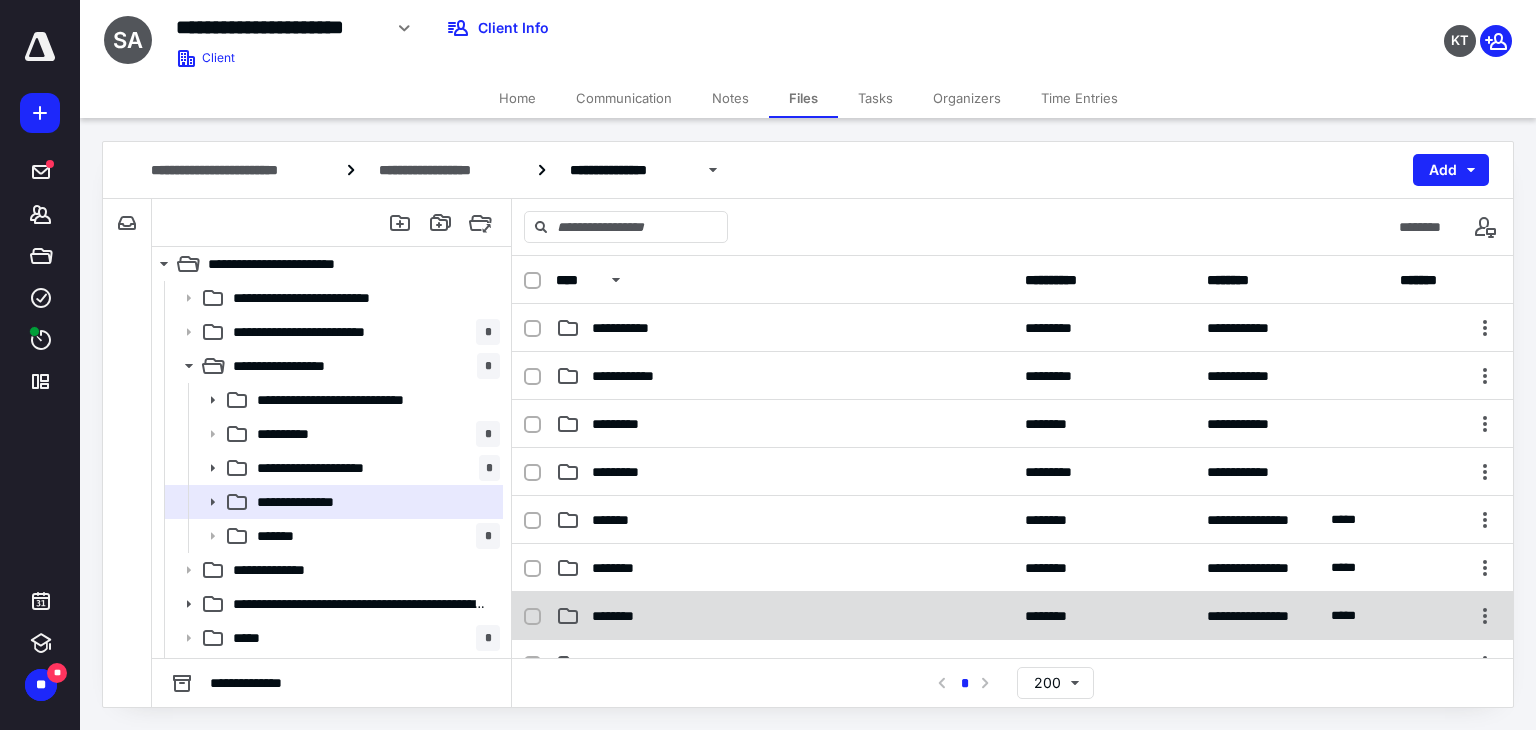 click on "********" at bounding box center [617, 616] 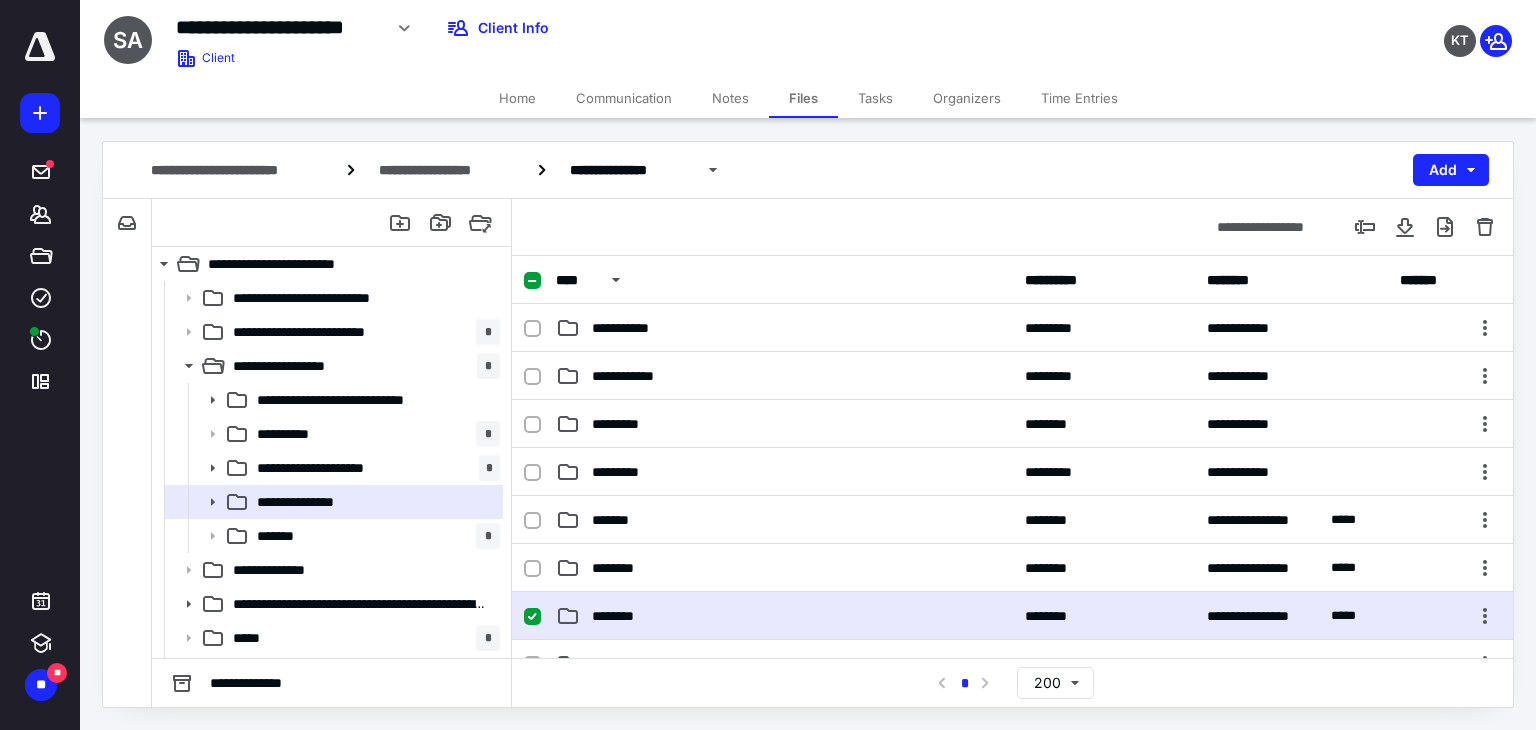 click on "********" at bounding box center (617, 616) 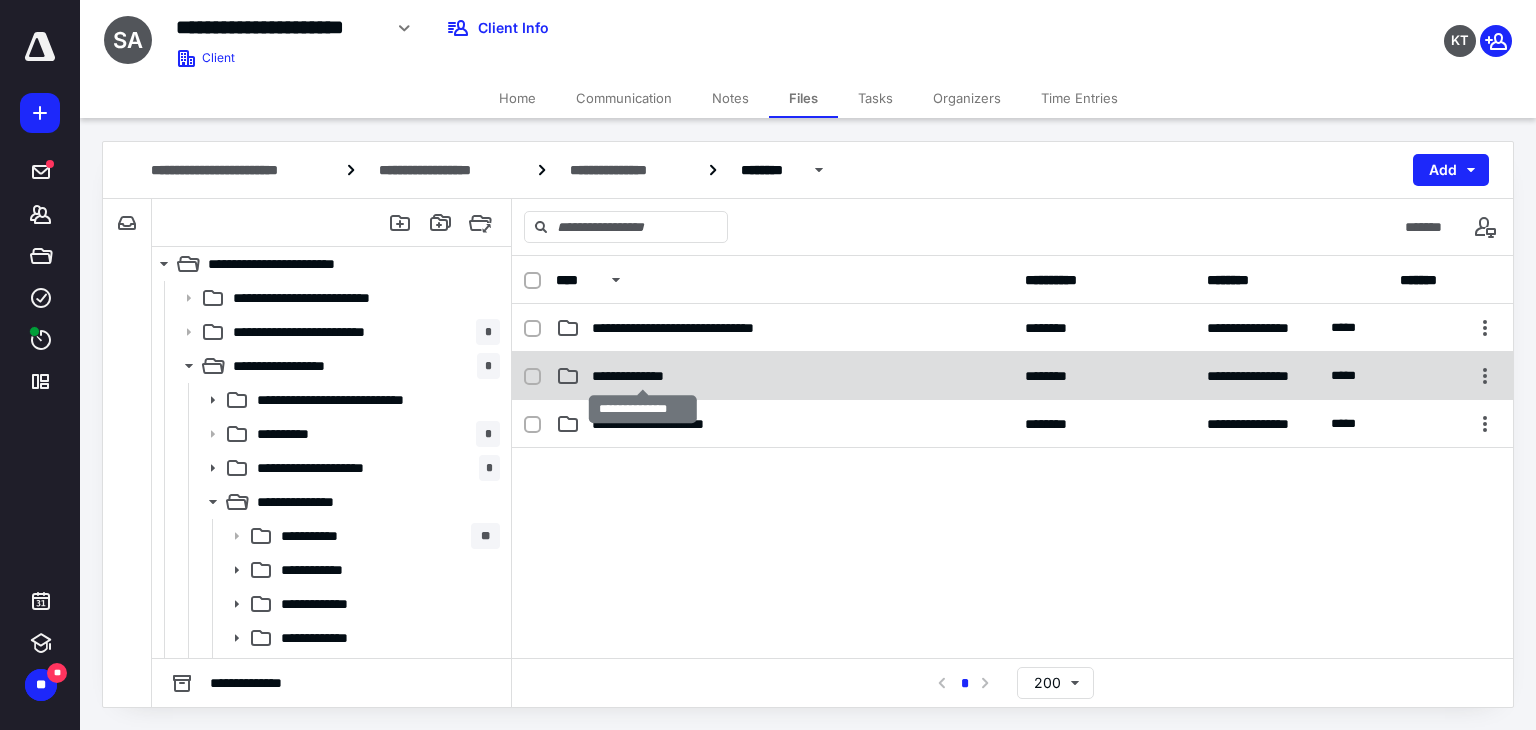 click on "**********" at bounding box center [643, 376] 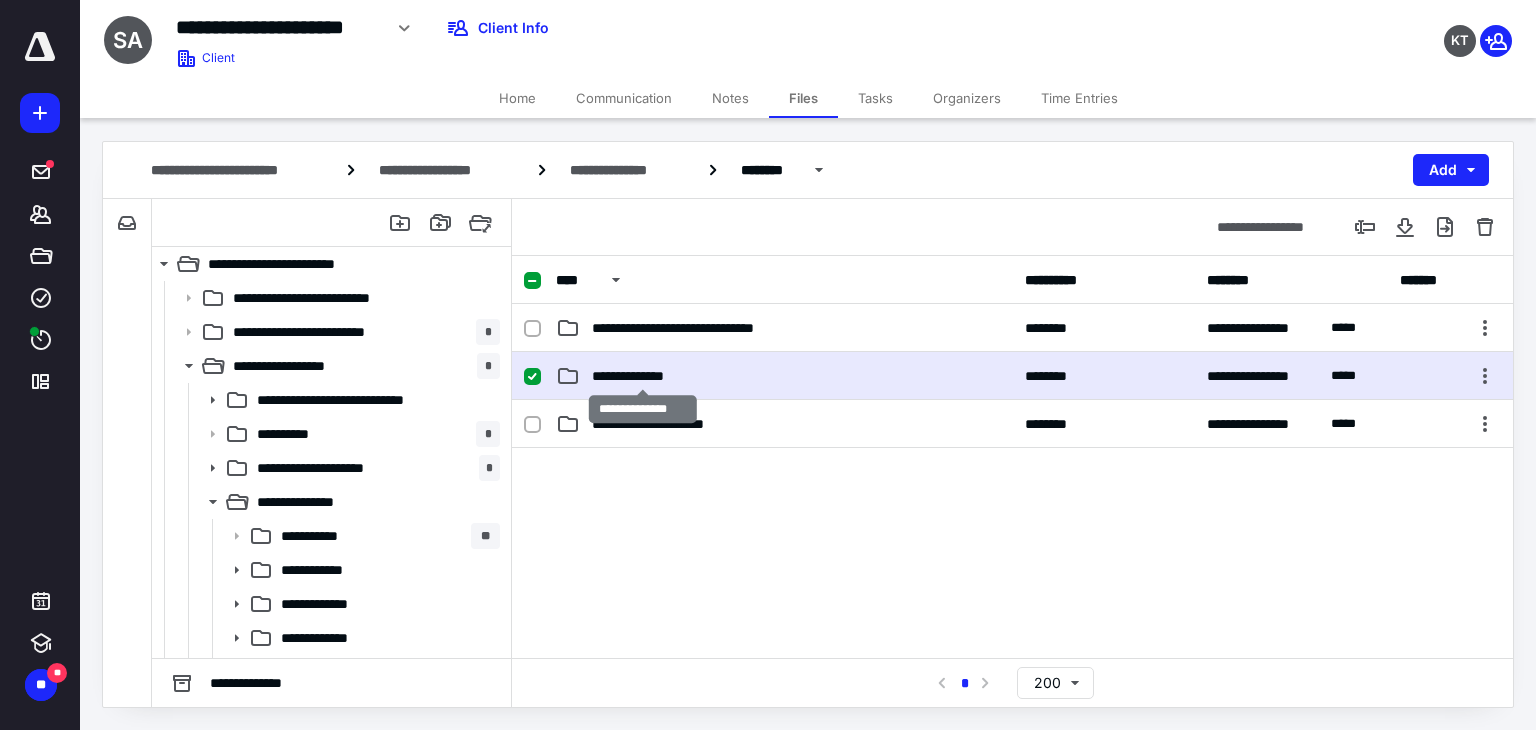 click on "**********" at bounding box center [643, 376] 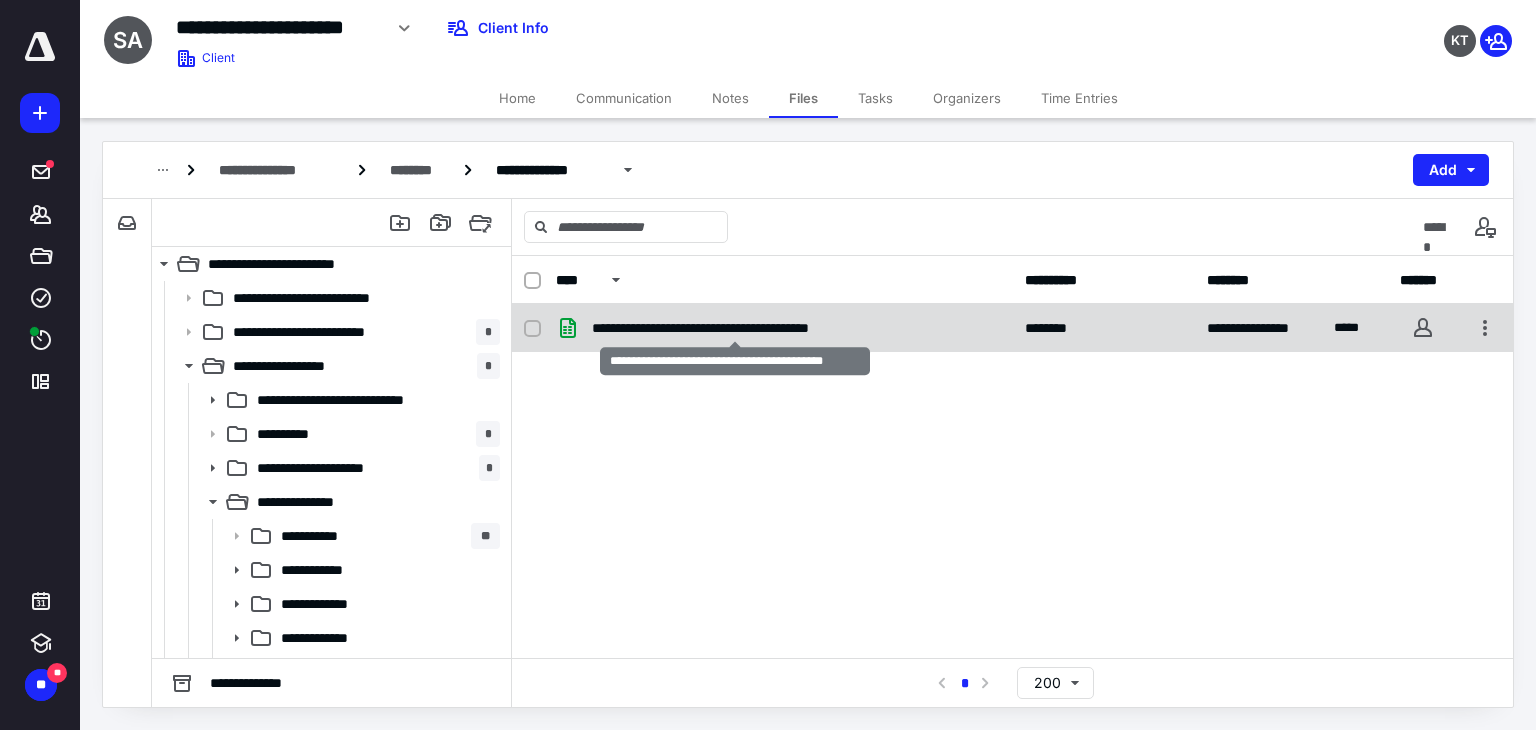 checkbox on "true" 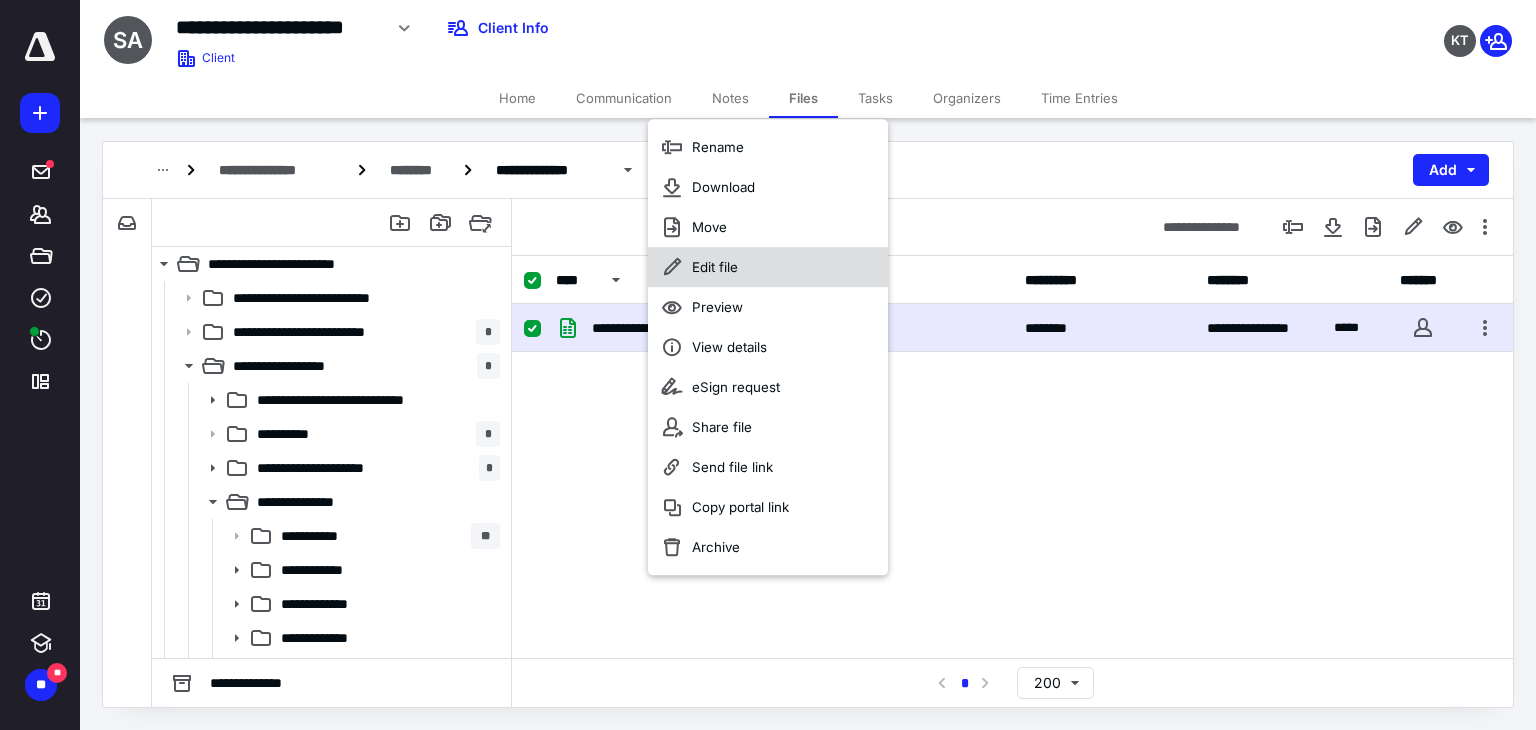 click on "Edit file" at bounding box center (715, 267) 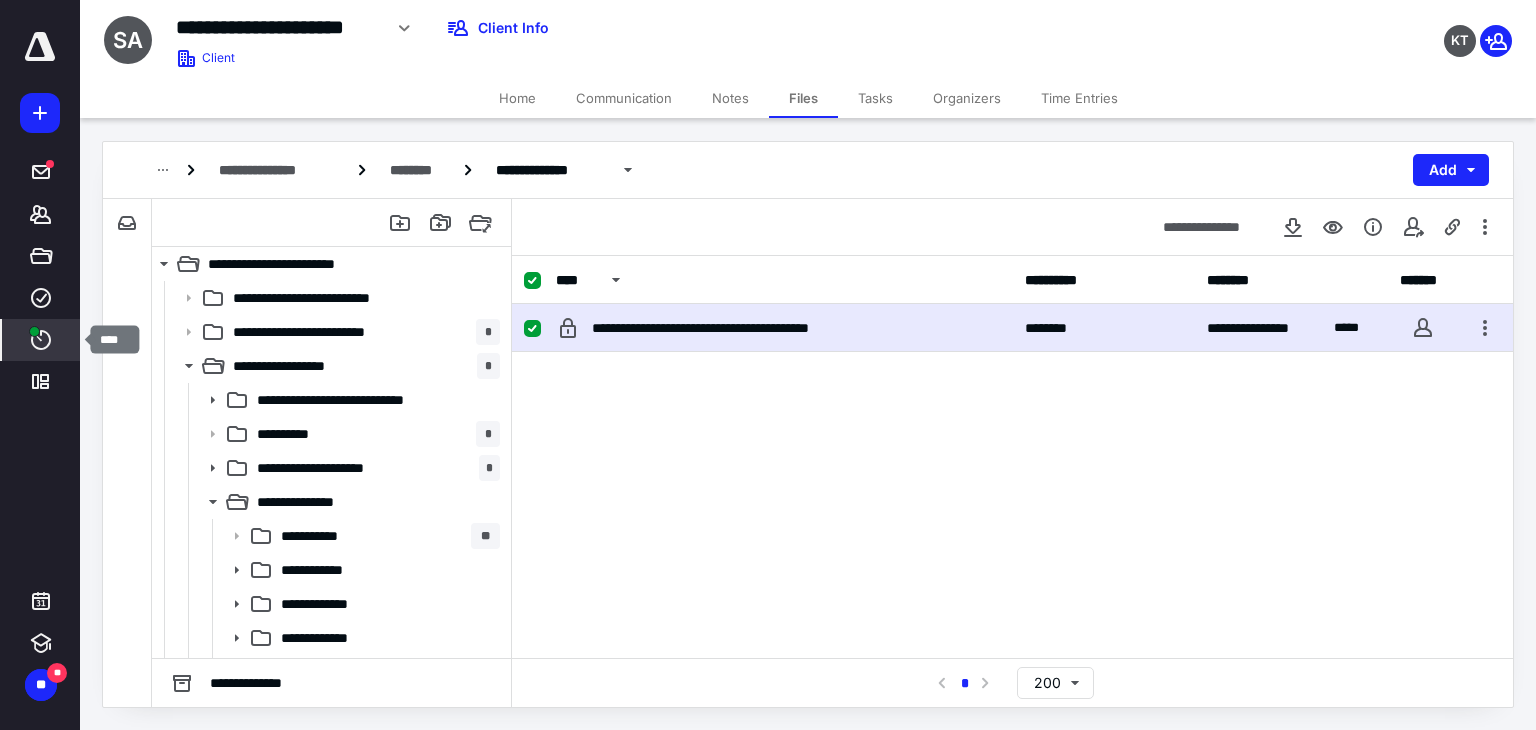 click 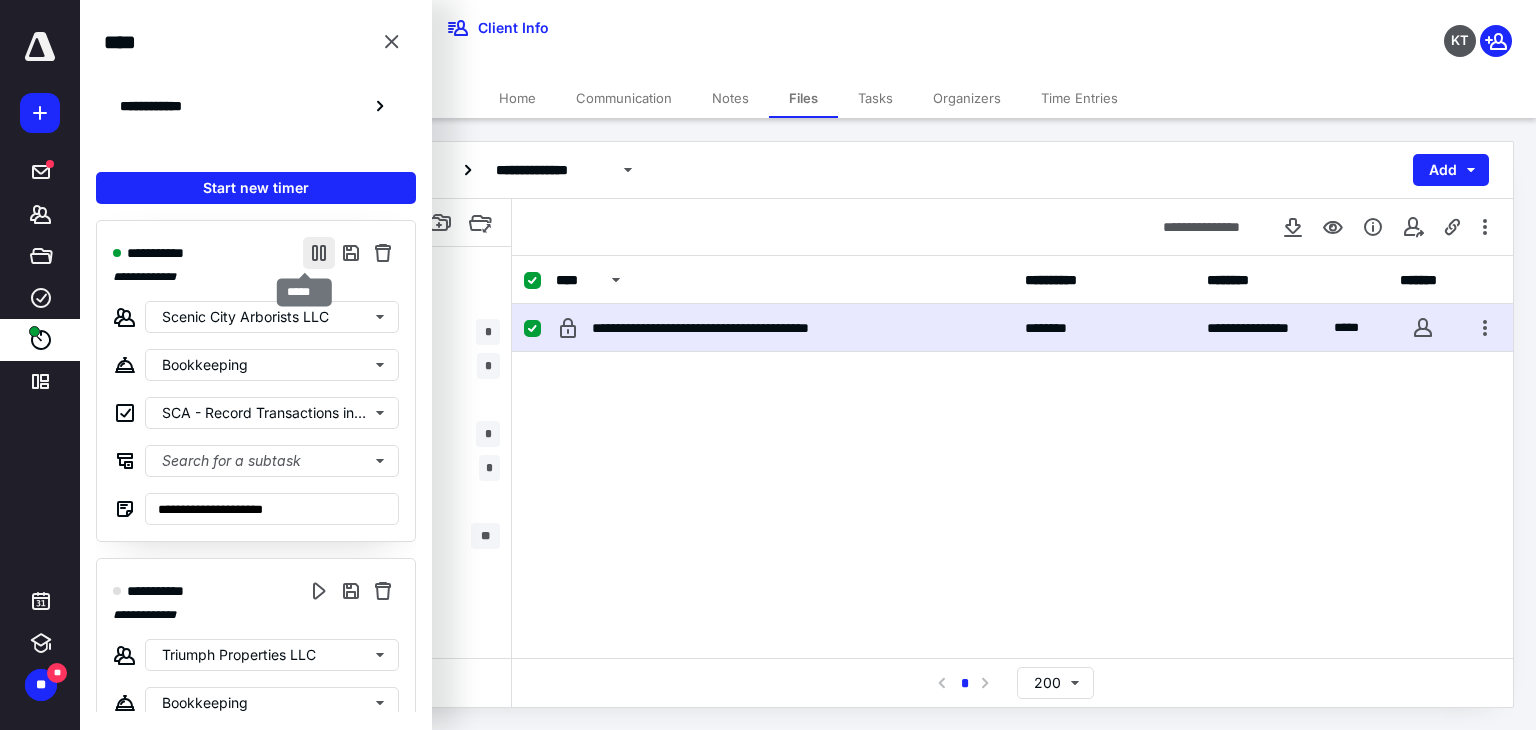 click at bounding box center [319, 253] 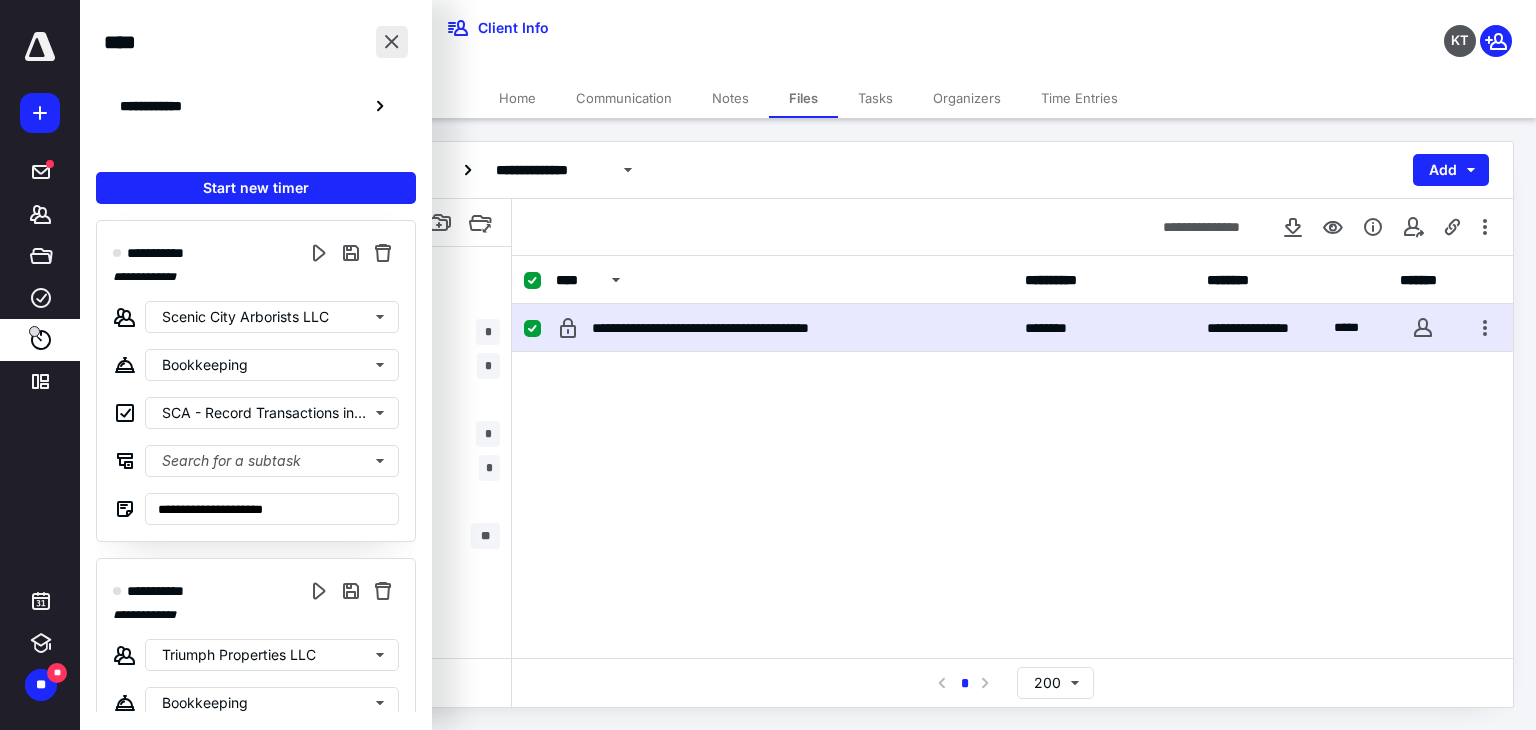 click at bounding box center (392, 42) 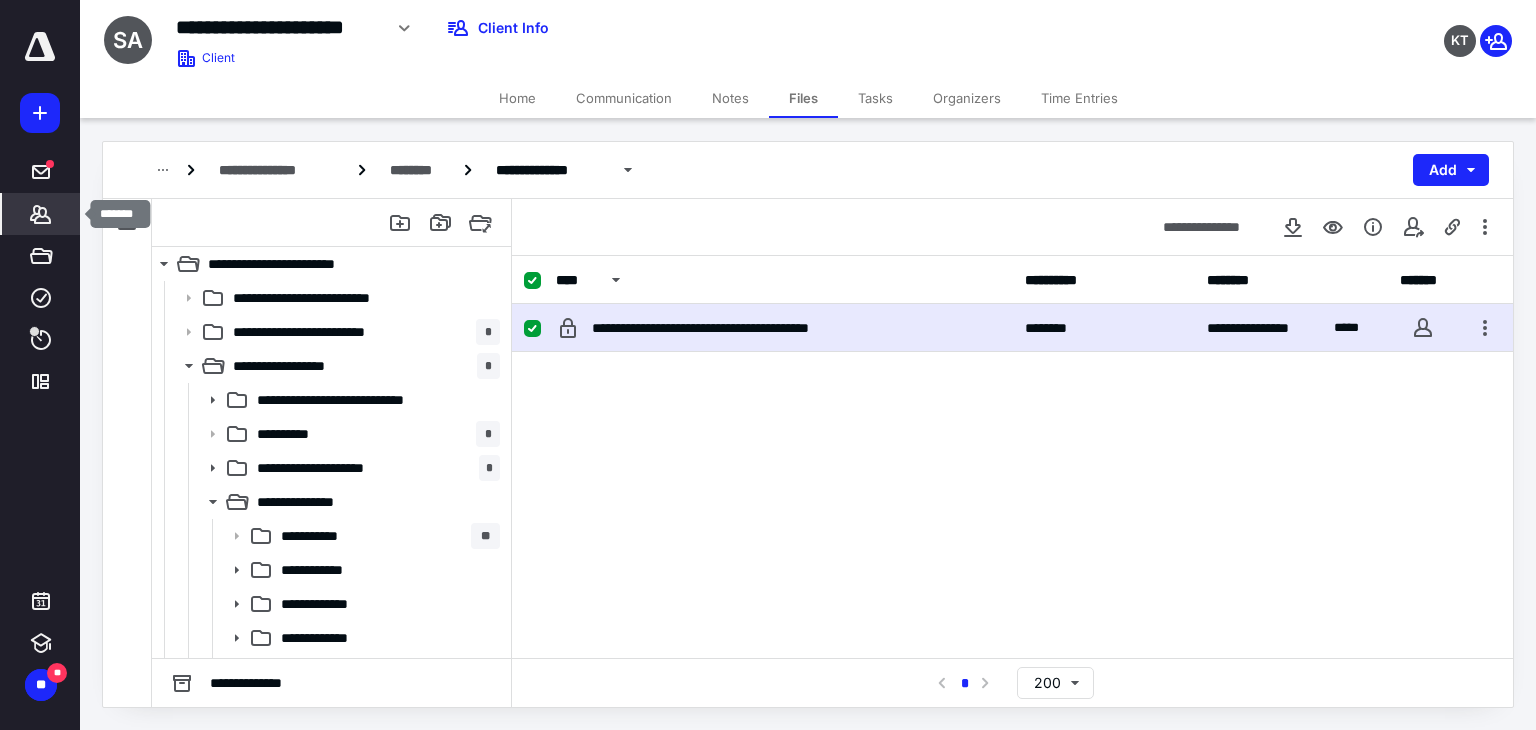 click on "*******" at bounding box center [41, 214] 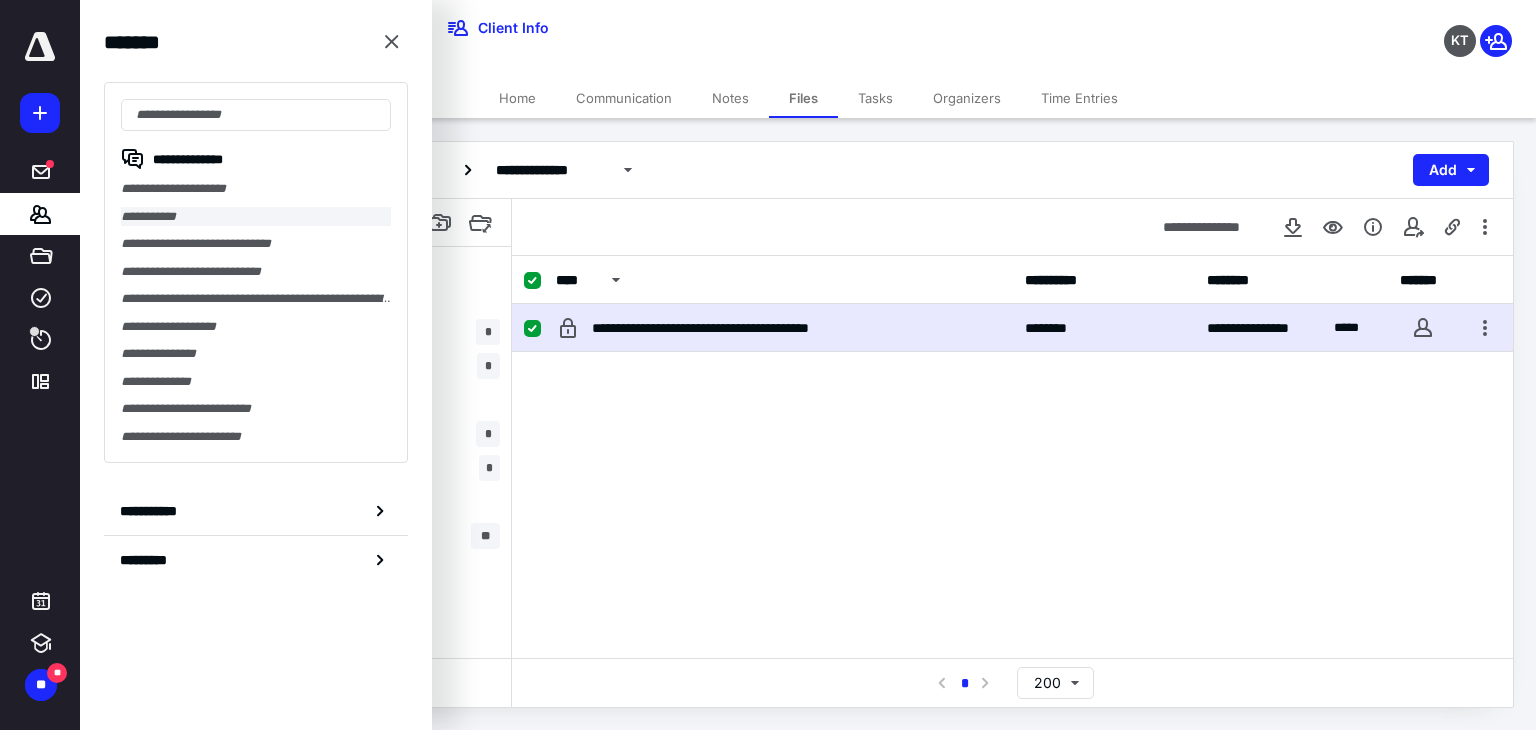 click on "**********" at bounding box center (256, 217) 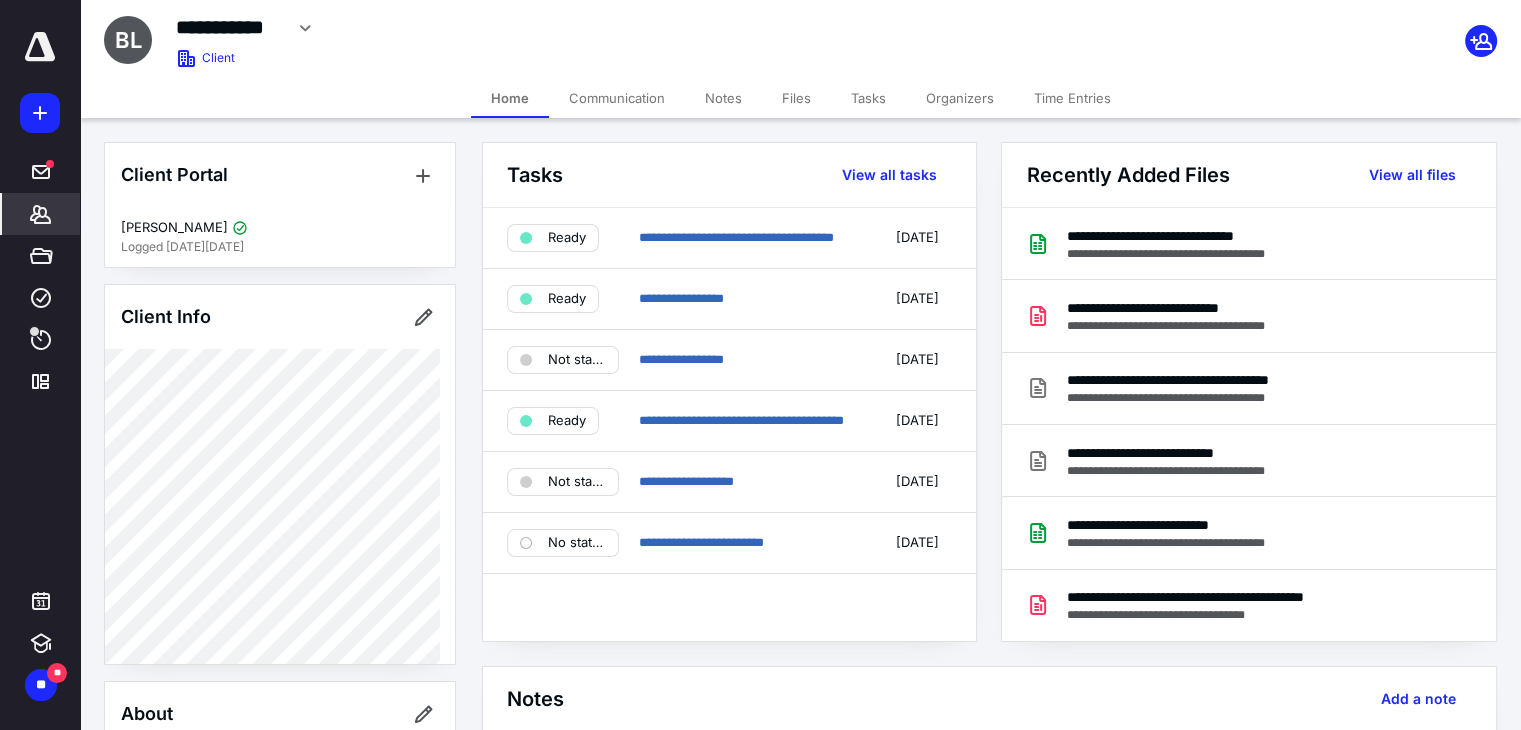 click on "Tasks" at bounding box center [868, 98] 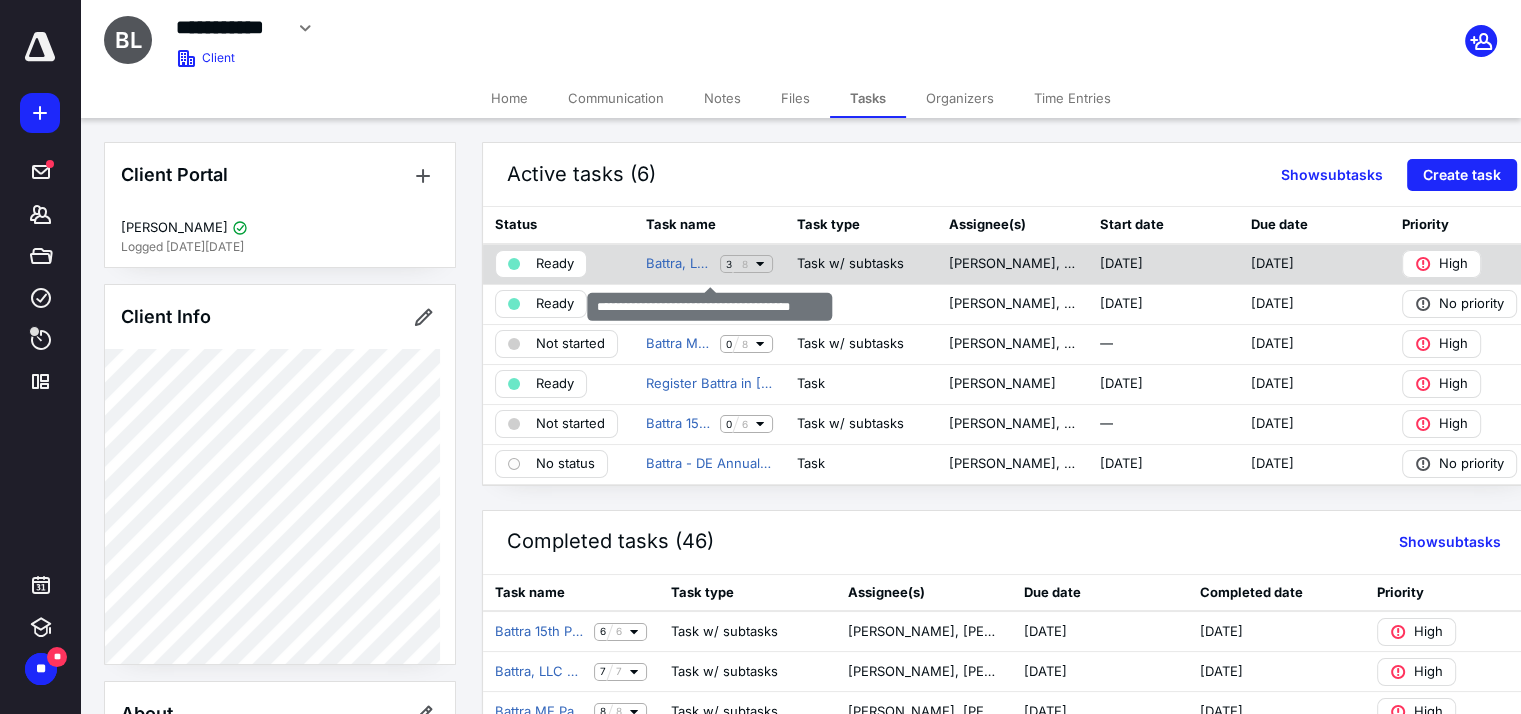 click on "Battra, LLC  June  Bookkeeping - Review 3 8" at bounding box center (709, 264) 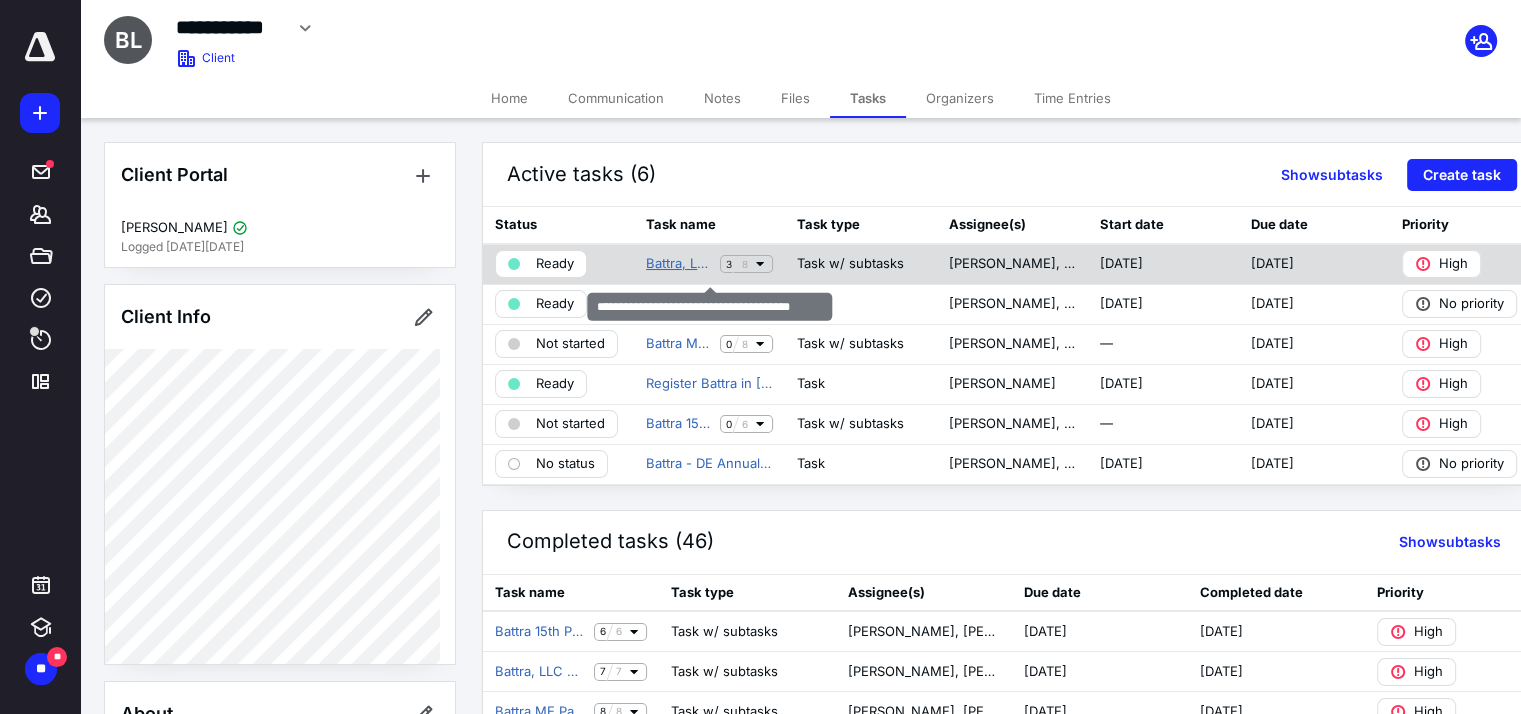 click on "Battra, LLC  June  Bookkeeping - Review" at bounding box center [679, 264] 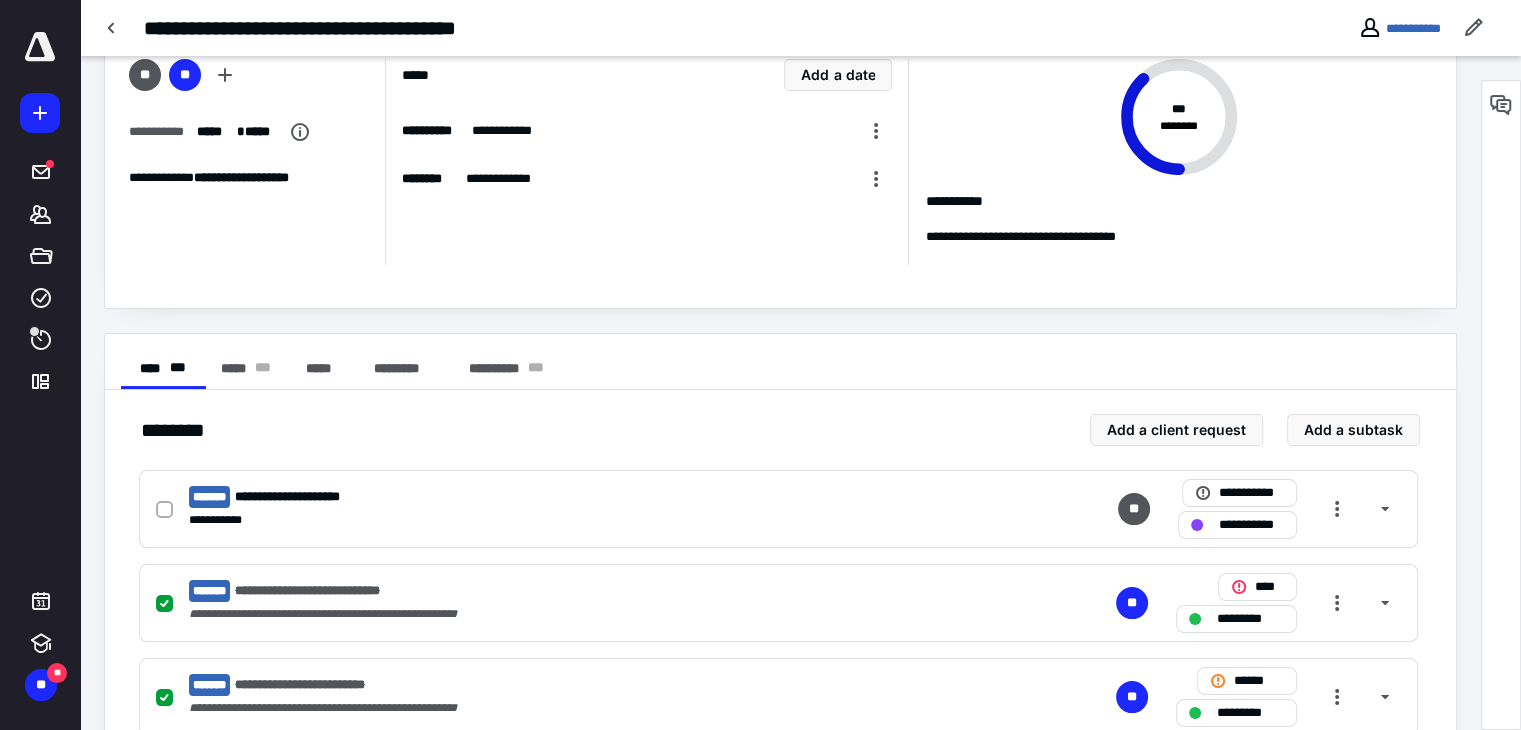 scroll, scrollTop: 300, scrollLeft: 0, axis: vertical 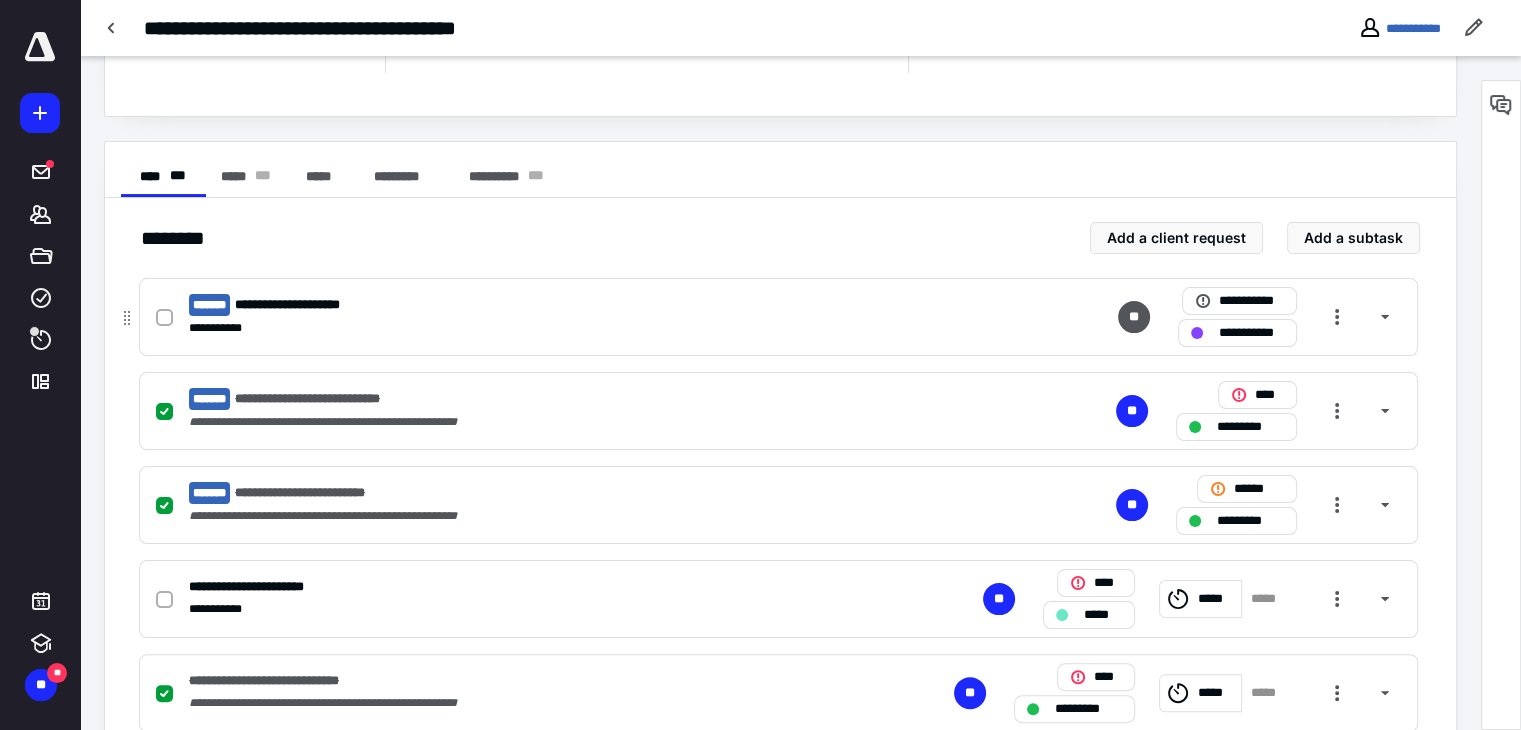 click on "**********" at bounding box center (516, 328) 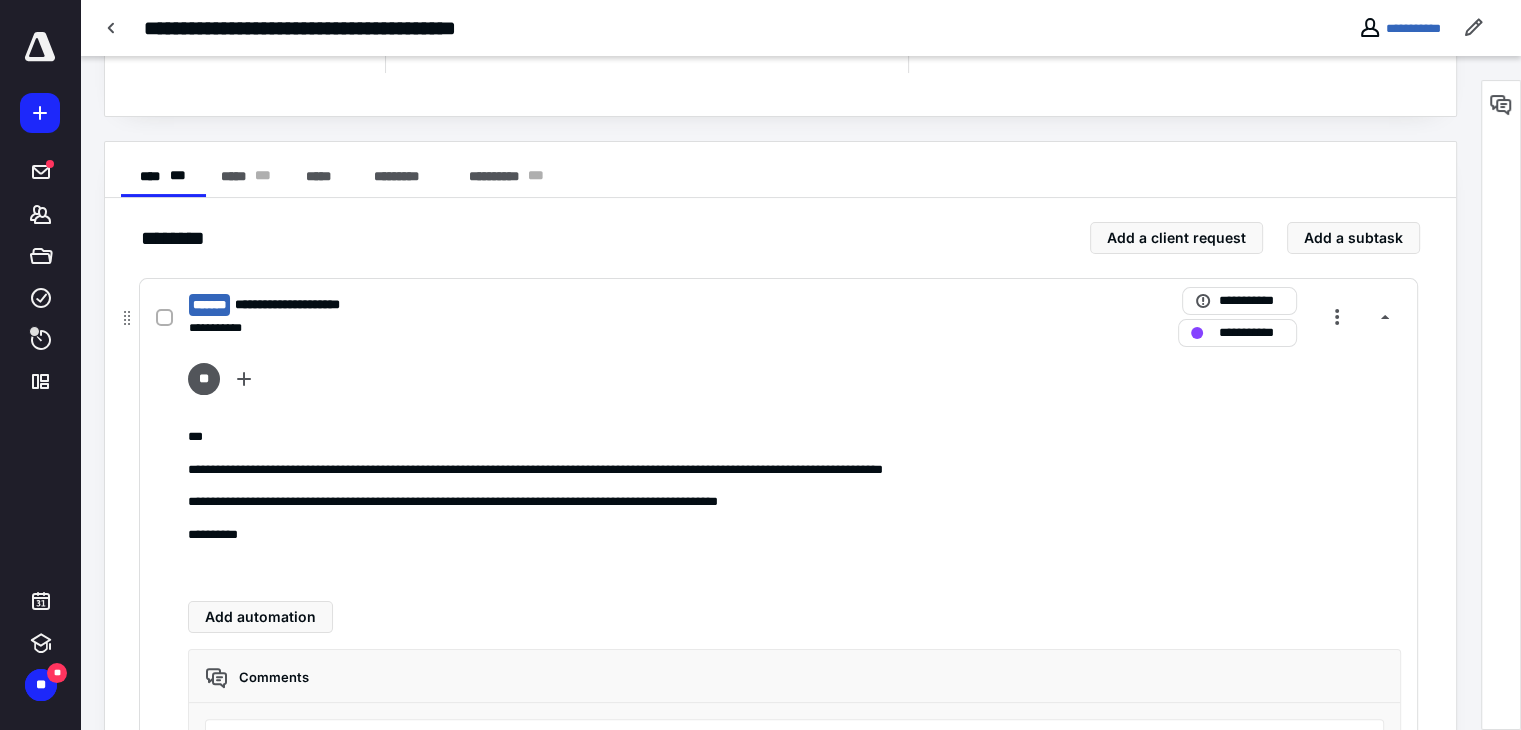 click on "**********" at bounding box center (516, 328) 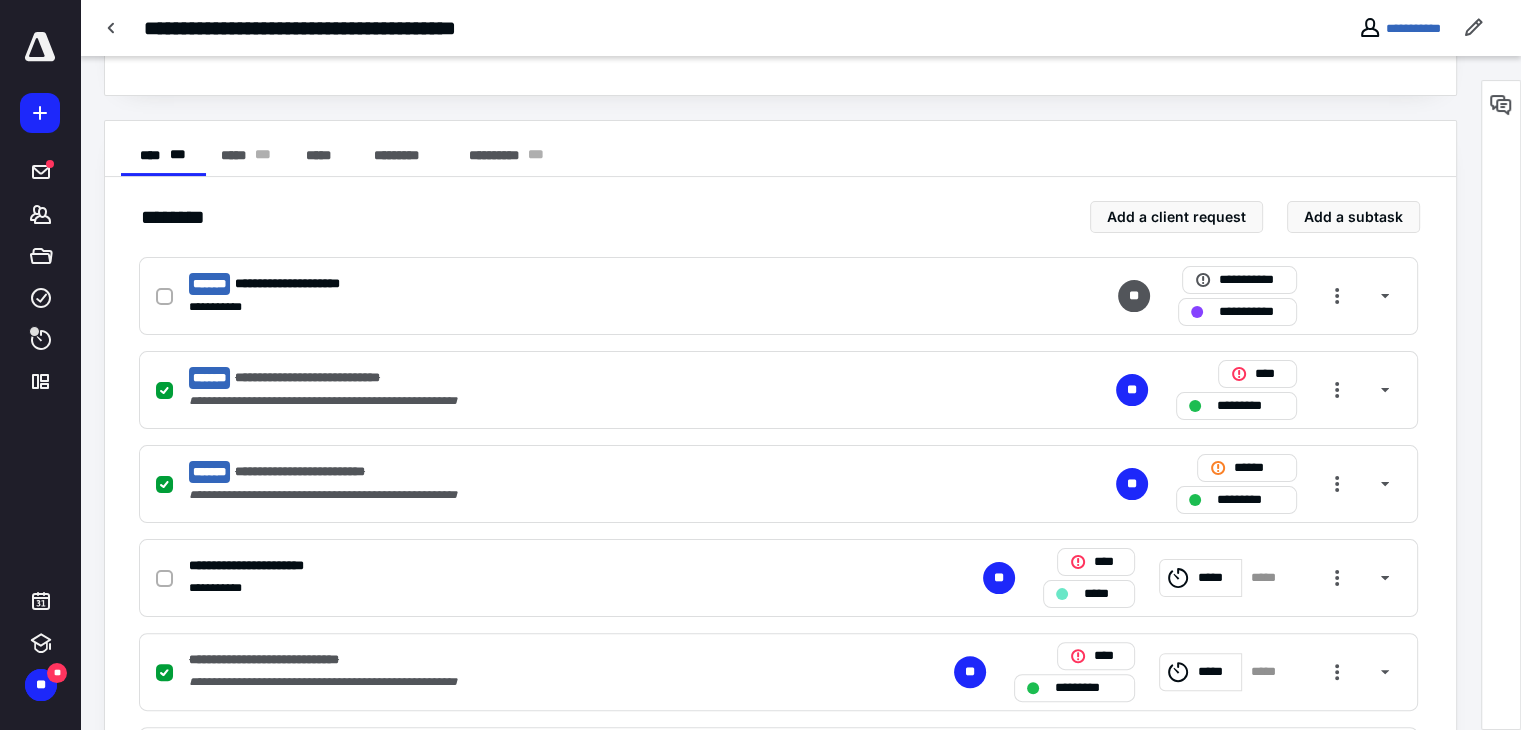 scroll, scrollTop: 300, scrollLeft: 0, axis: vertical 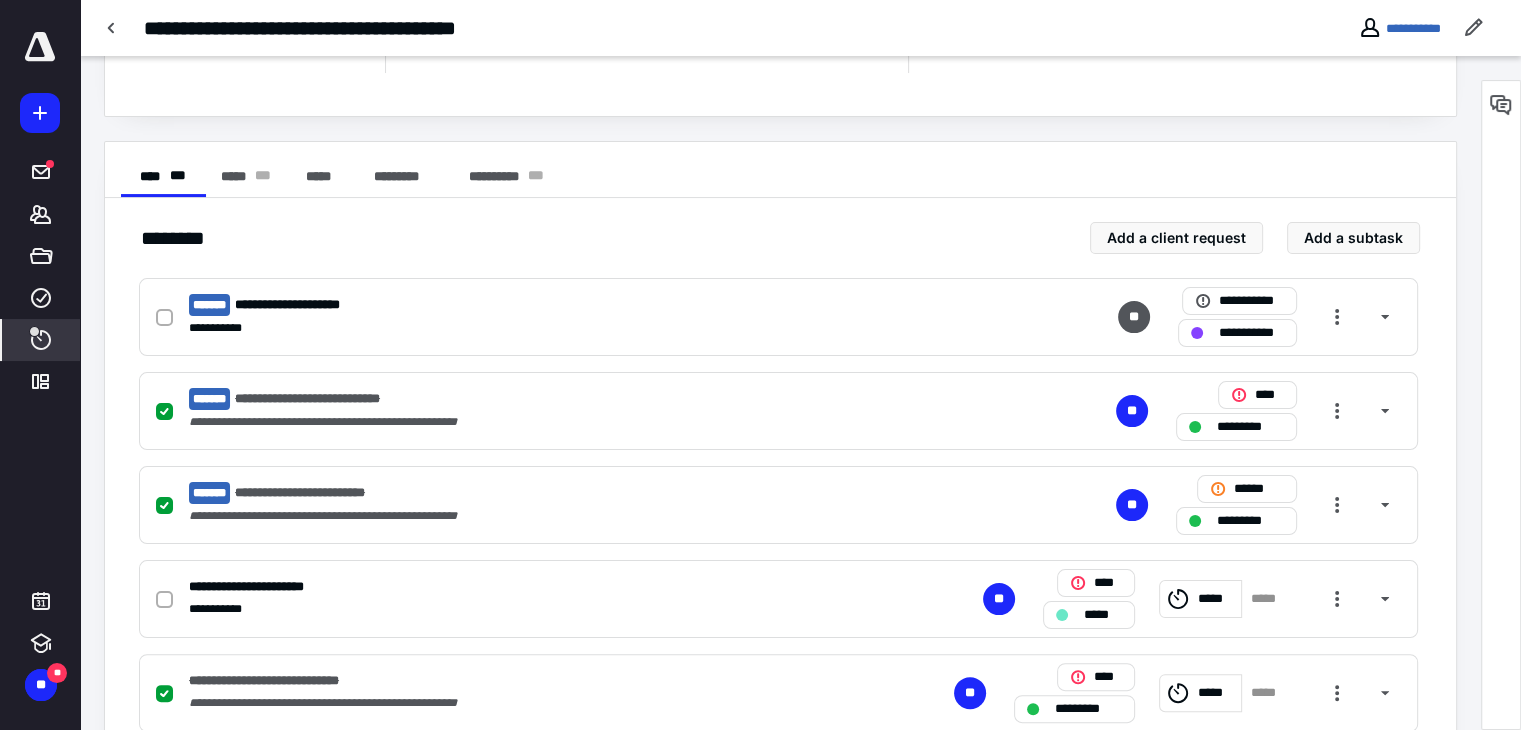 click 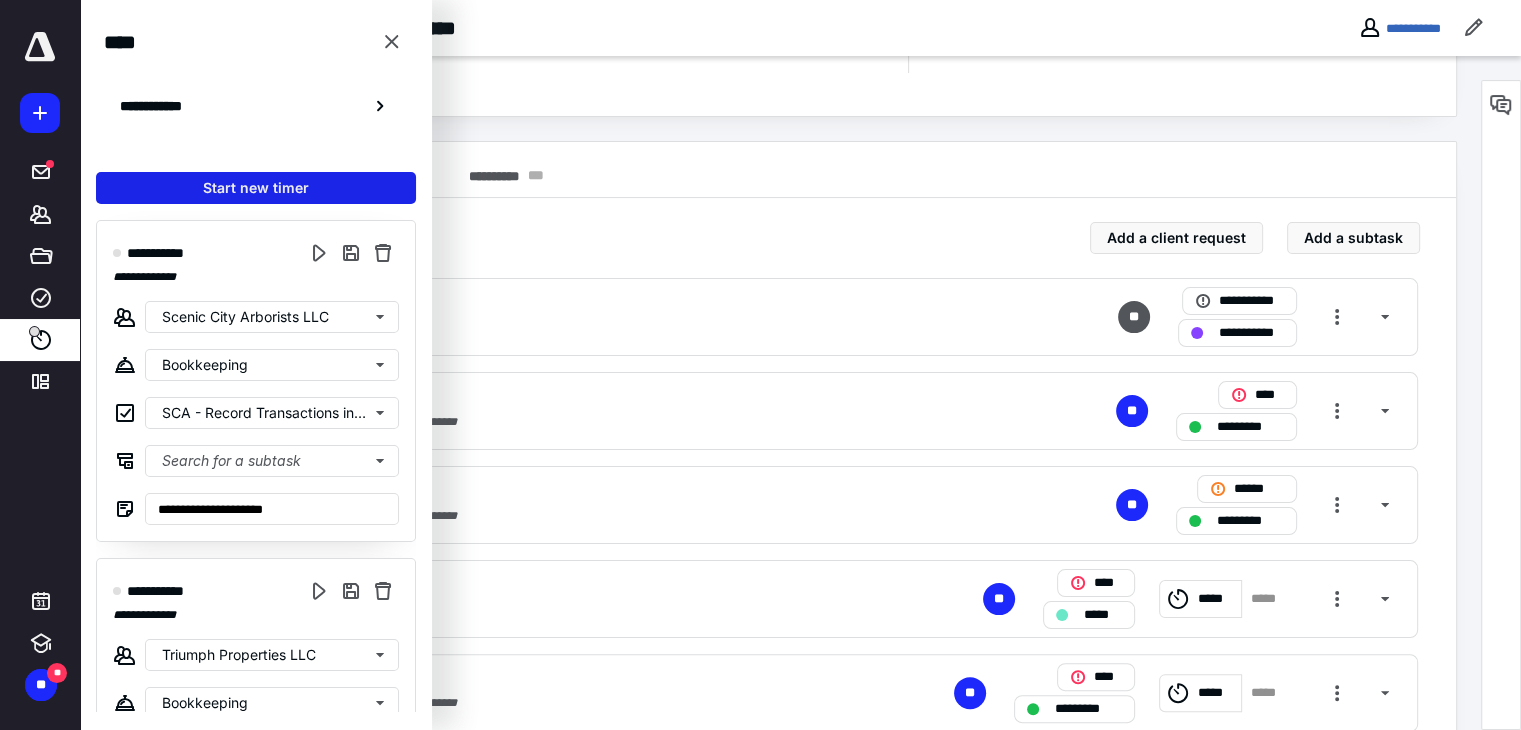 click on "Start new timer" at bounding box center [256, 188] 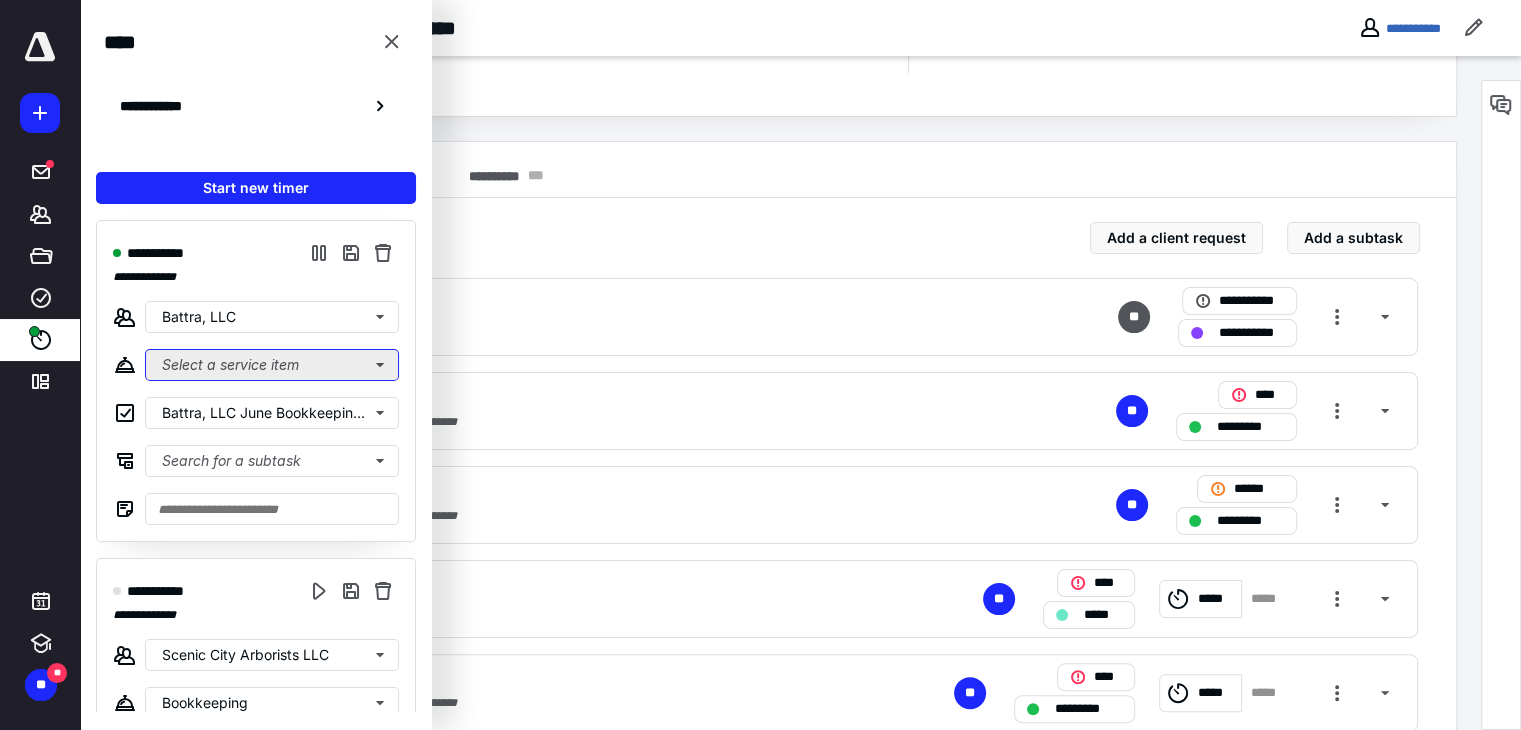 click on "Select a service item" at bounding box center (272, 365) 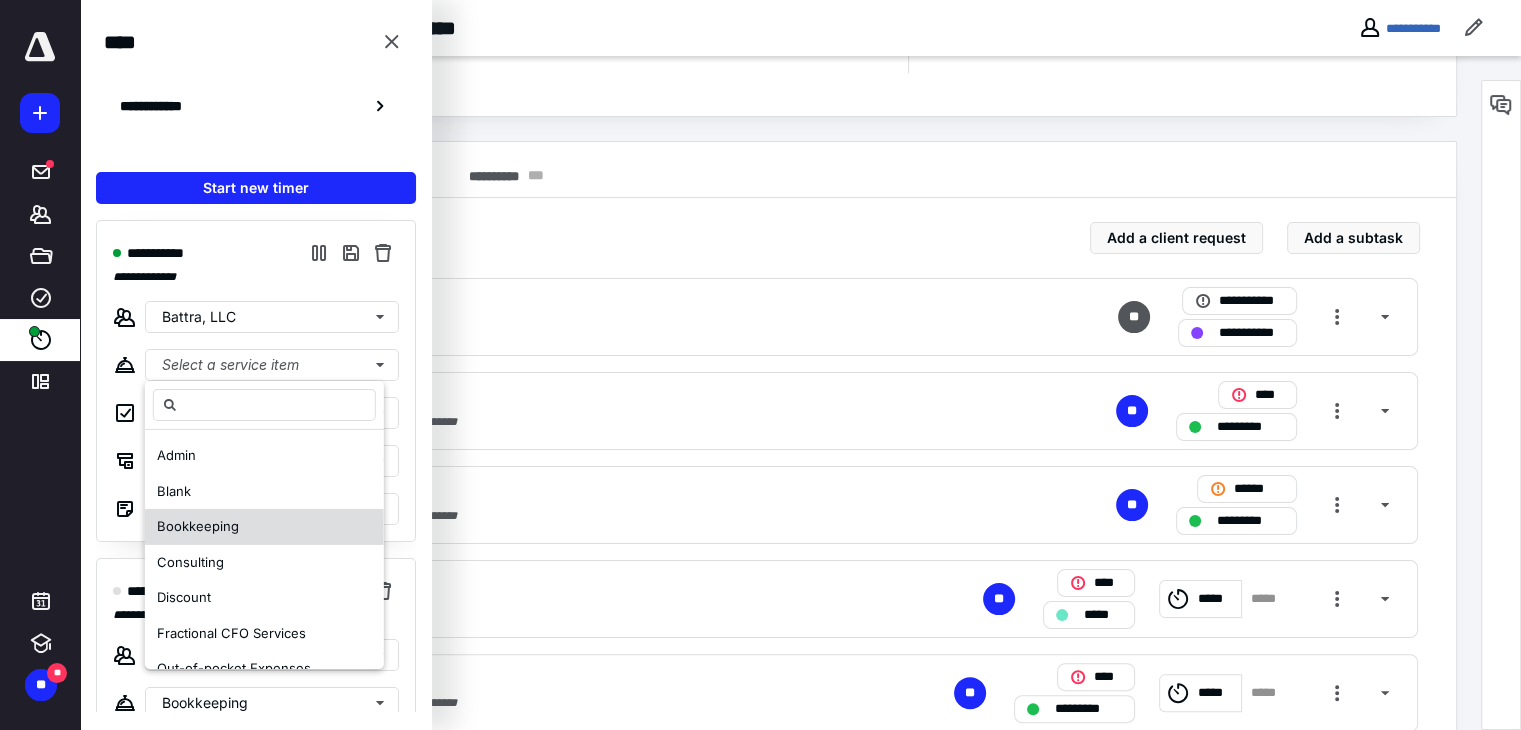 click on "Bookkeeping" at bounding box center (198, 526) 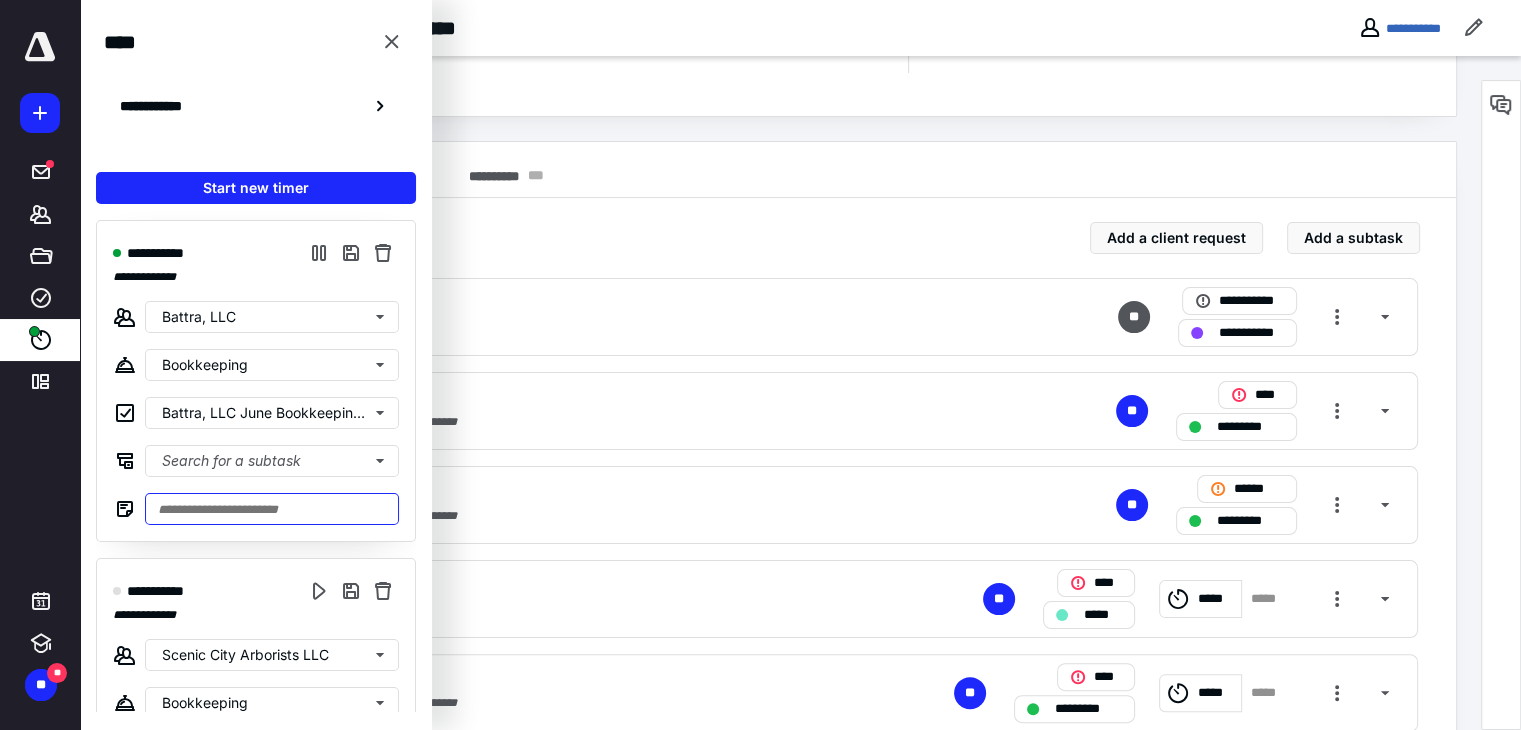drag, startPoint x: 227, startPoint y: 514, endPoint x: 240, endPoint y: 481, distance: 35.468296 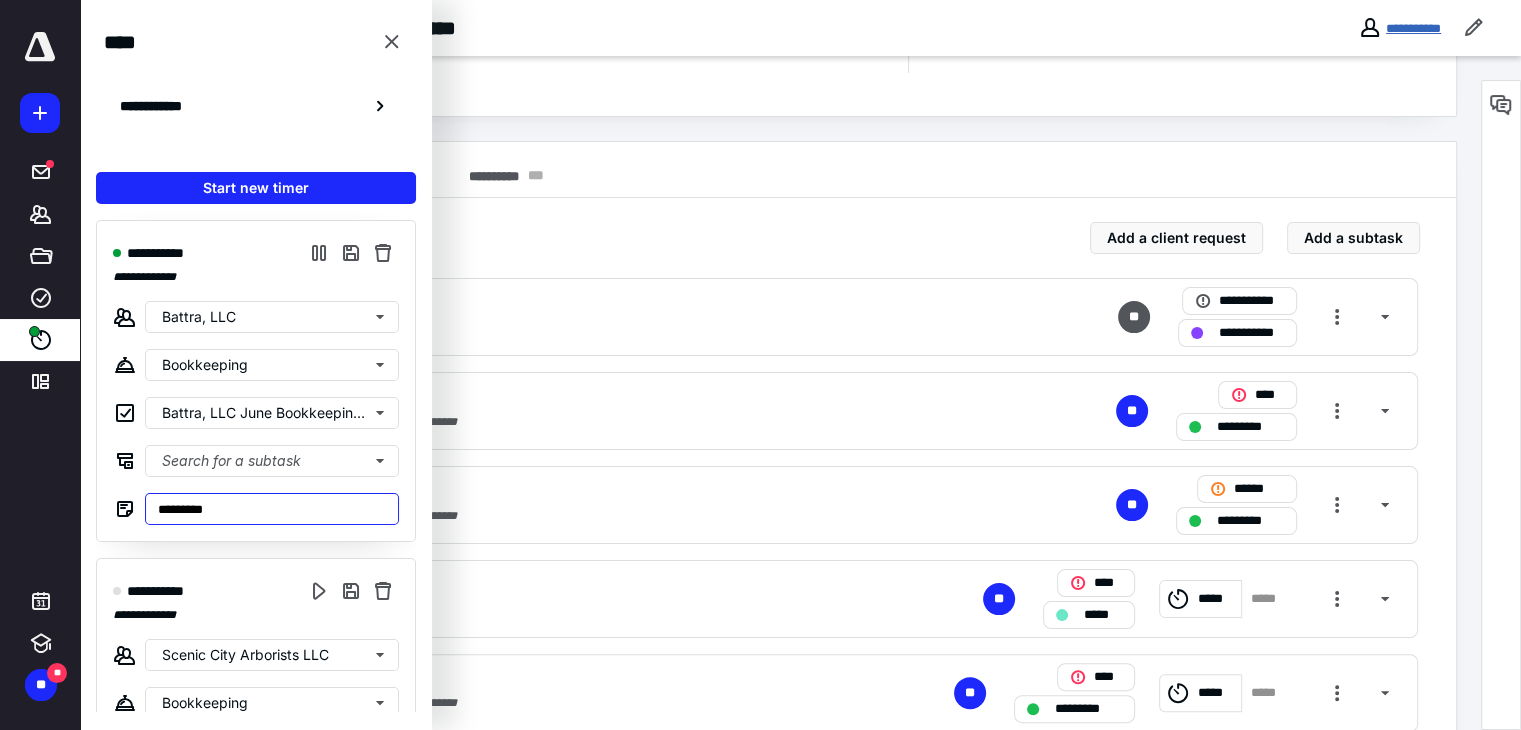 type on "*********" 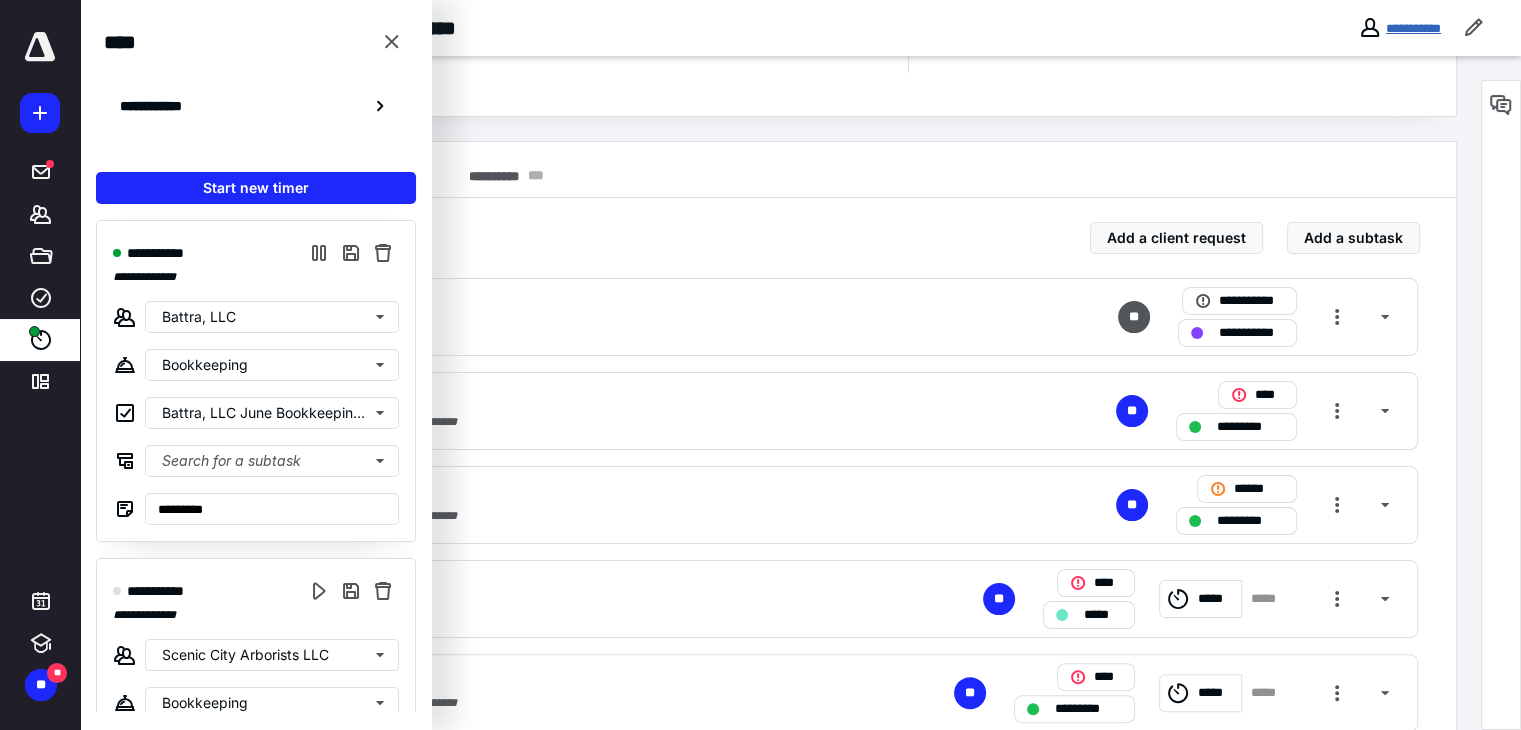 click on "**********" at bounding box center (1413, 28) 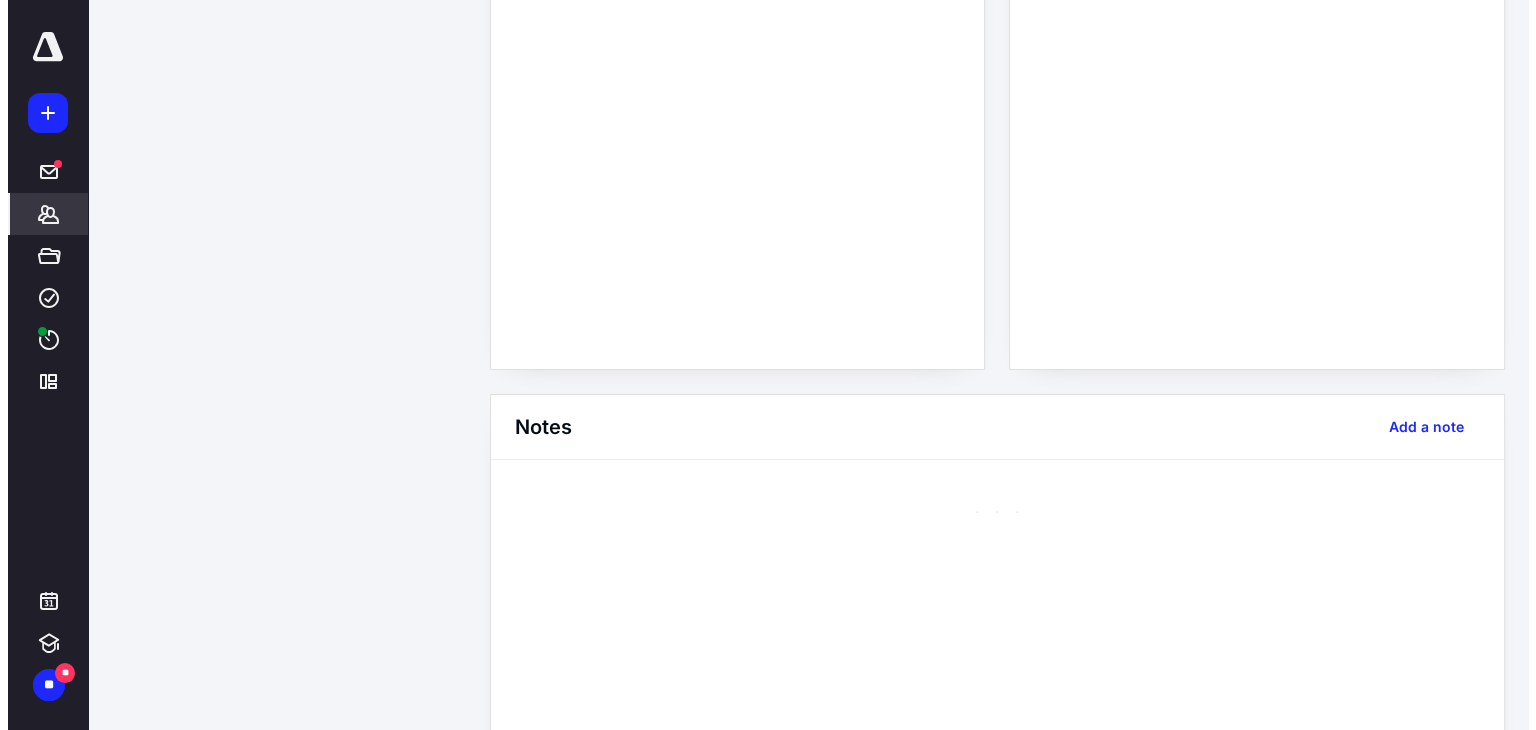 scroll, scrollTop: 0, scrollLeft: 0, axis: both 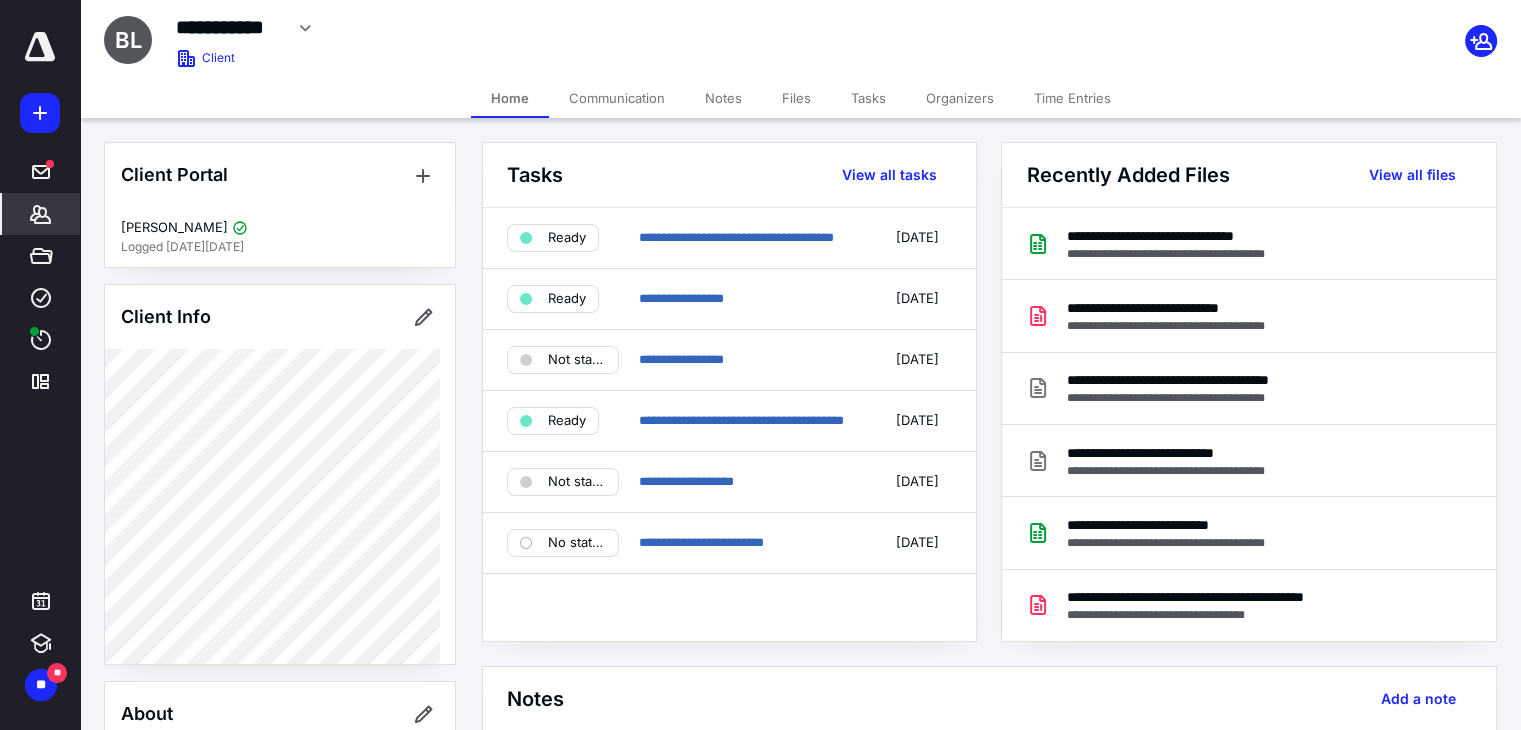 click on "Files" at bounding box center [796, 98] 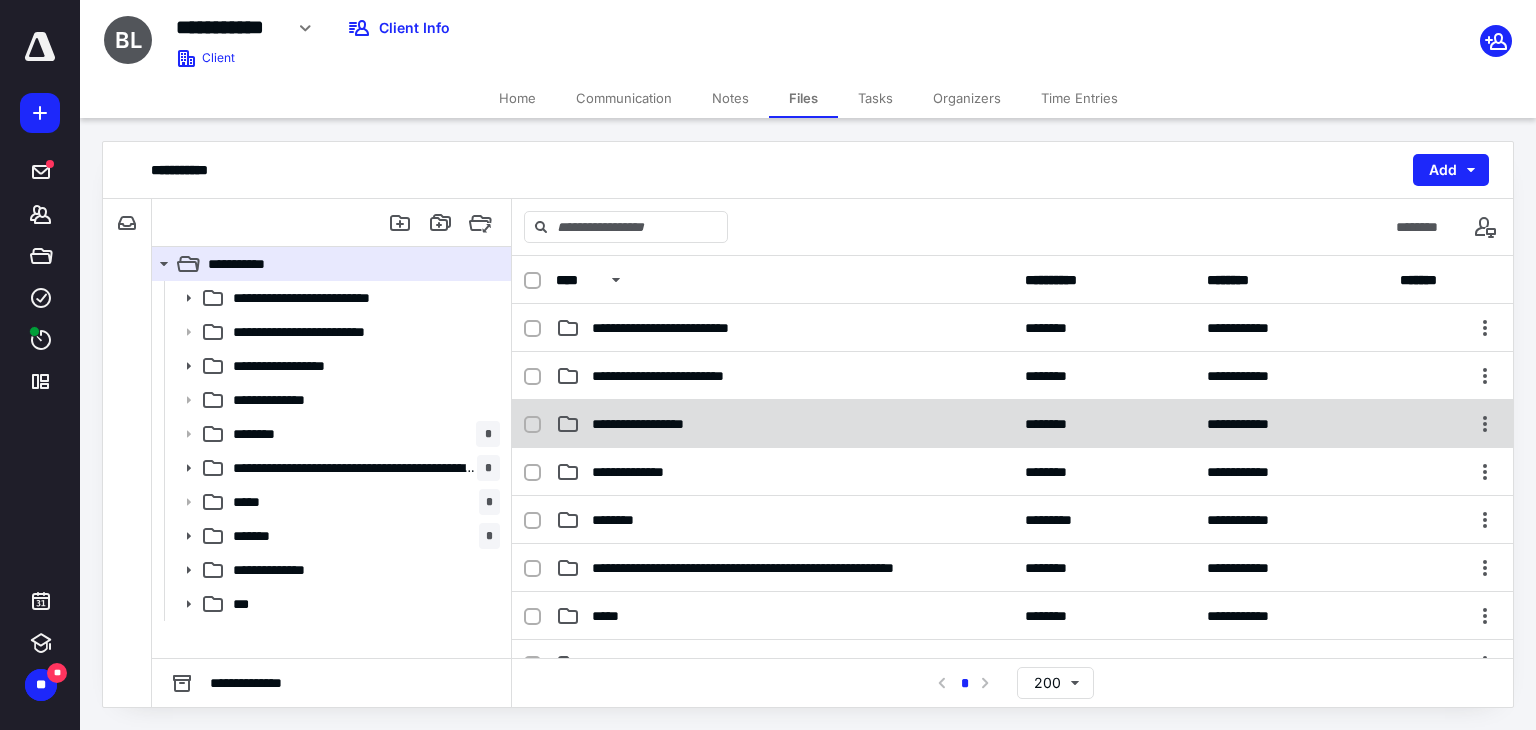 click on "**********" at bounding box center (784, 424) 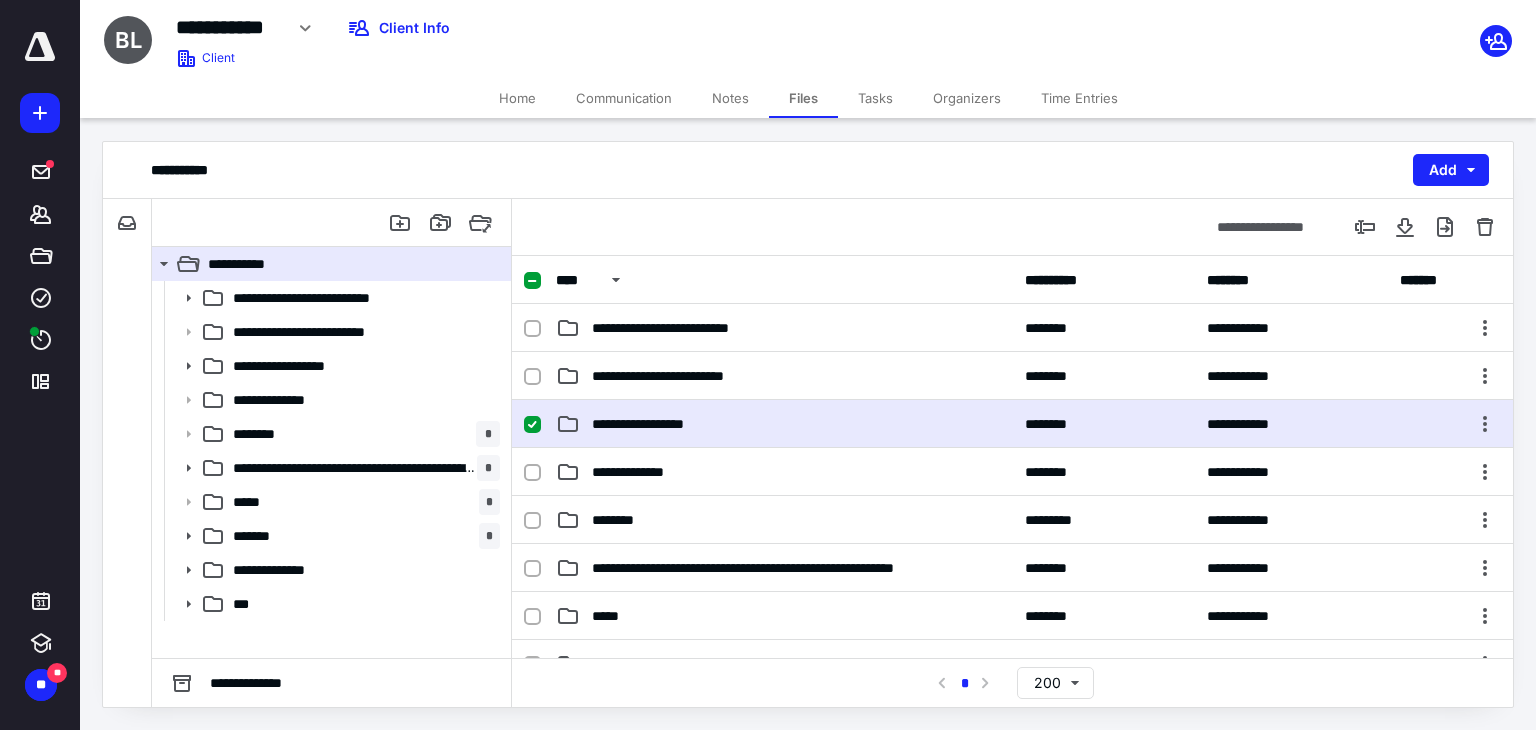 click on "**********" at bounding box center (784, 424) 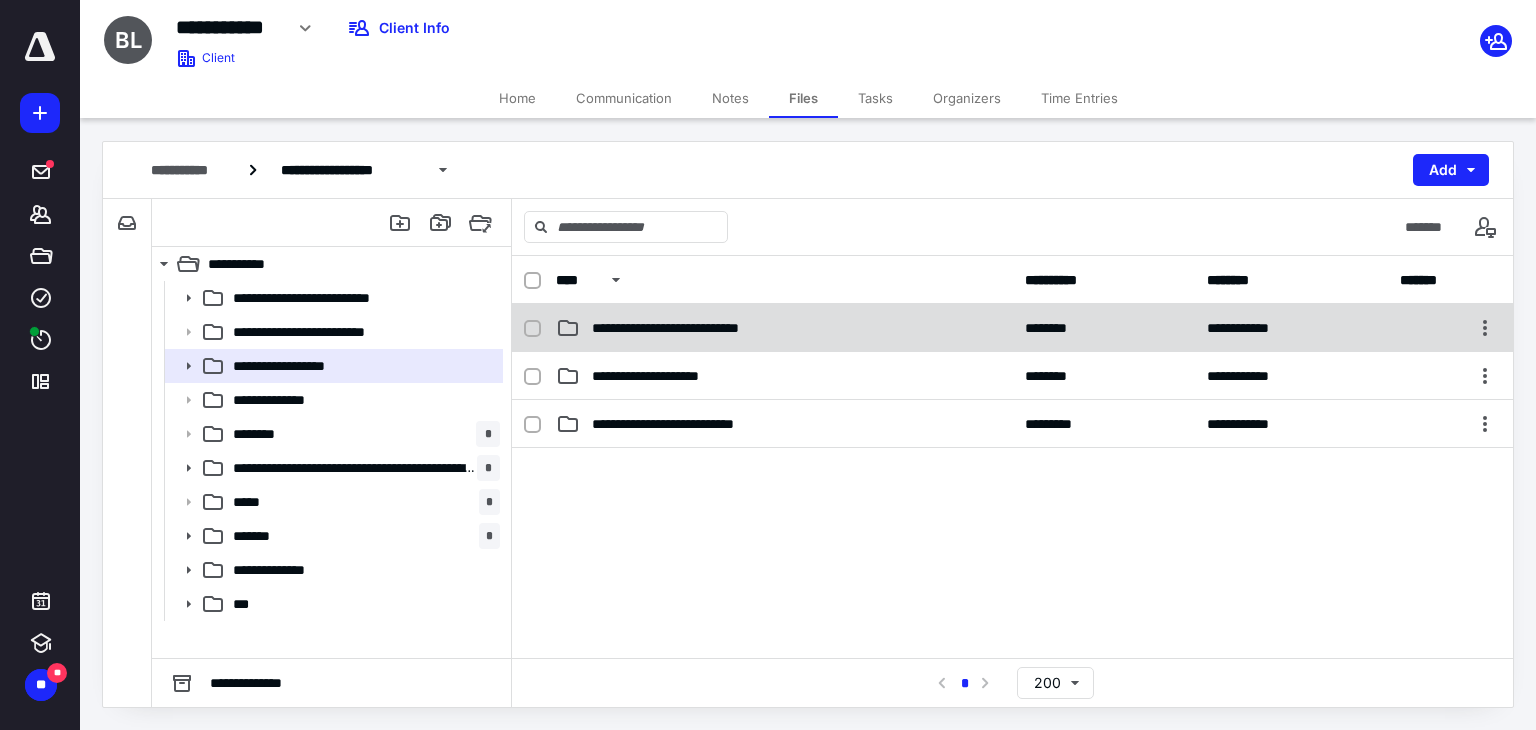 click on "**********" at bounding box center [694, 328] 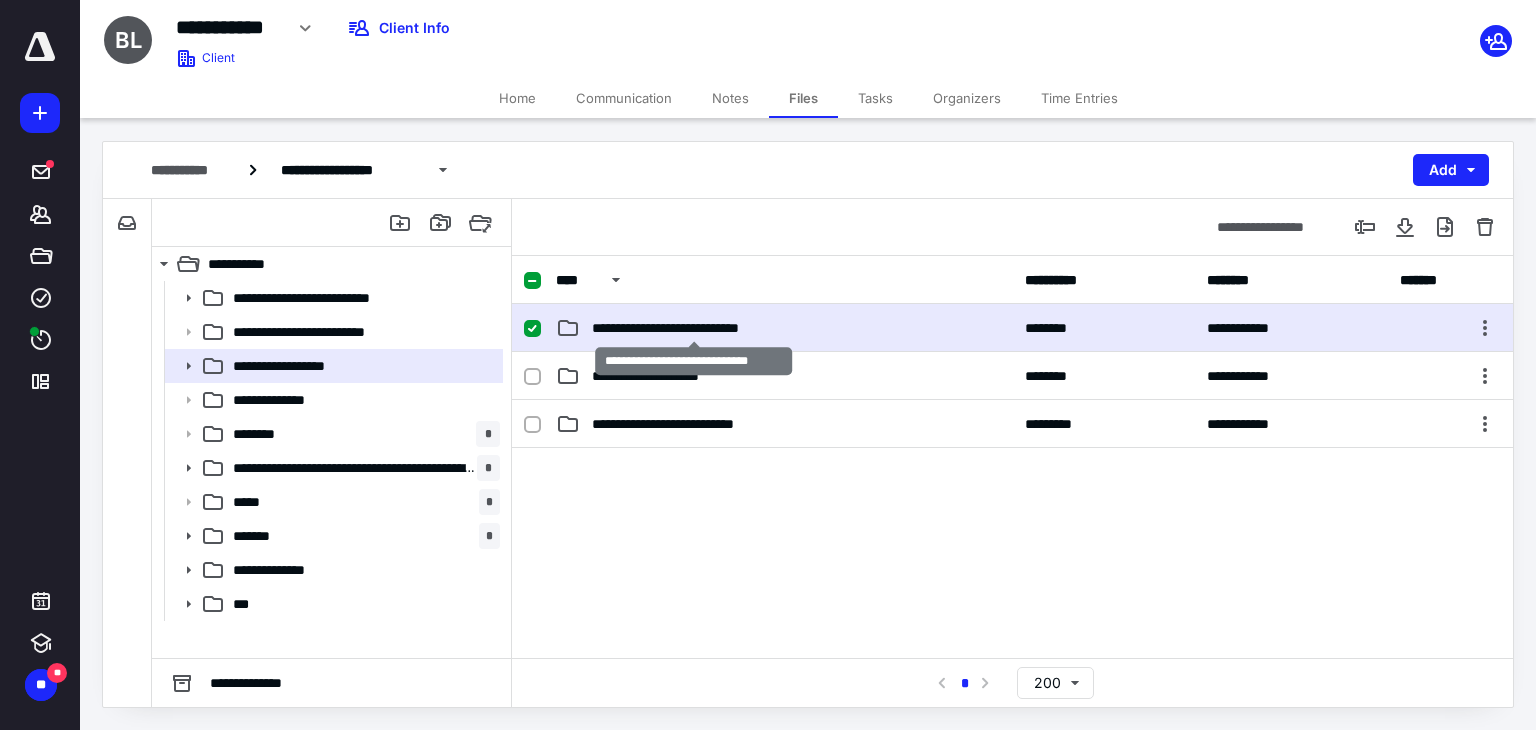 click on "**********" at bounding box center [694, 328] 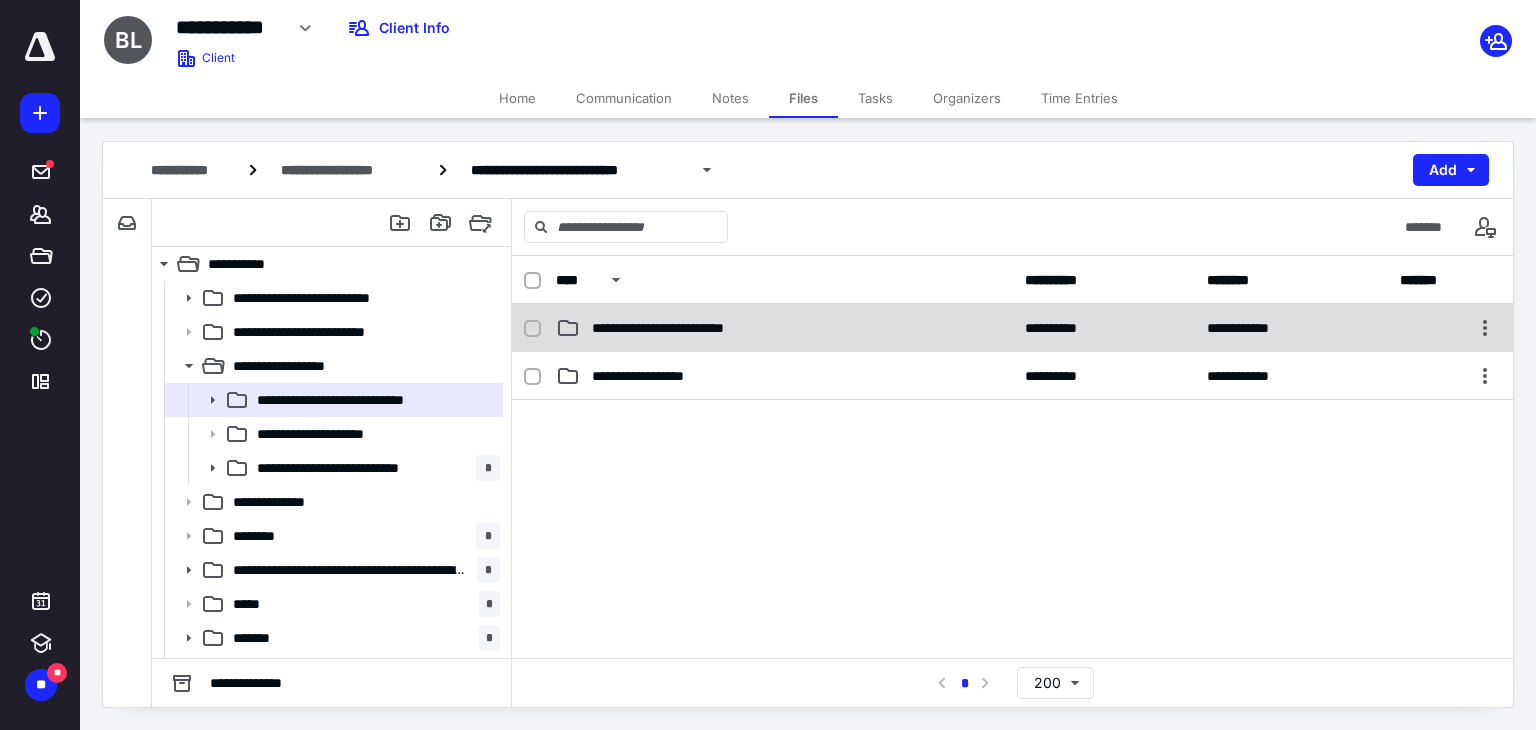 click on "**********" at bounding box center [685, 328] 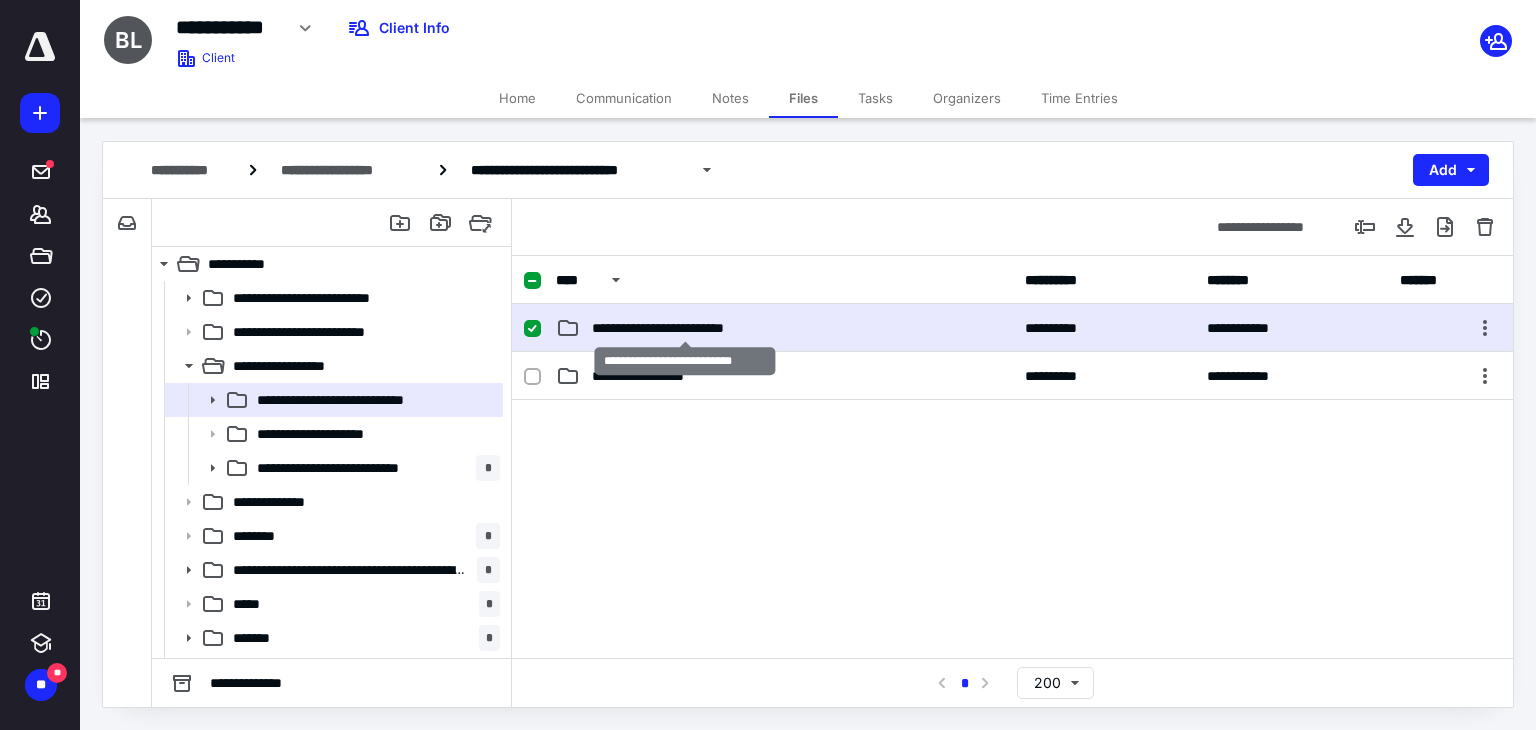 click on "**********" at bounding box center (685, 328) 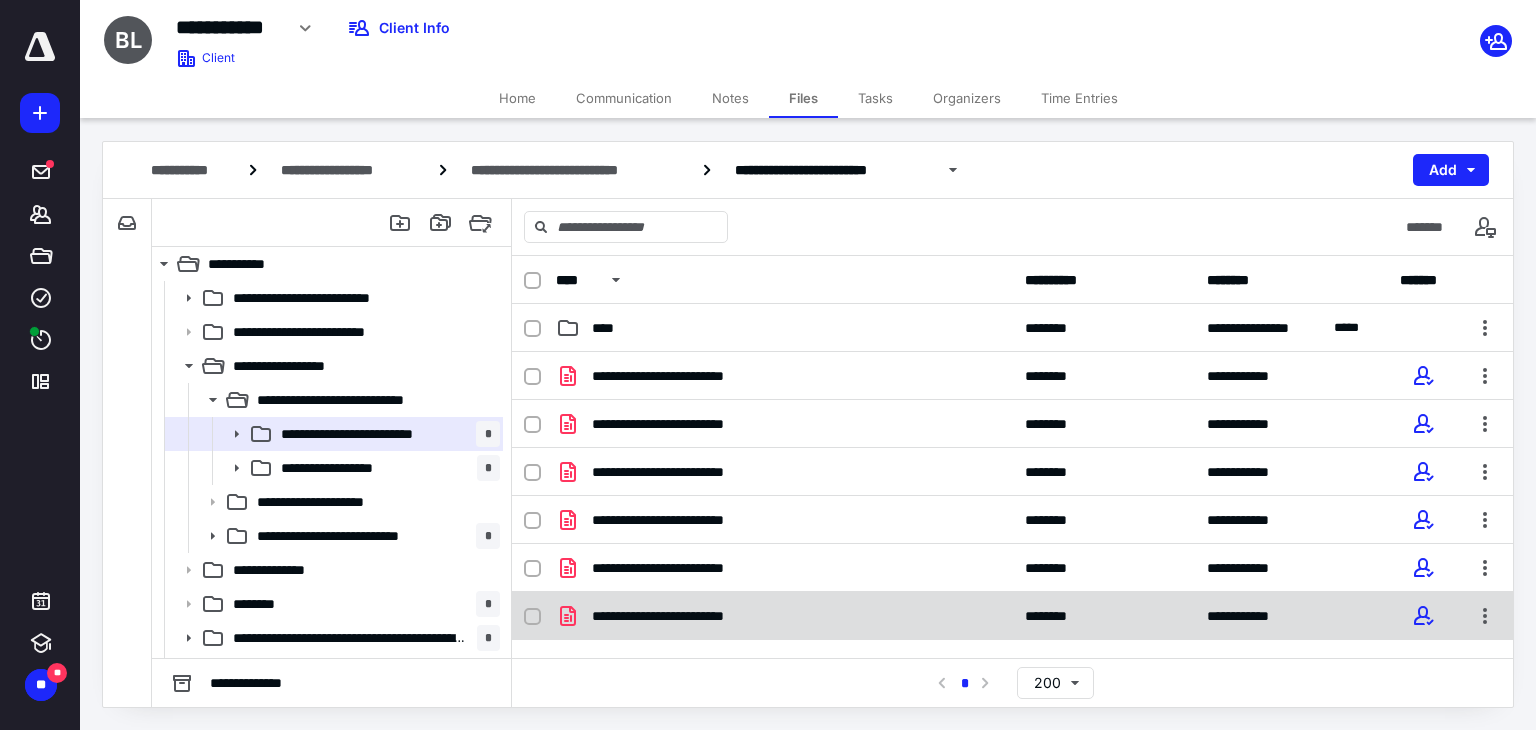 click on "**********" at bounding box center [692, 616] 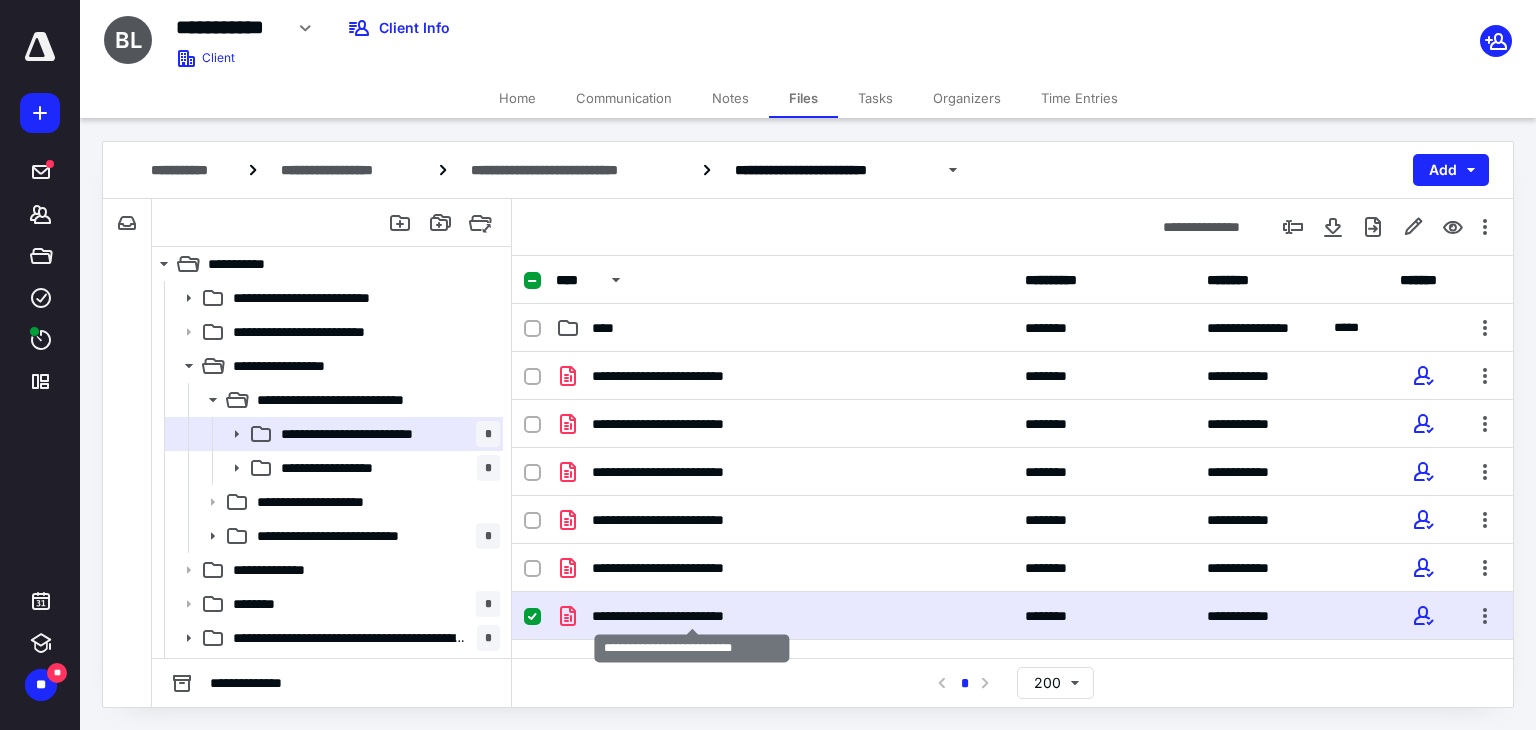 click on "**********" at bounding box center (692, 616) 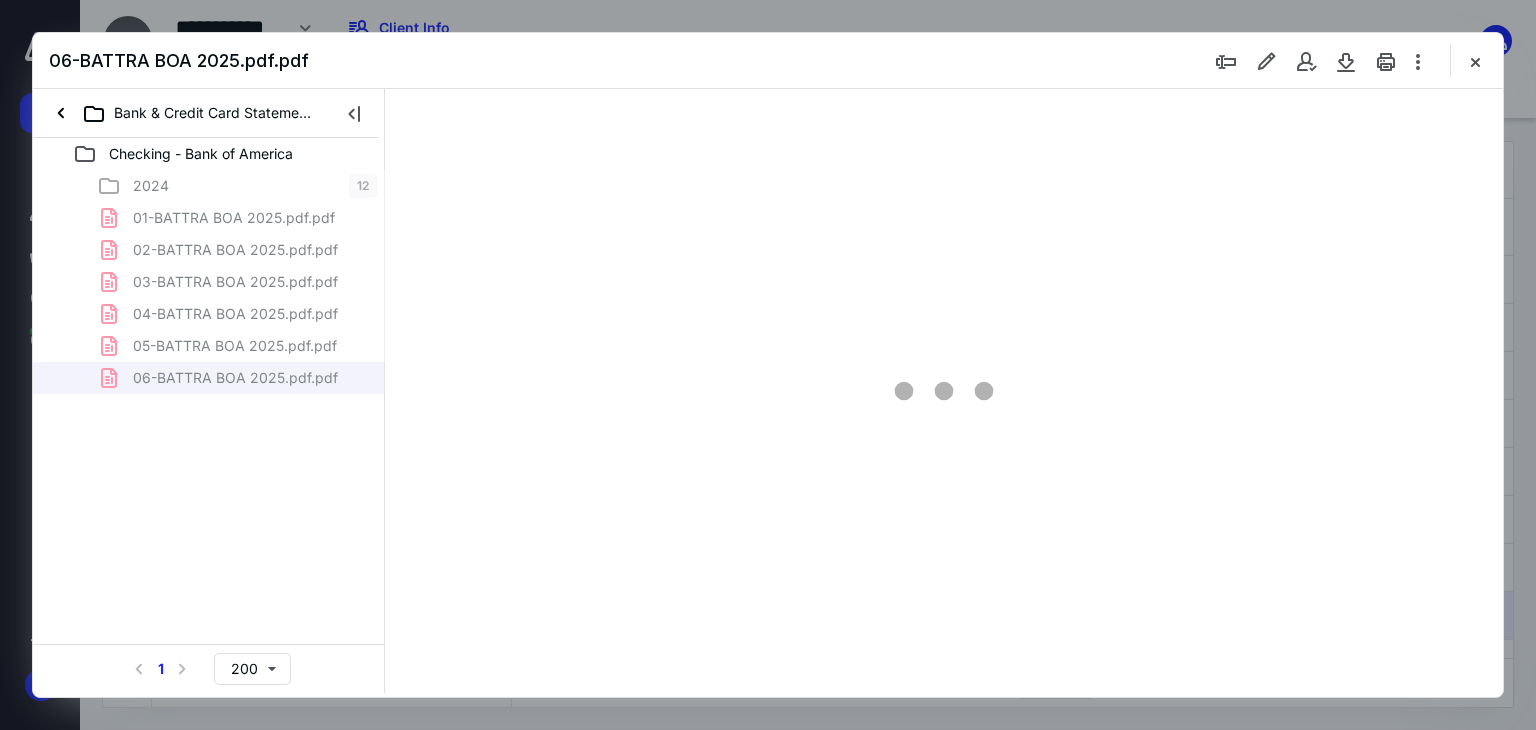 scroll, scrollTop: 0, scrollLeft: 0, axis: both 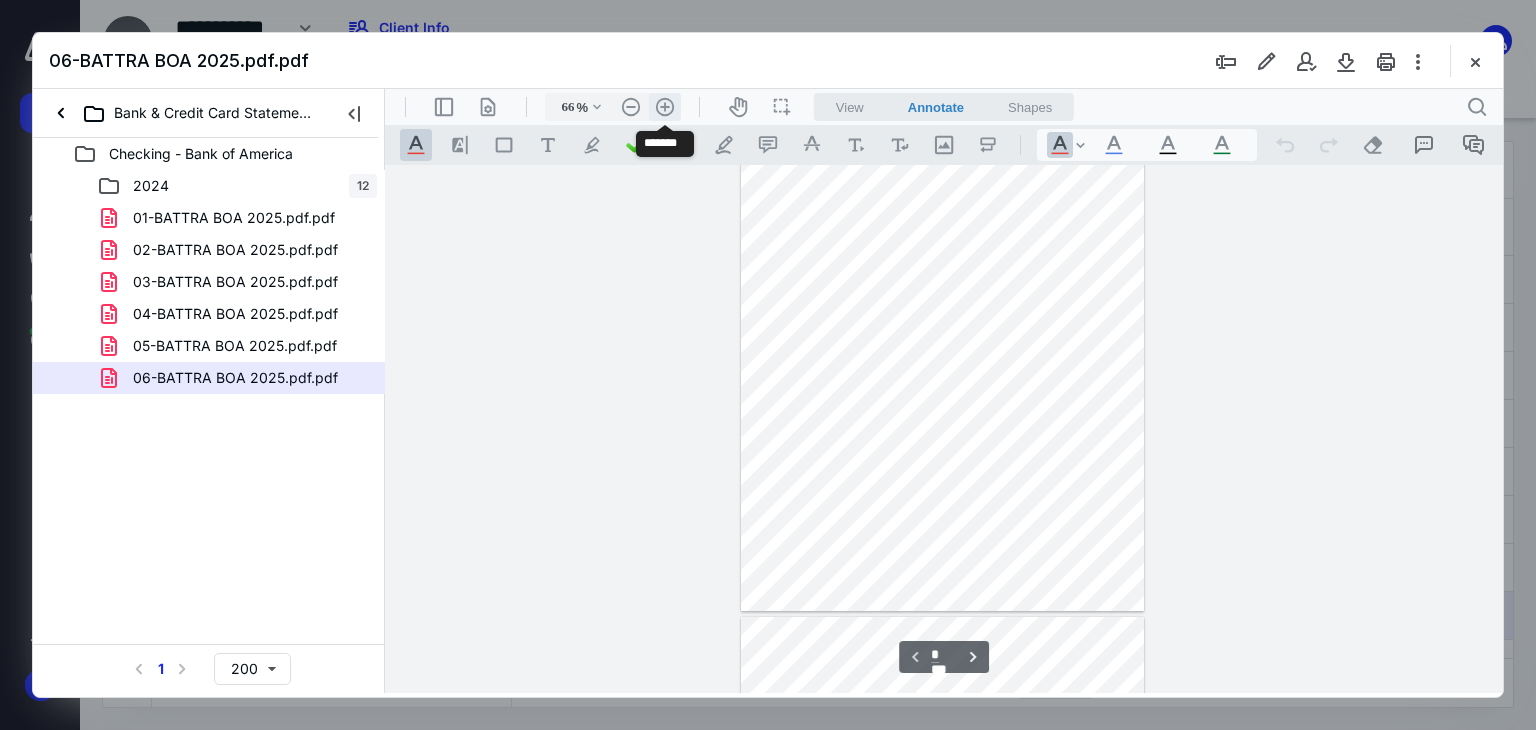 click on ".cls-1{fill:#abb0c4;} icon - header - zoom - in - line" at bounding box center [665, 107] 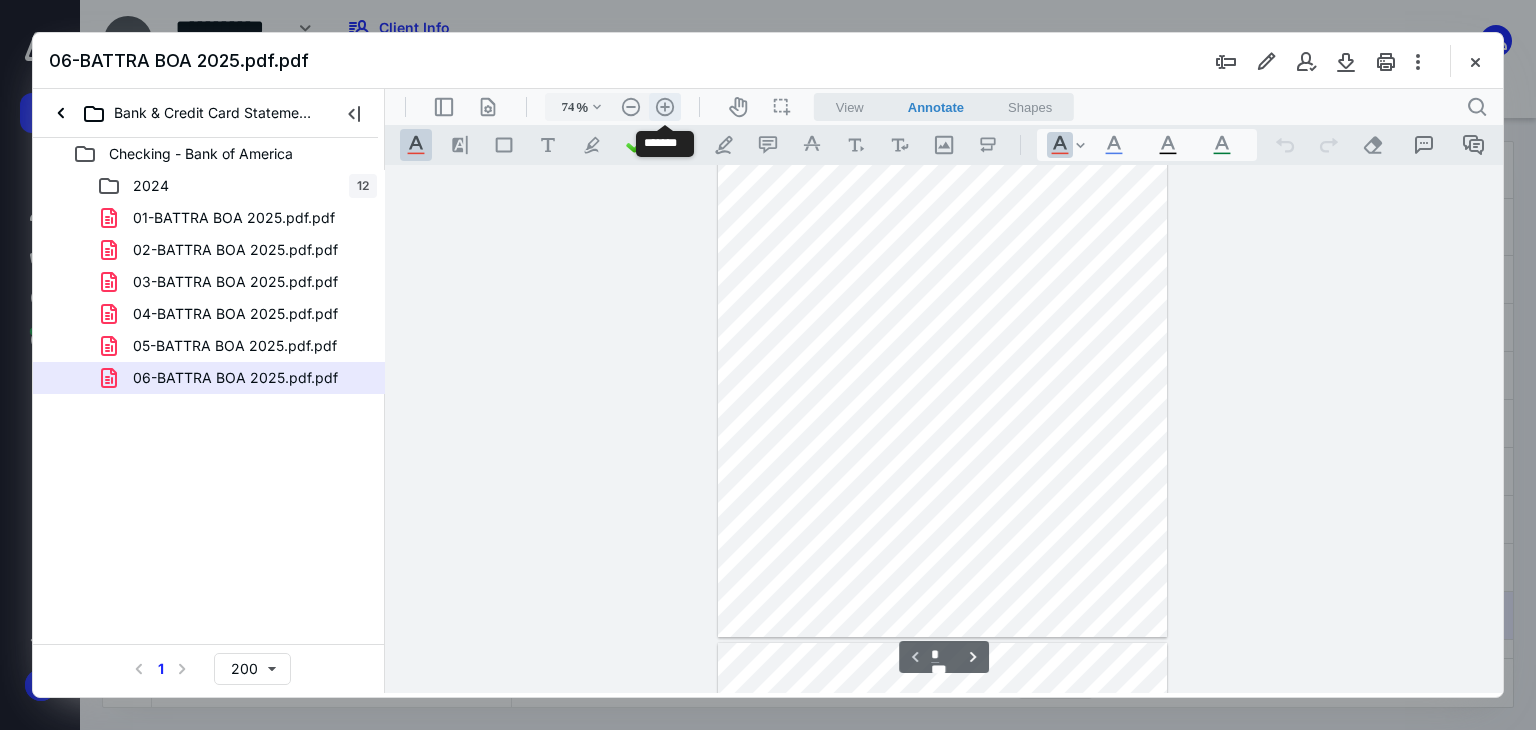 click on ".cls-1{fill:#abb0c4;} icon - header - zoom - in - line" at bounding box center [665, 107] 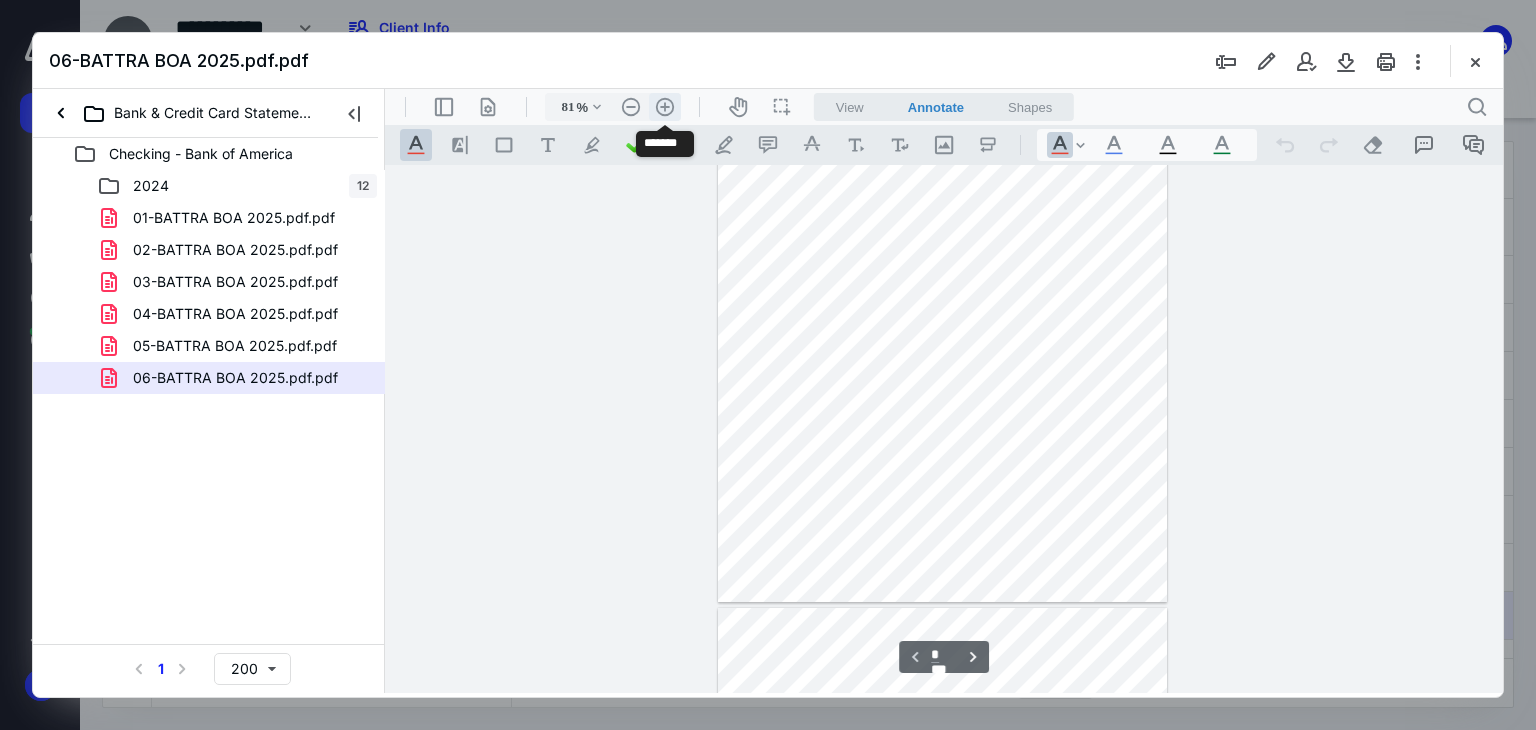 click on ".cls-1{fill:#abb0c4;} icon - header - zoom - in - line" at bounding box center [665, 107] 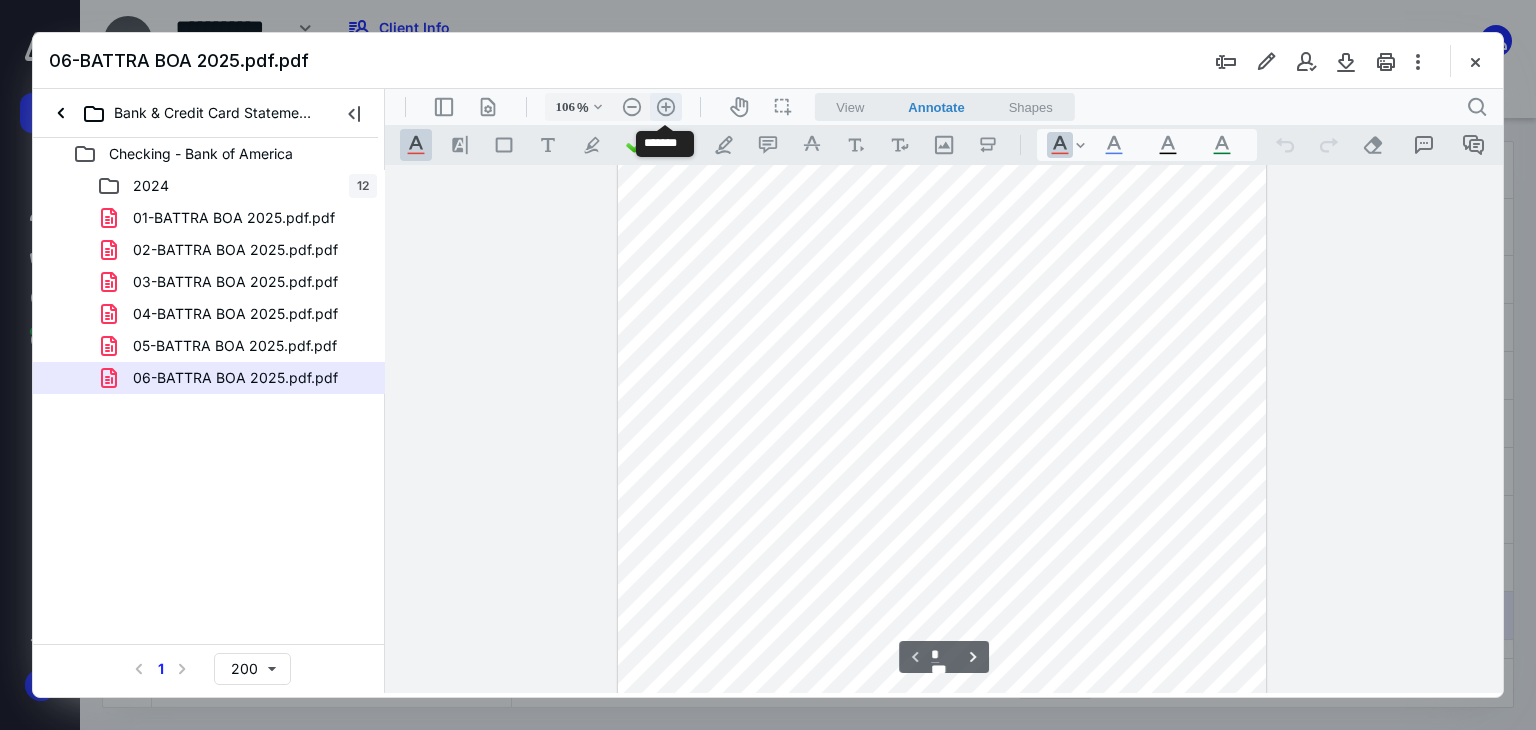 click on ".cls-1{fill:#abb0c4;} icon - header - zoom - in - line" at bounding box center (666, 107) 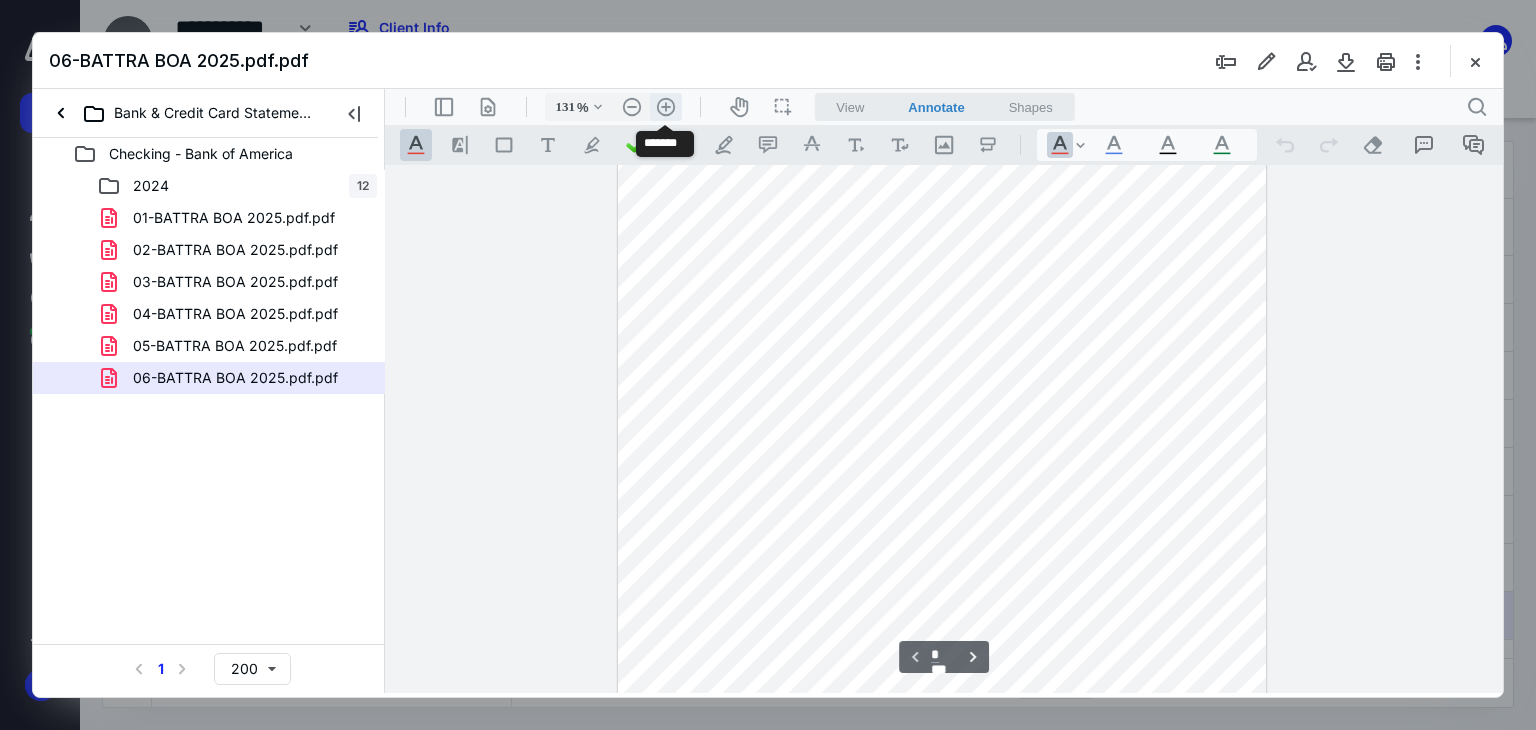 scroll, scrollTop: 378, scrollLeft: 0, axis: vertical 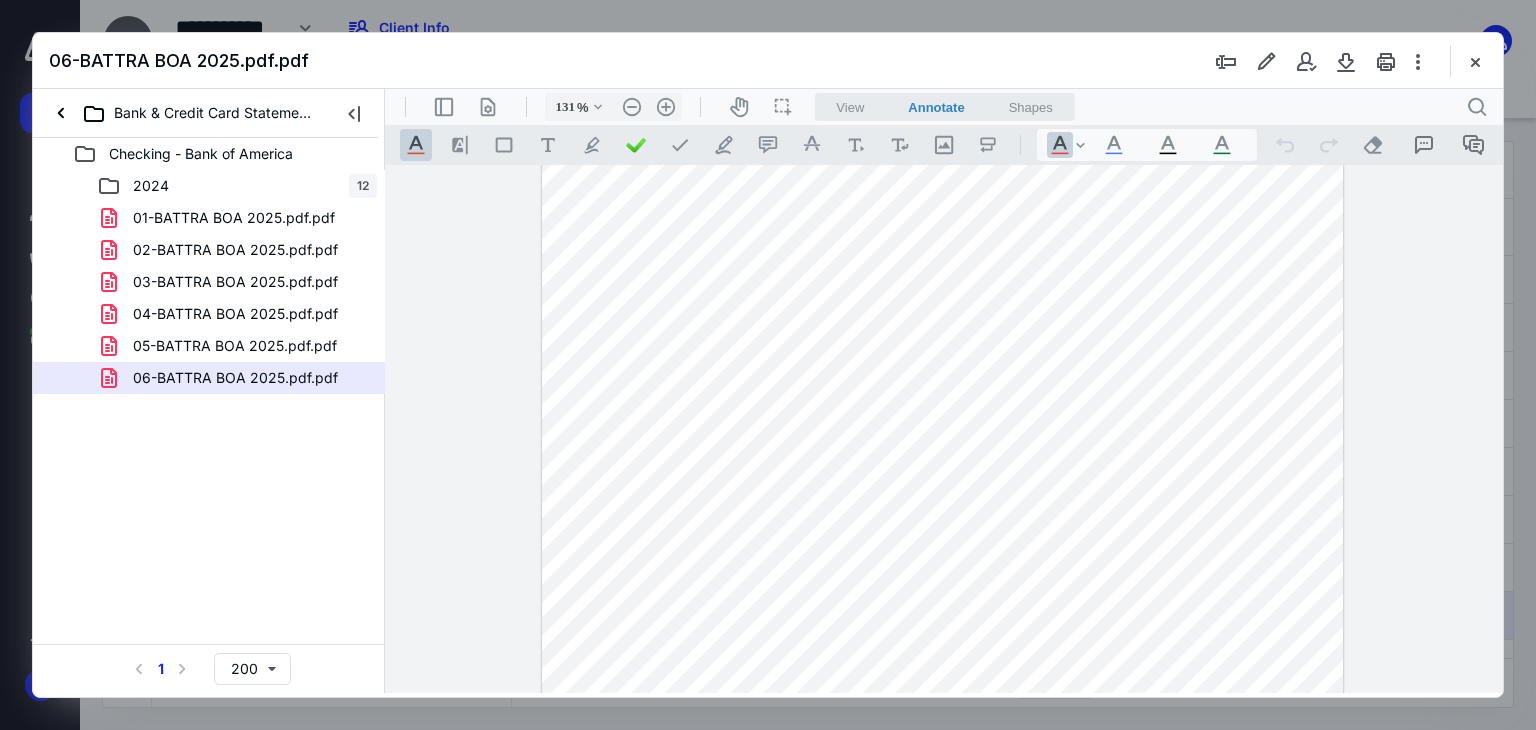 click on "06-BATTRA BOA 2025.pdf.pdf" at bounding box center (209, 378) 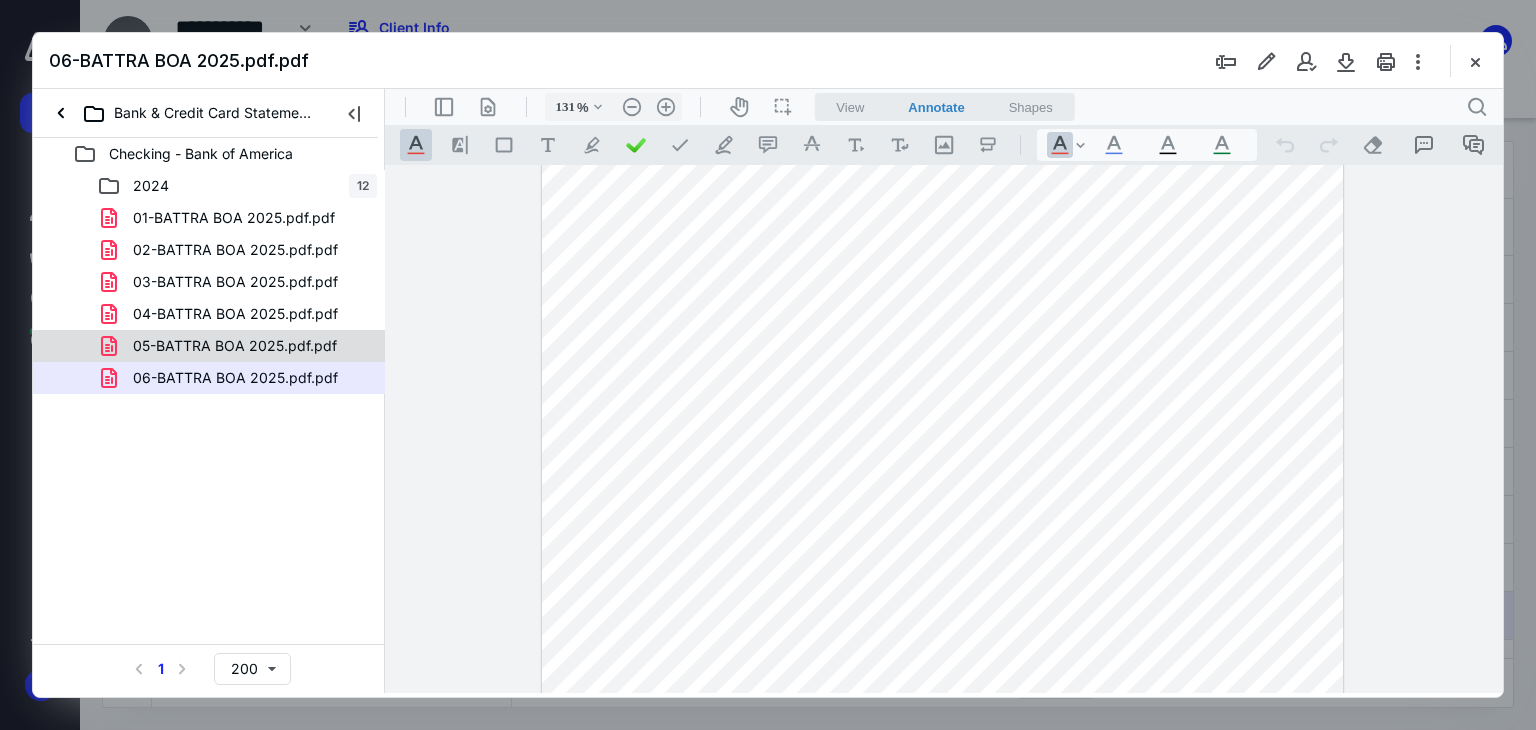 click on "05-BATTRA BOA 2025.pdf.pdf" at bounding box center [235, 346] 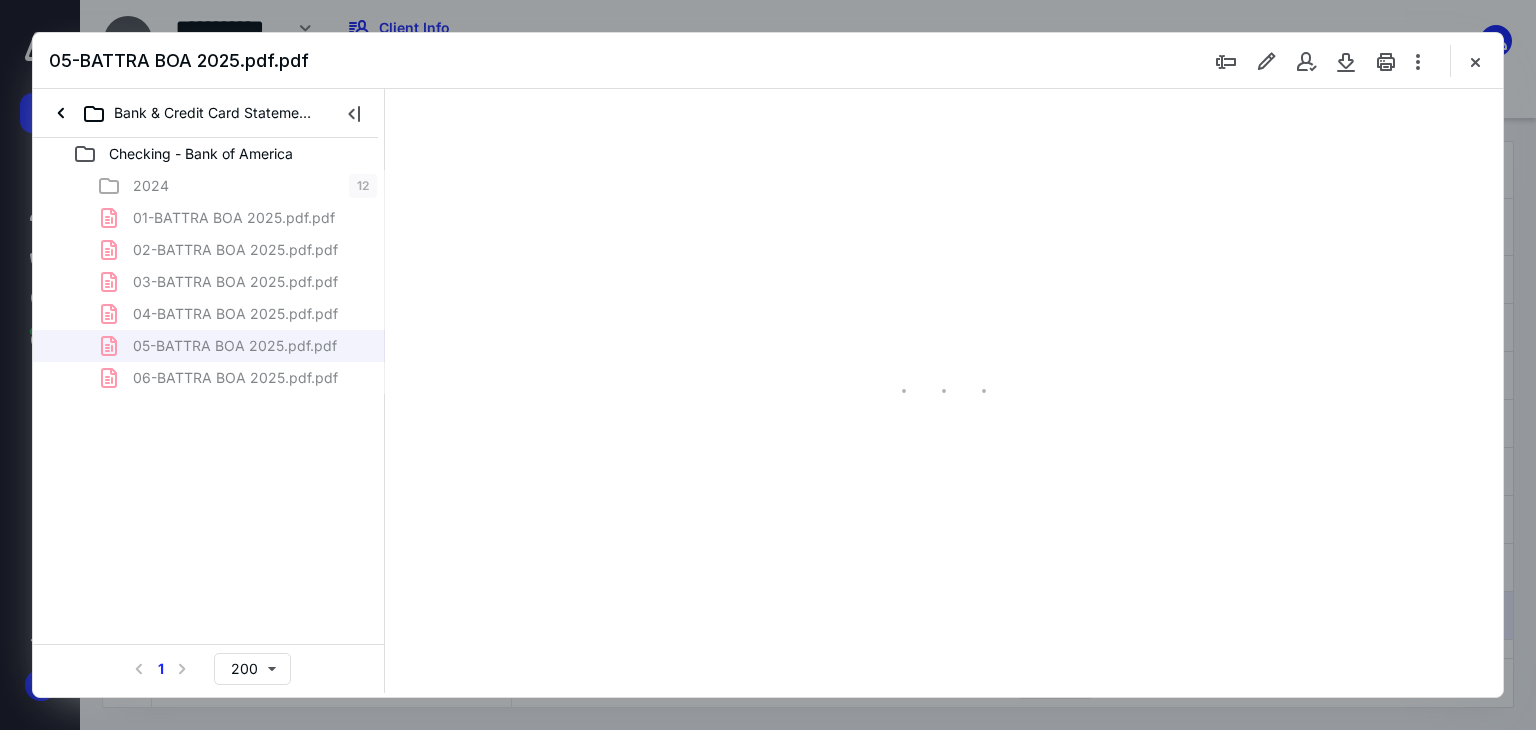 scroll, scrollTop: 79, scrollLeft: 0, axis: vertical 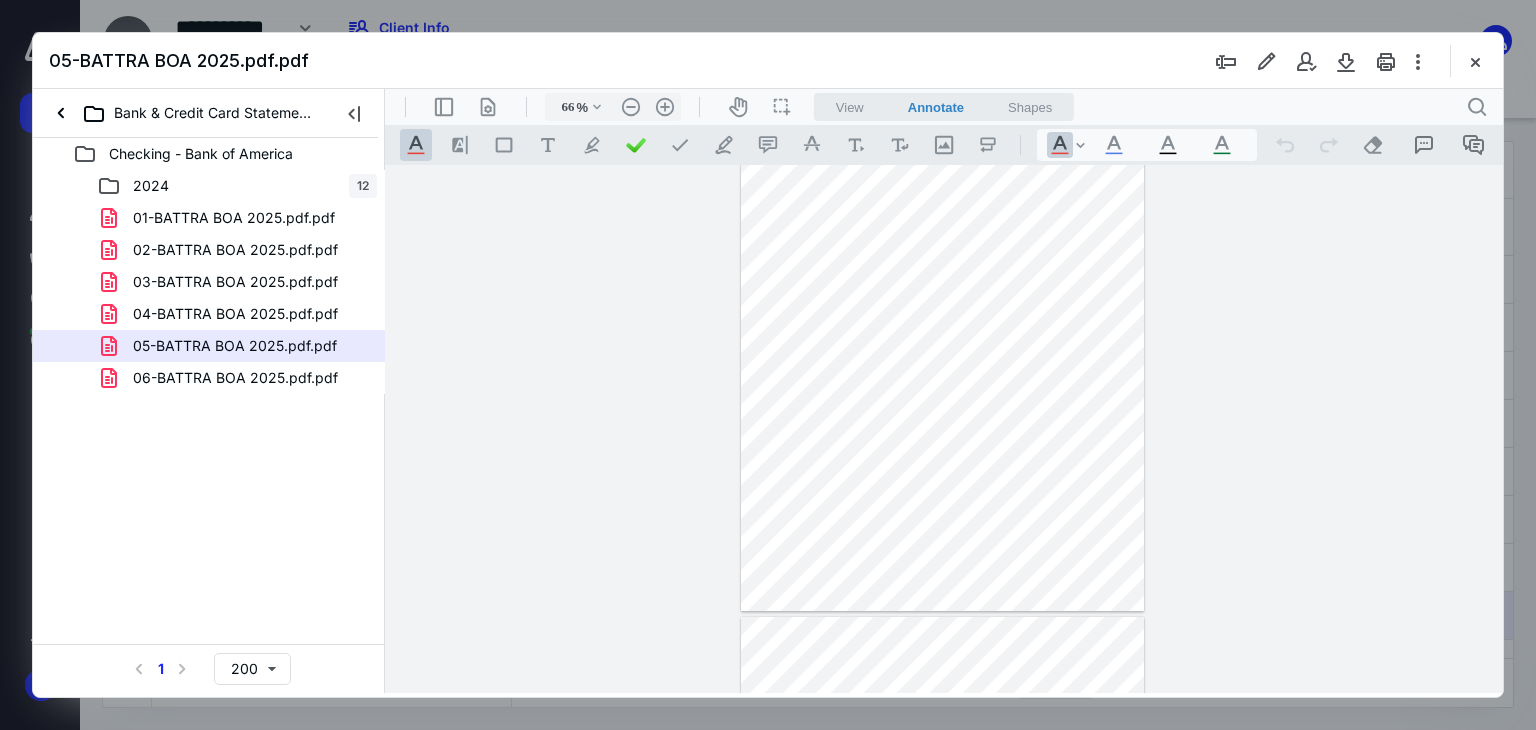 drag, startPoint x: 228, startPoint y: 344, endPoint x: 2612, endPoint y: 164, distance: 2390.7856 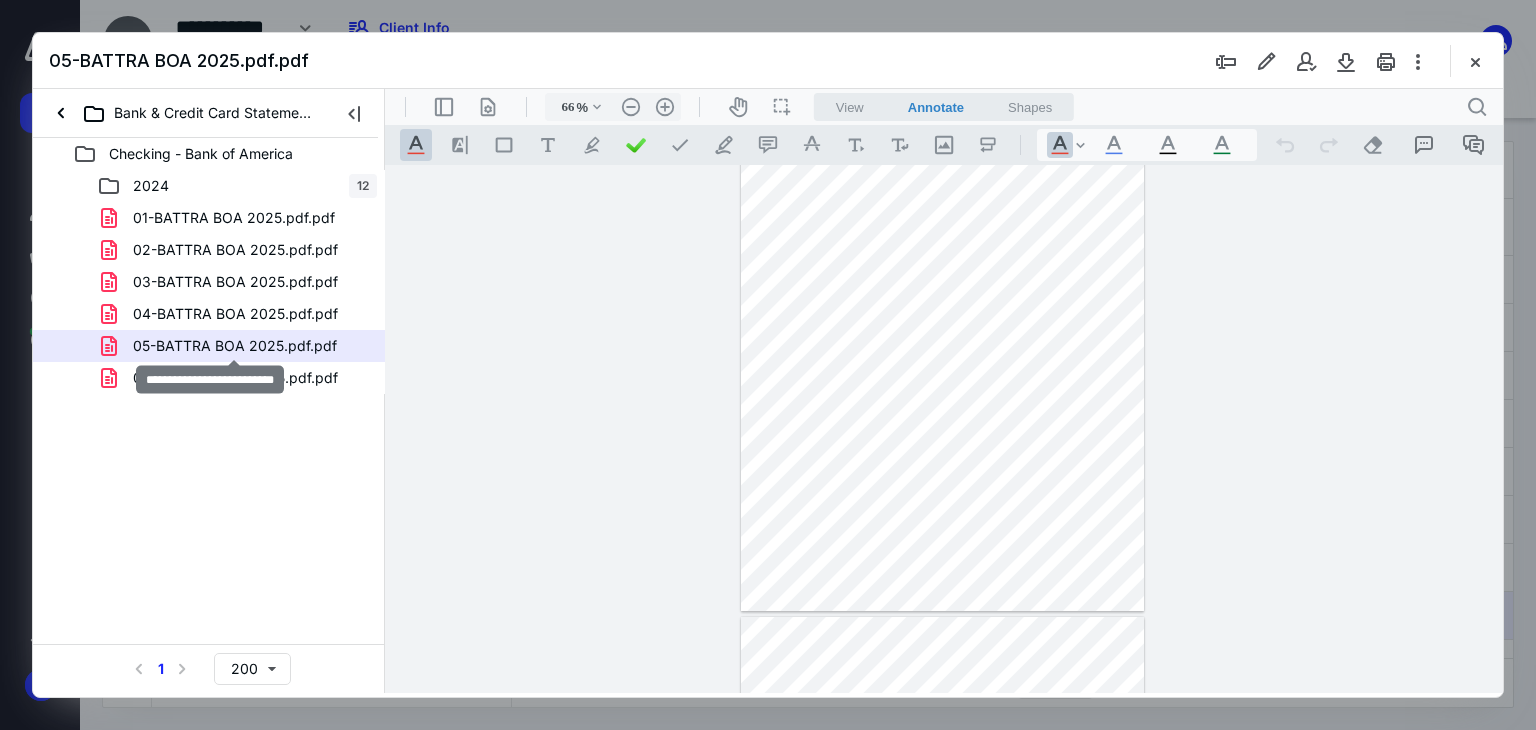 click on "05-BATTRA BOA 2025.pdf.pdf" at bounding box center (235, 346) 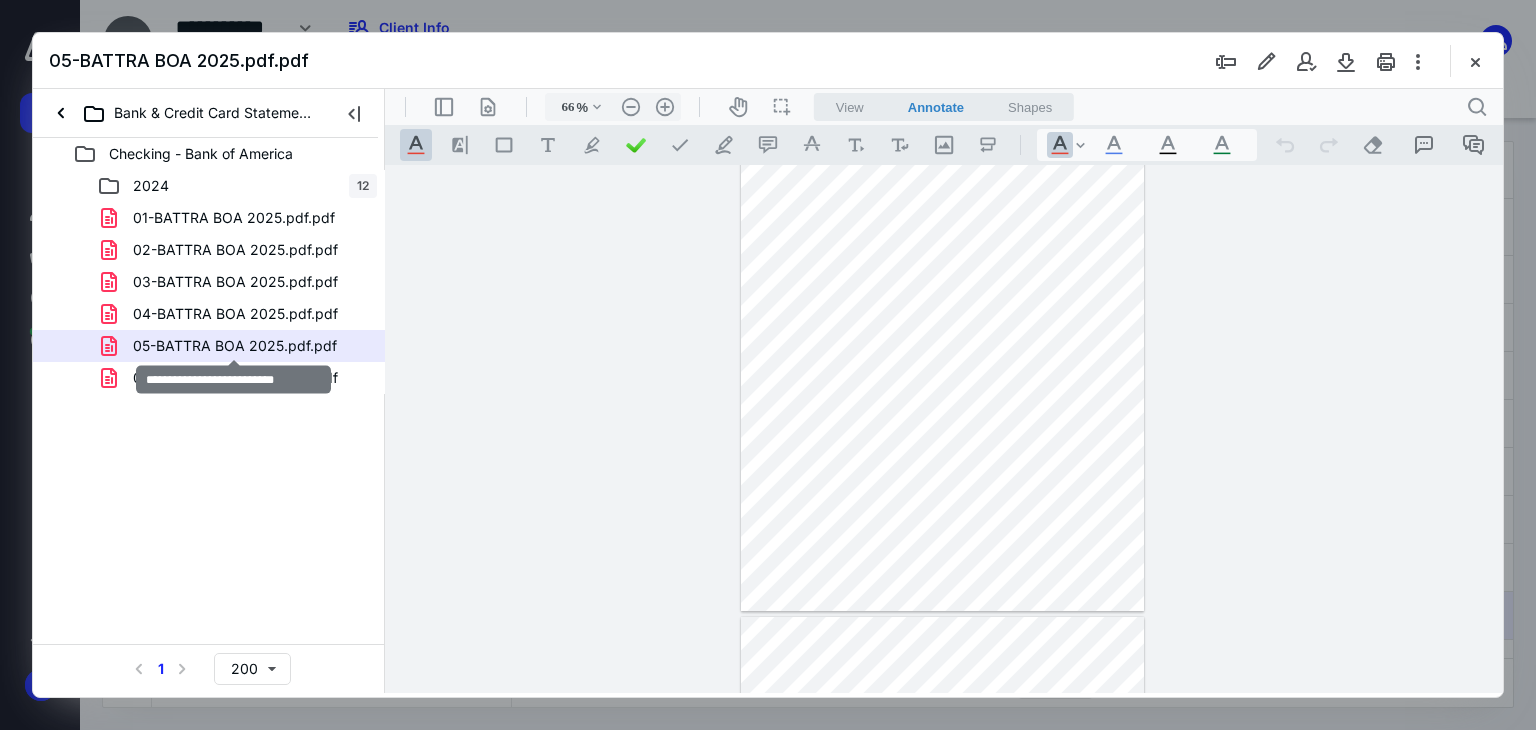 click on "05-BATTRA BOA 2025.pdf.pdf" at bounding box center [235, 346] 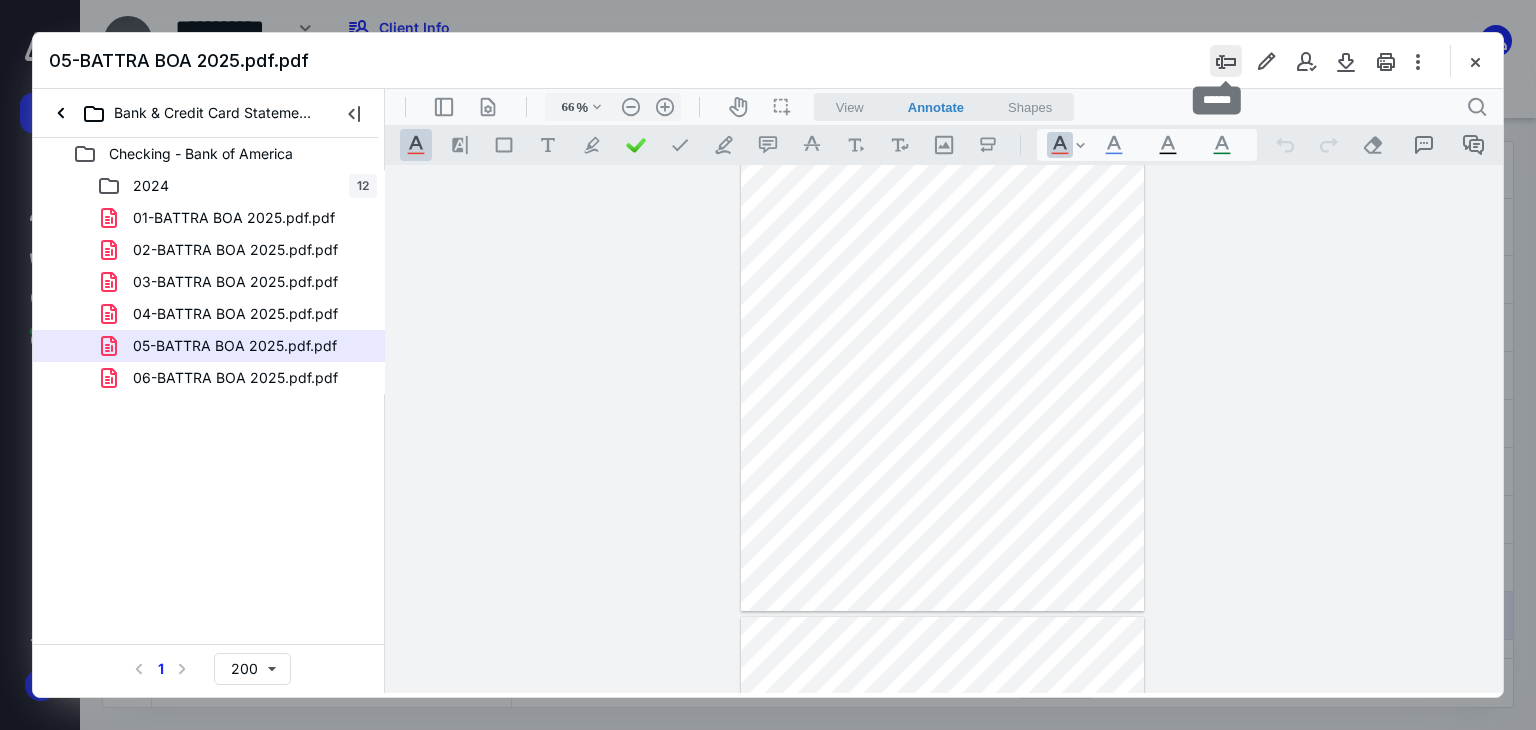 click at bounding box center (1226, 61) 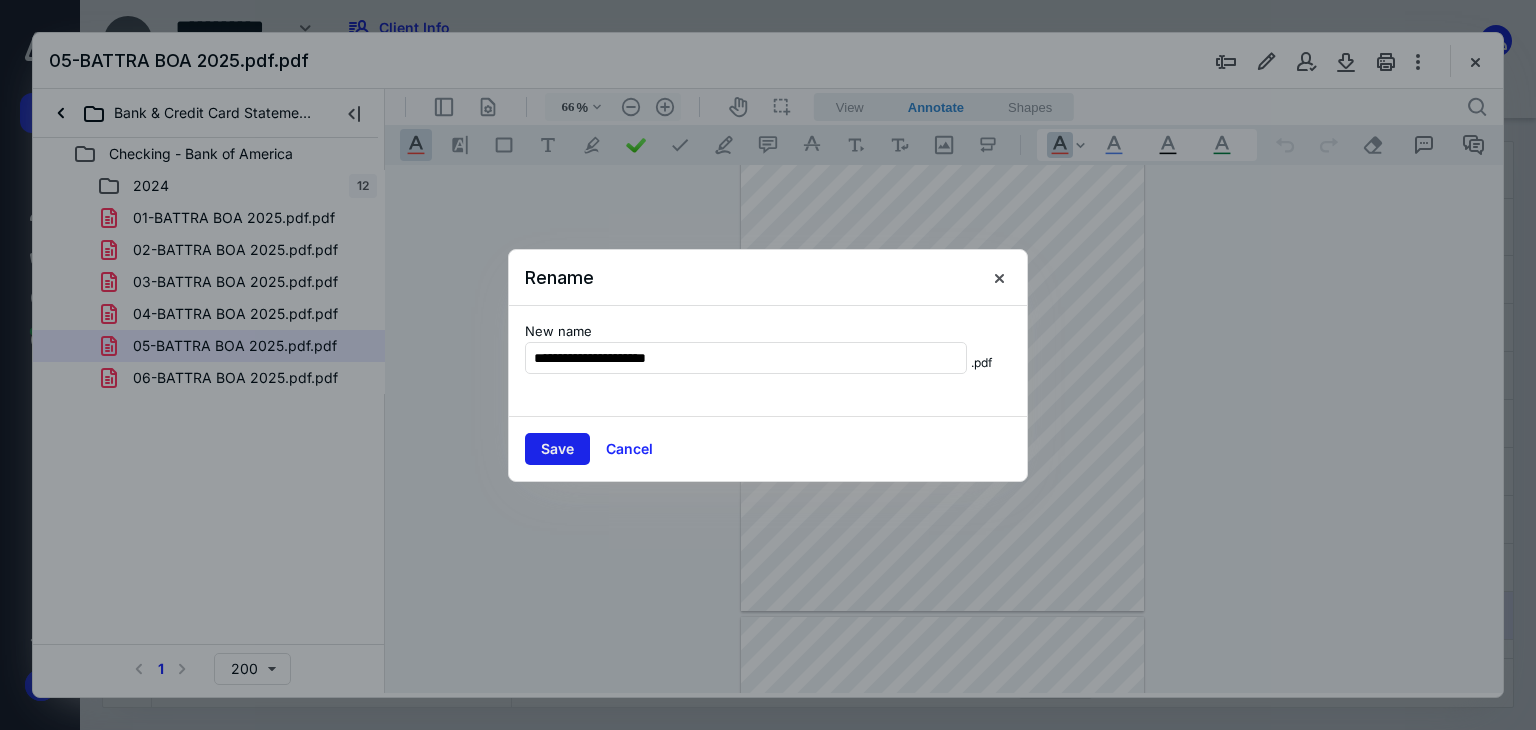 click on "Save" at bounding box center [557, 449] 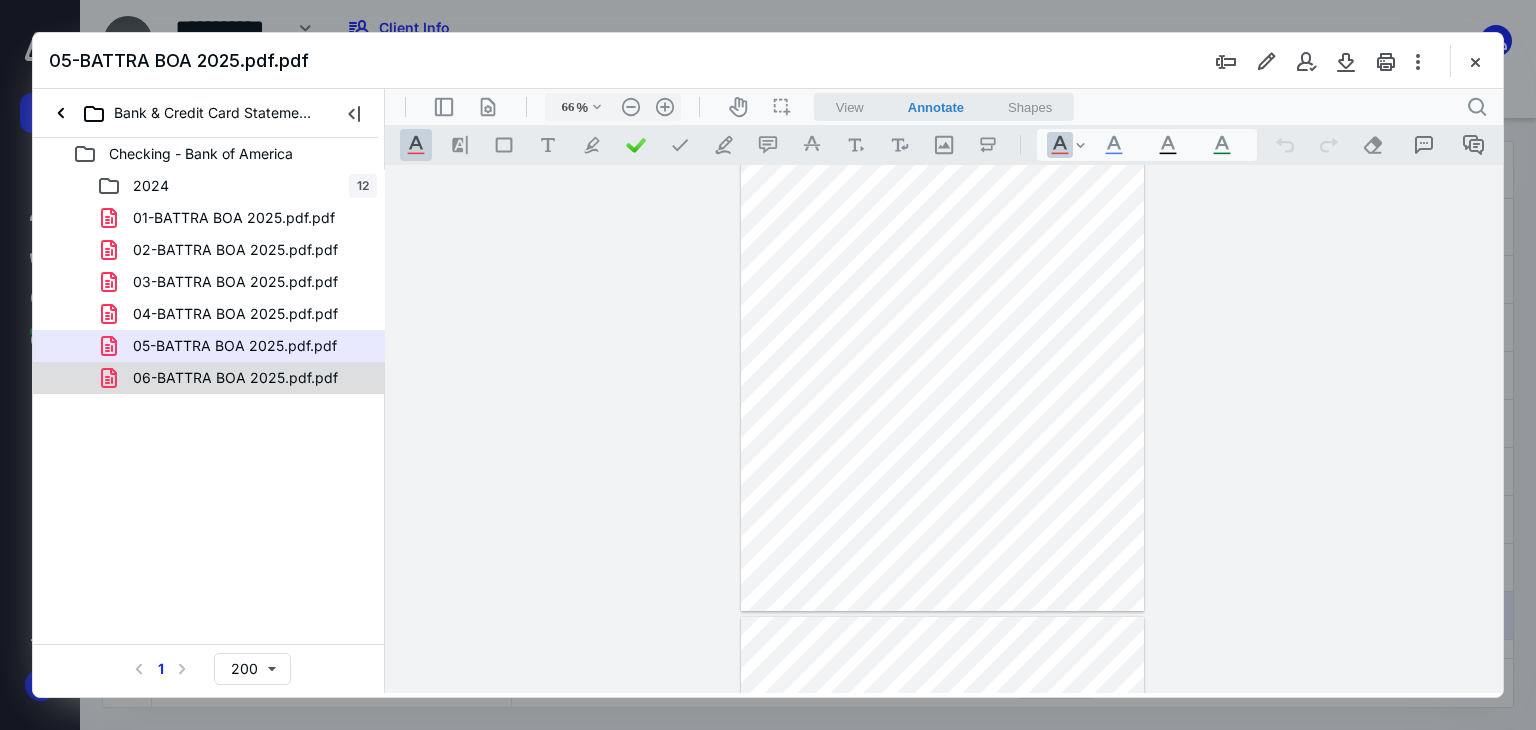 click on "06-BATTRA BOA 2025.pdf.pdf" at bounding box center (235, 378) 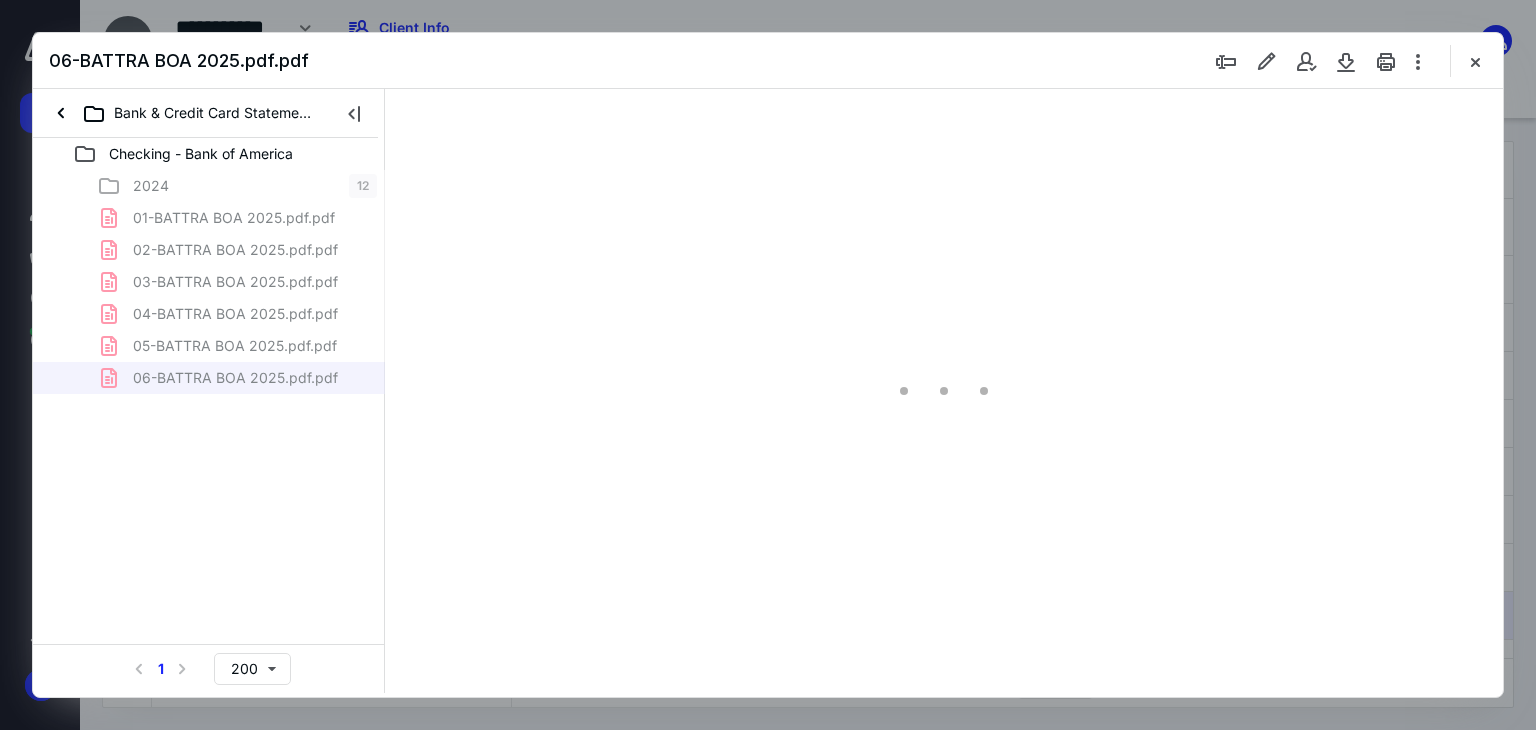 scroll, scrollTop: 79, scrollLeft: 0, axis: vertical 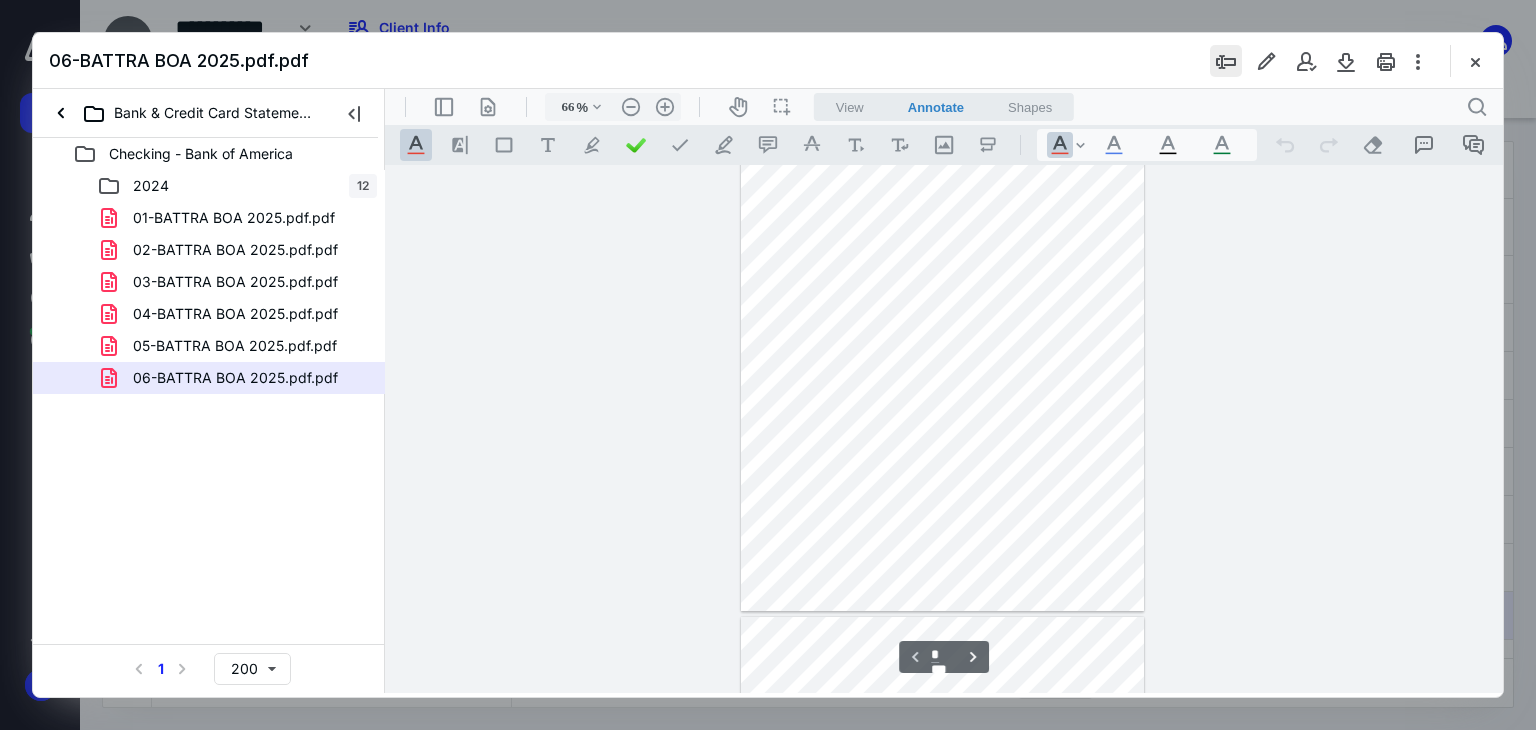 click at bounding box center [1226, 61] 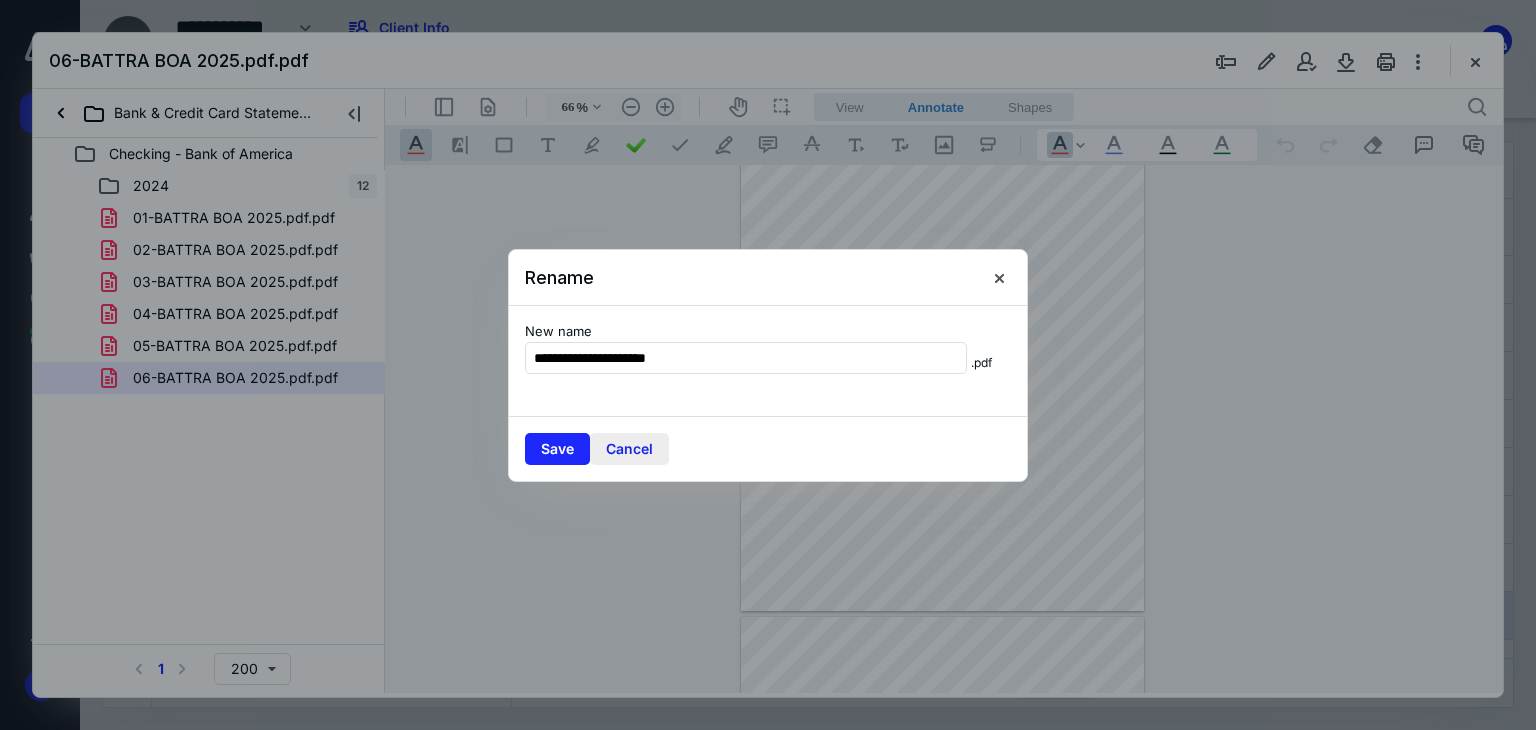 drag, startPoint x: 633, startPoint y: 443, endPoint x: 620, endPoint y: 443, distance: 13 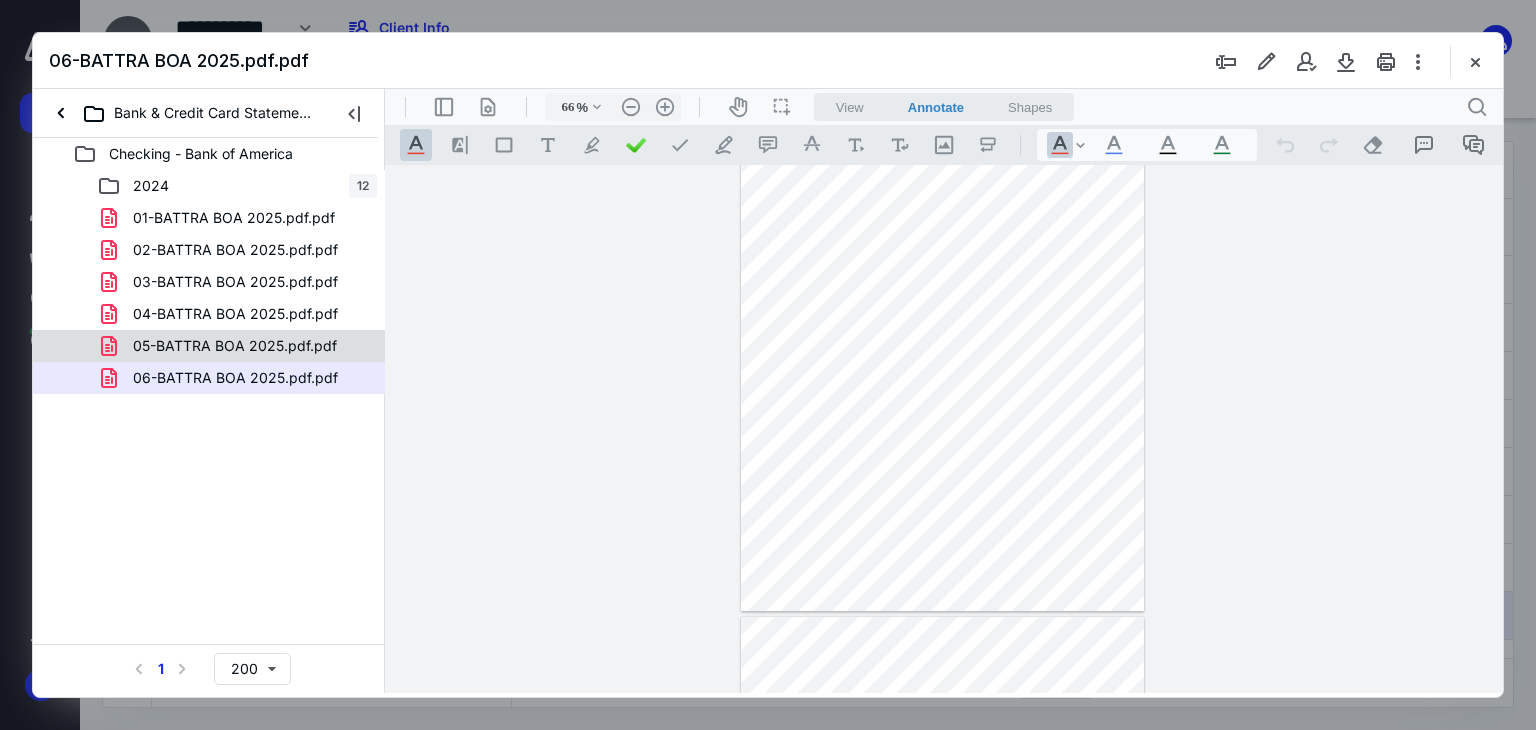 click on "05-BATTRA BOA 2025.pdf.pdf" at bounding box center [235, 346] 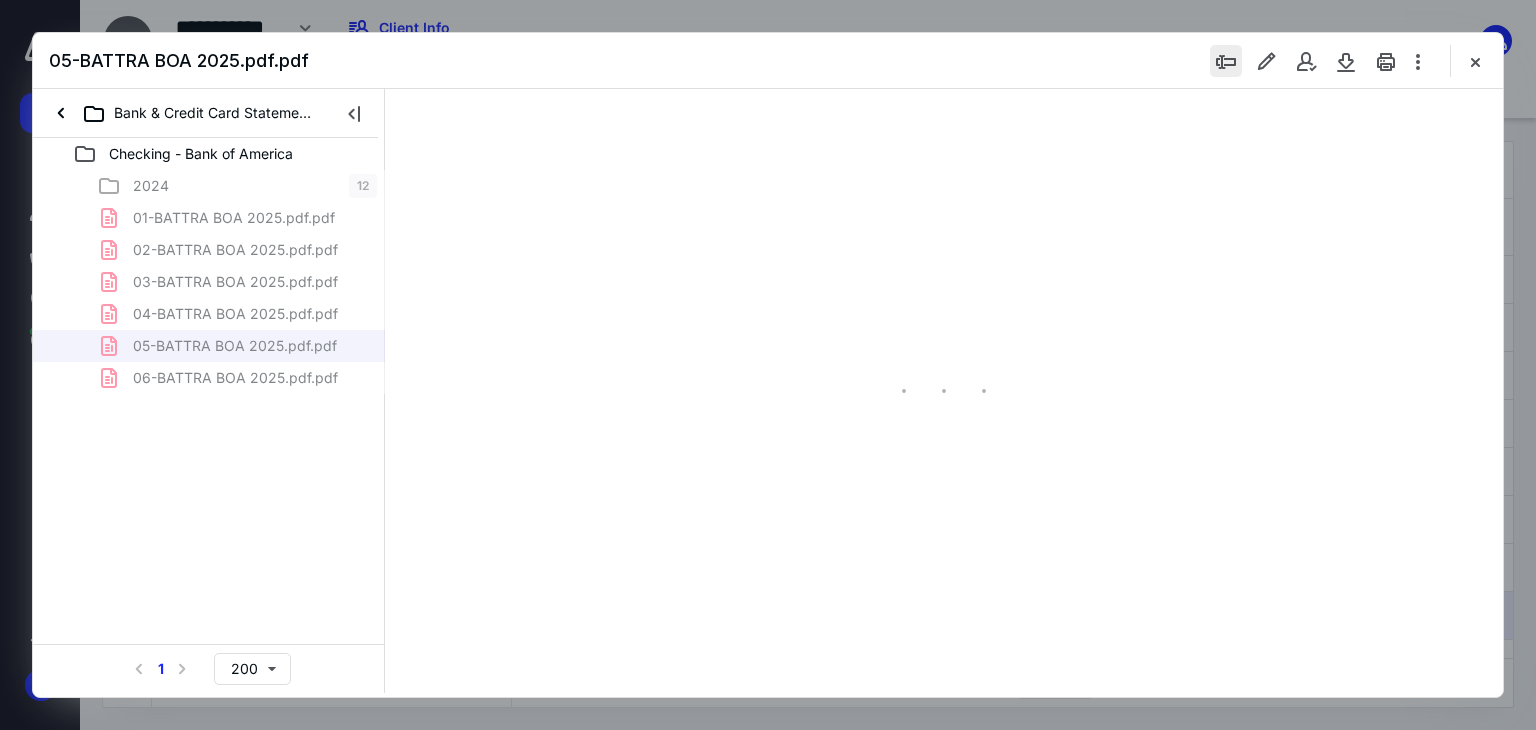 type on "66" 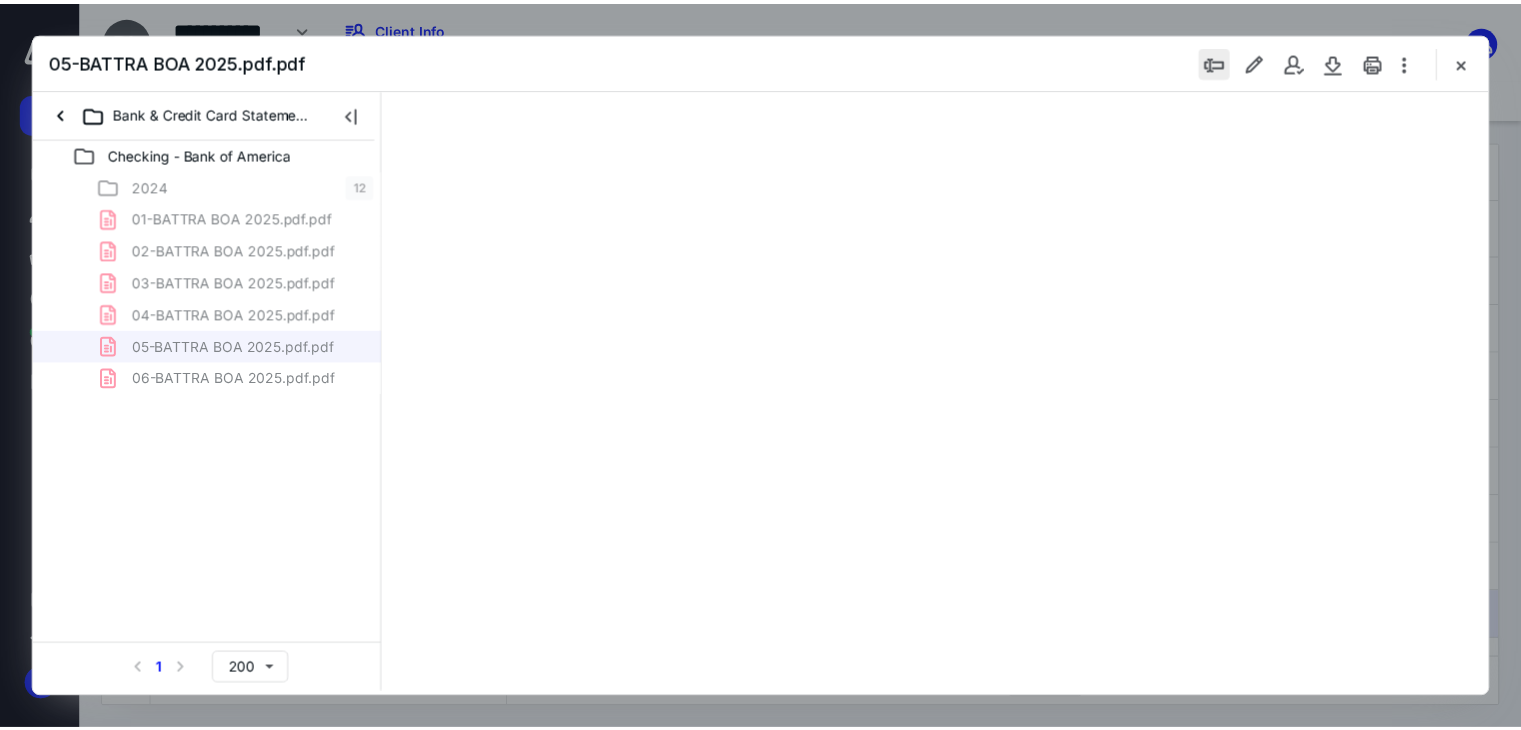 scroll, scrollTop: 79, scrollLeft: 0, axis: vertical 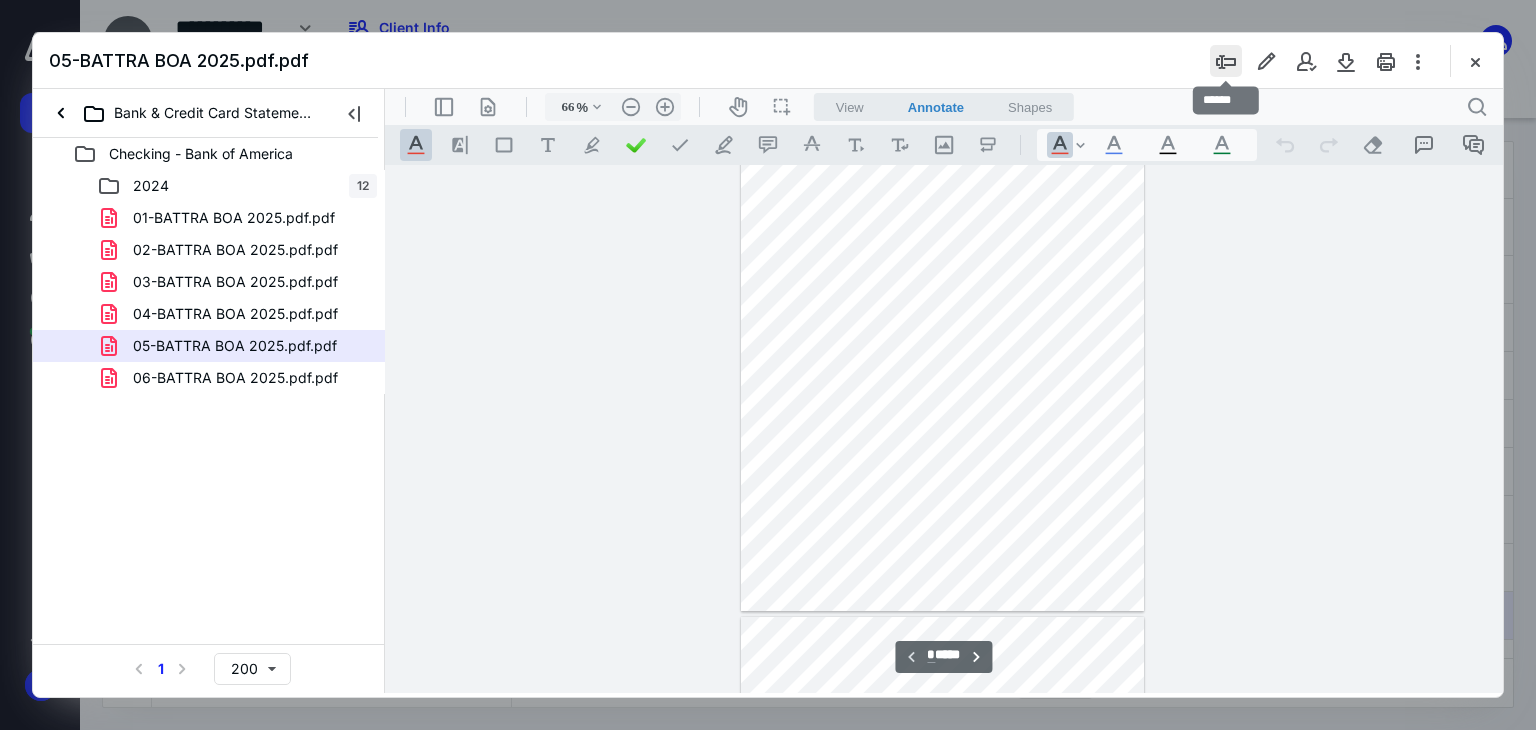 click at bounding box center (1226, 61) 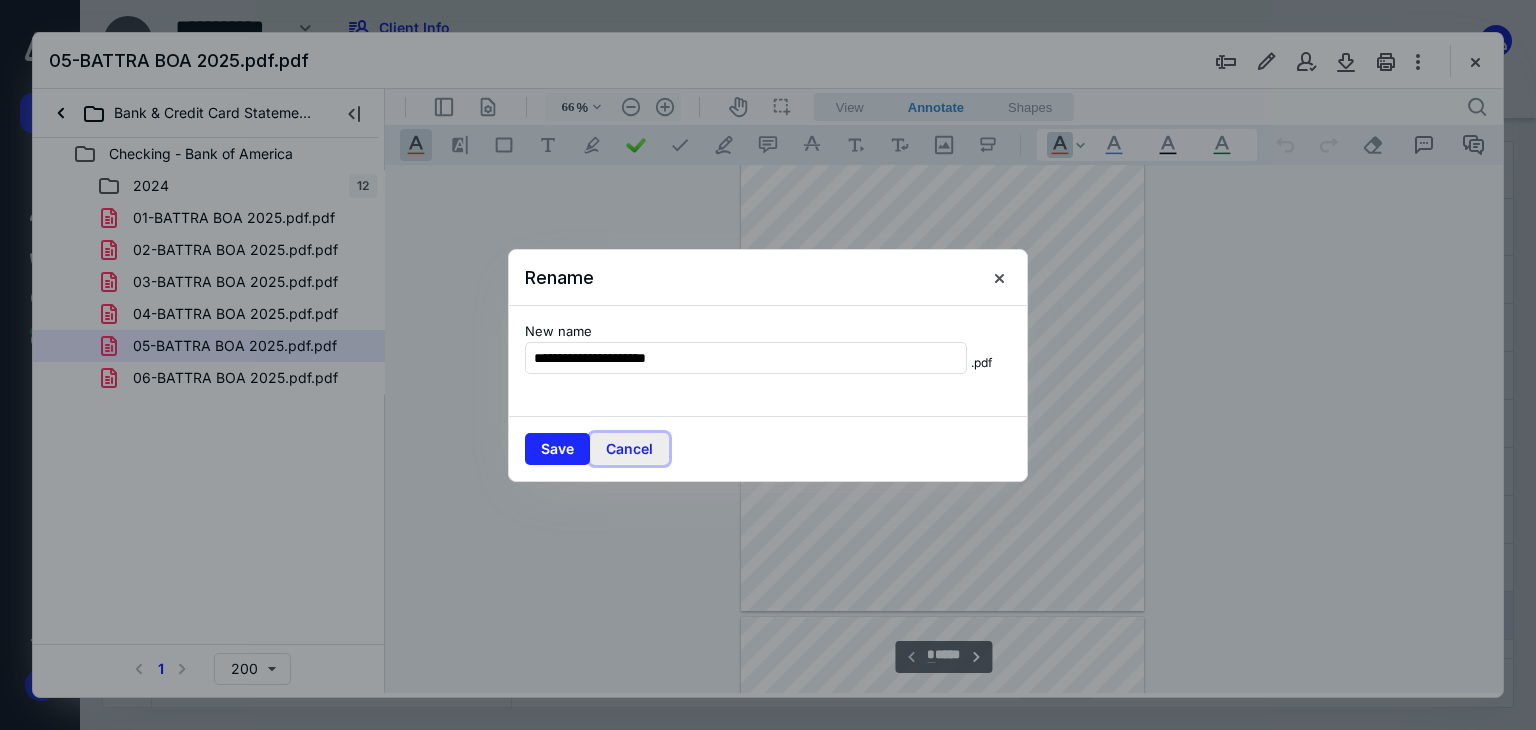 click on "Cancel" at bounding box center [629, 449] 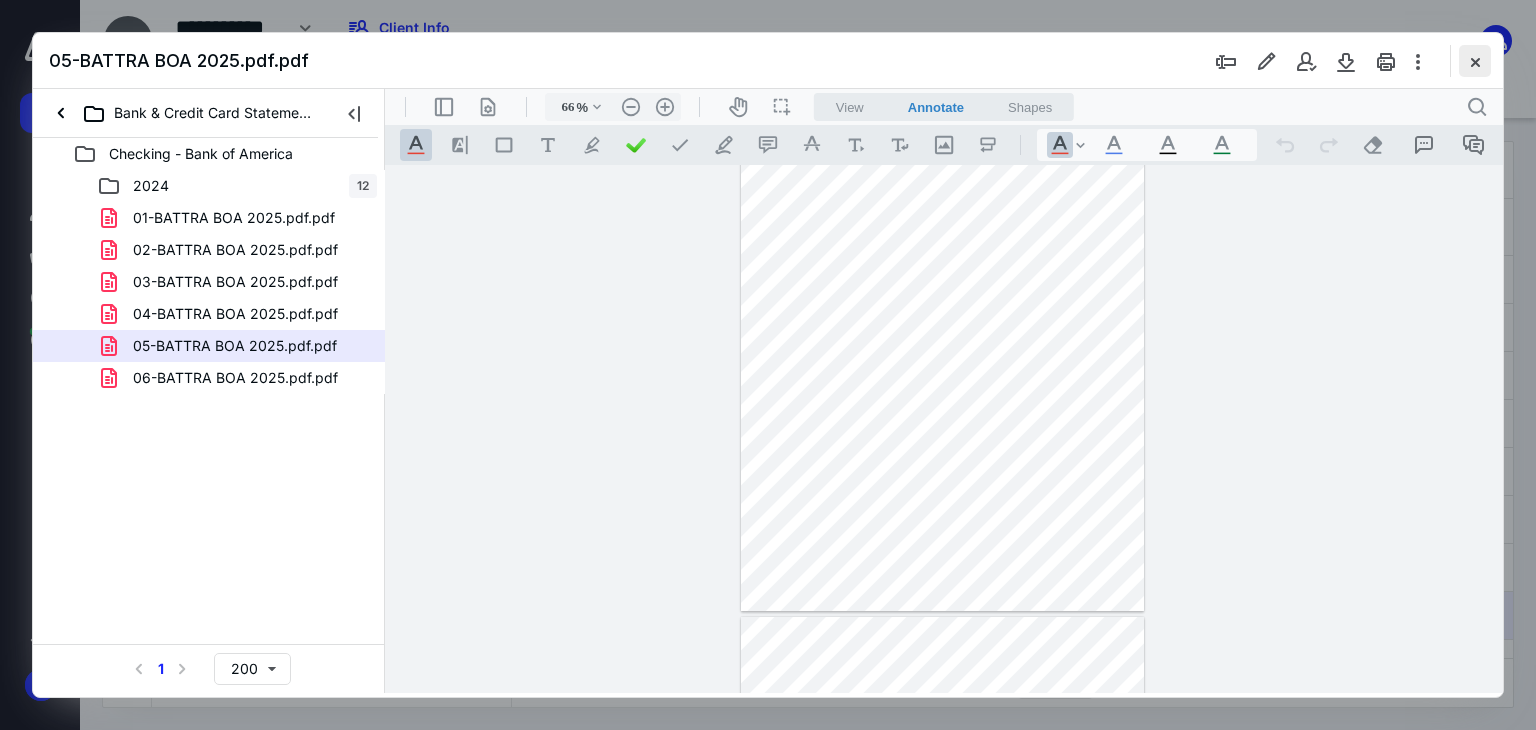 click at bounding box center (1475, 61) 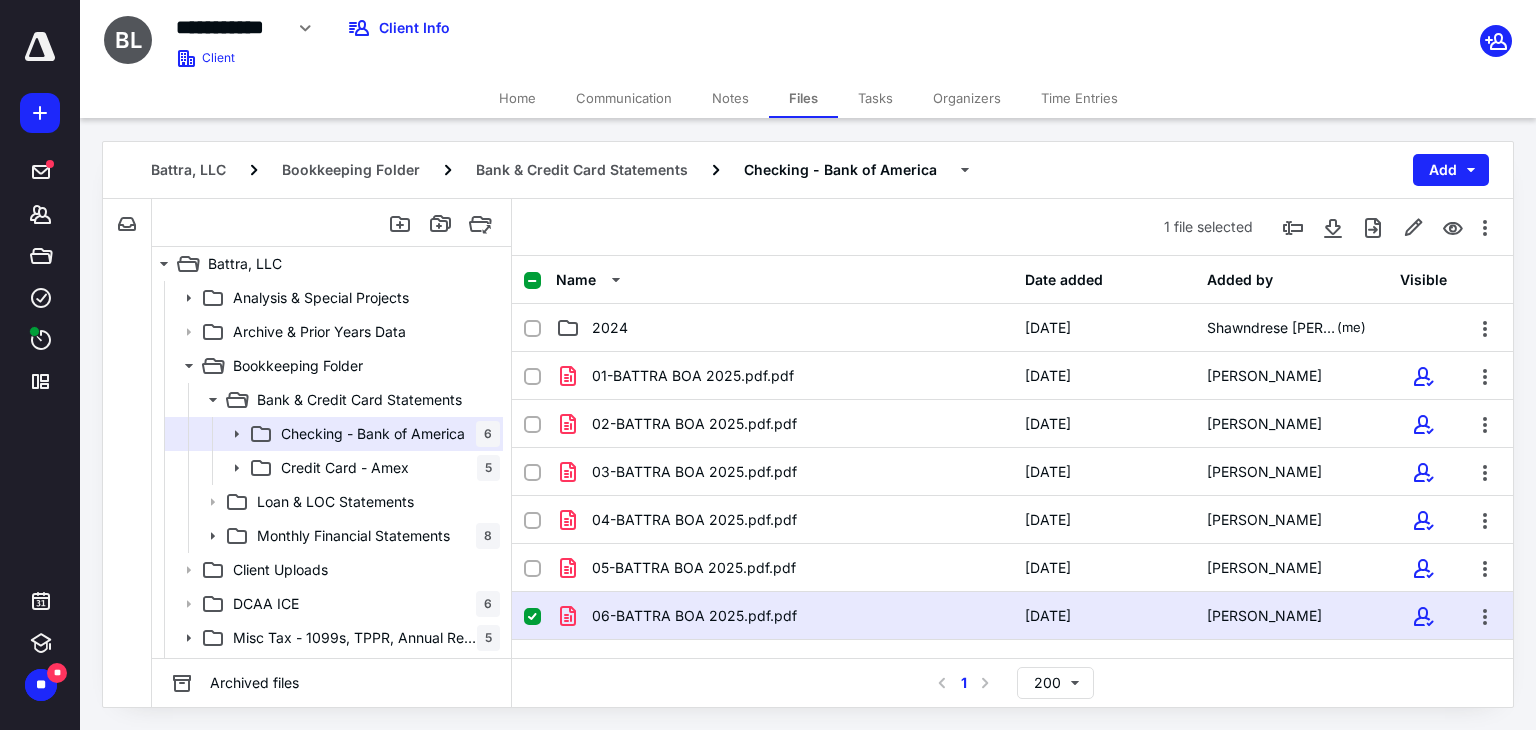 click on "Tasks" at bounding box center (875, 98) 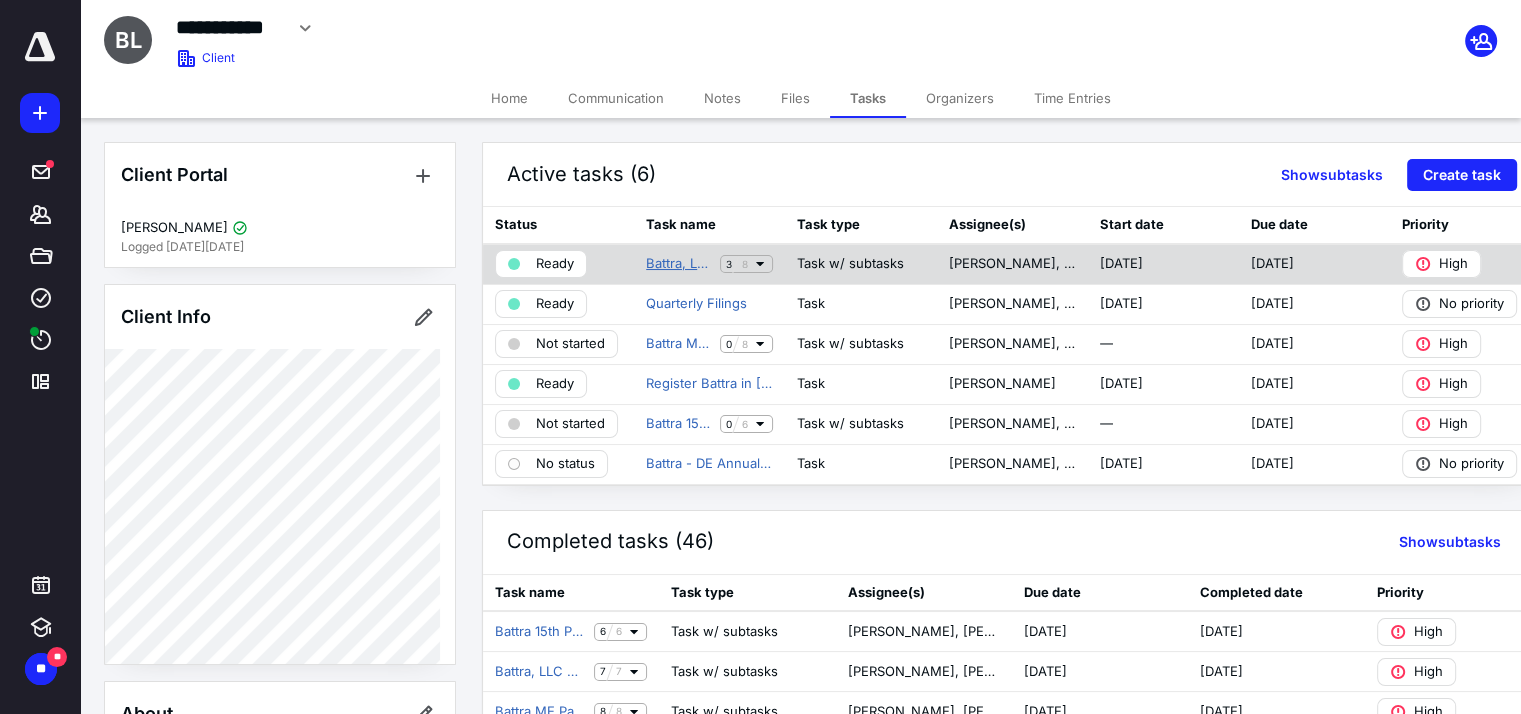 click on "Battra, LLC  June  Bookkeeping - Review" at bounding box center [679, 264] 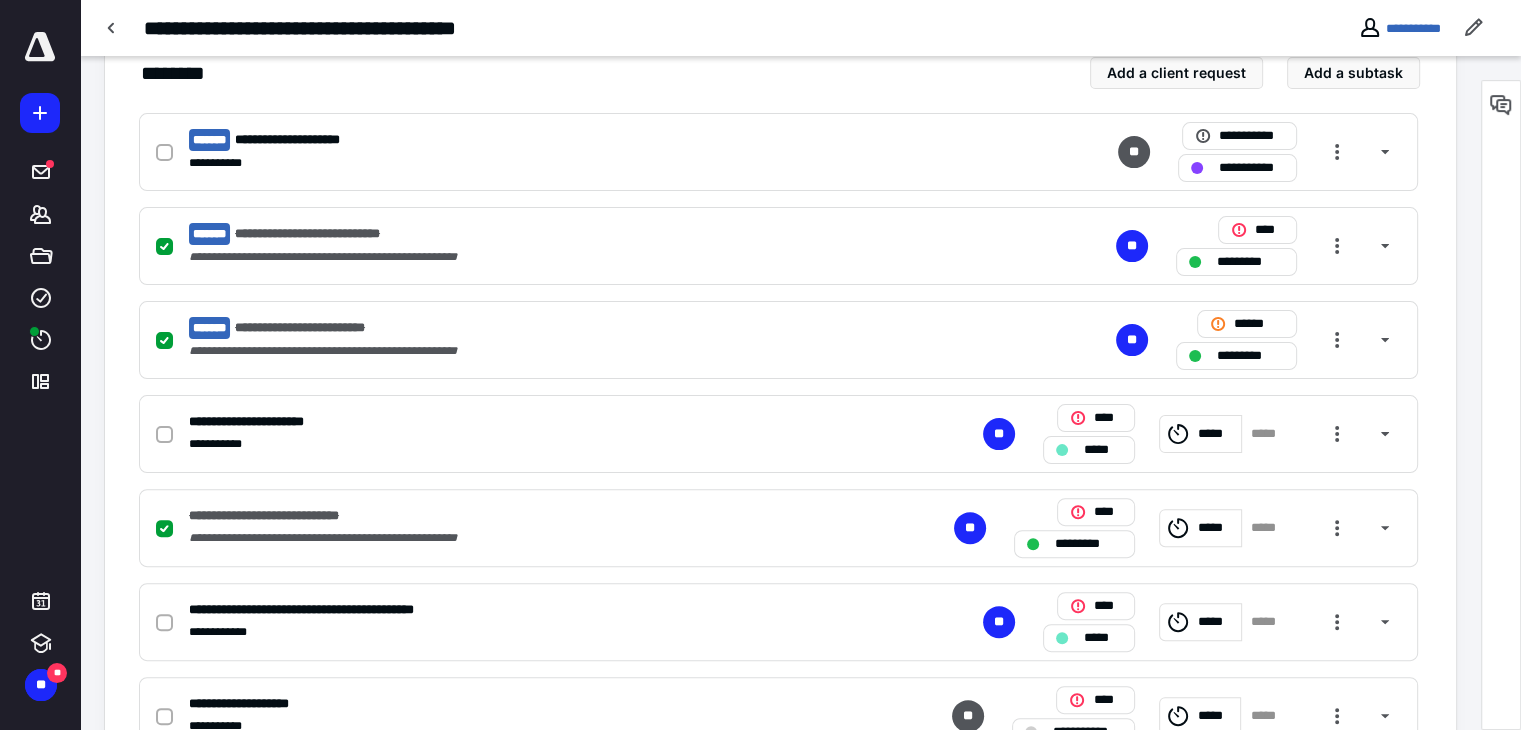 scroll, scrollTop: 500, scrollLeft: 0, axis: vertical 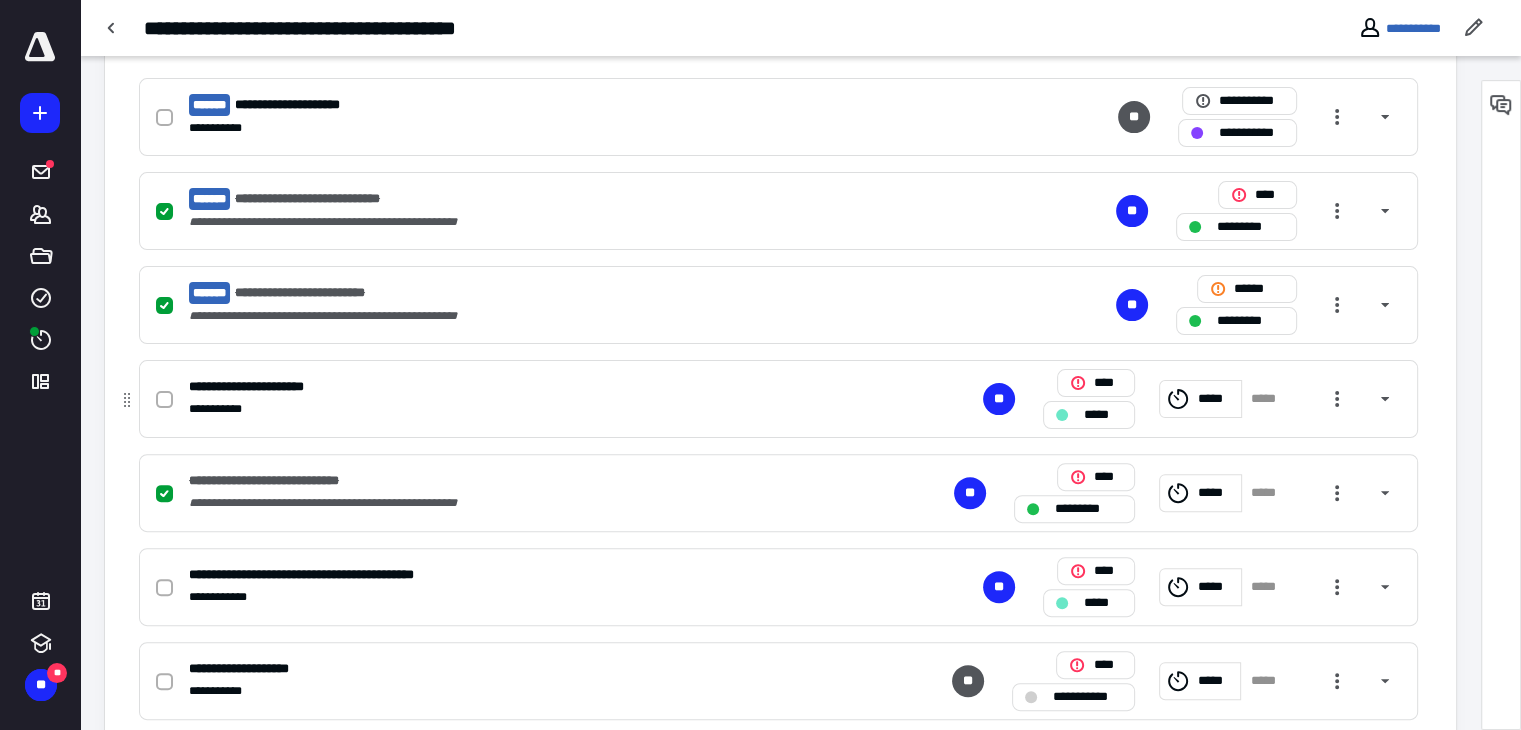 click on "**********" at bounding box center [516, 409] 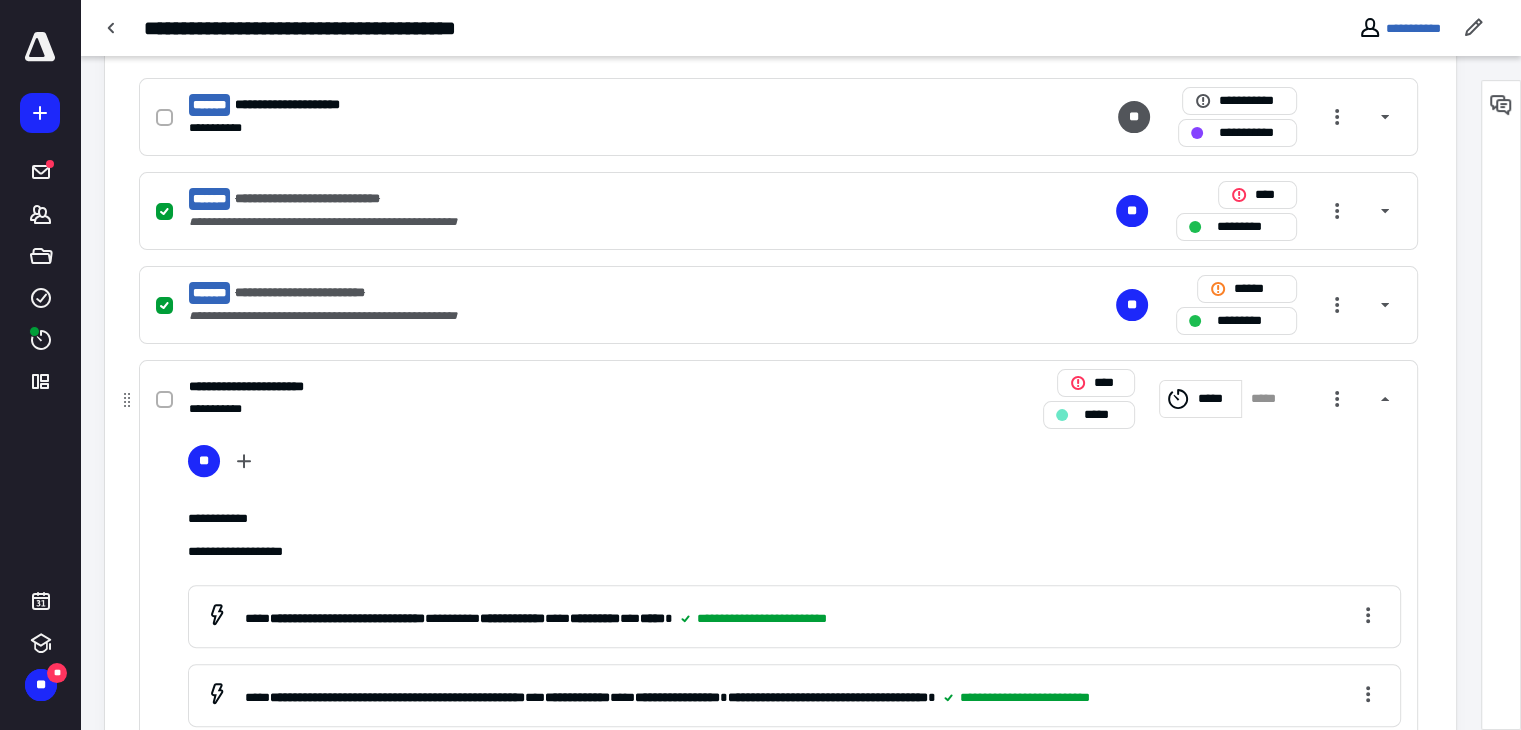 click 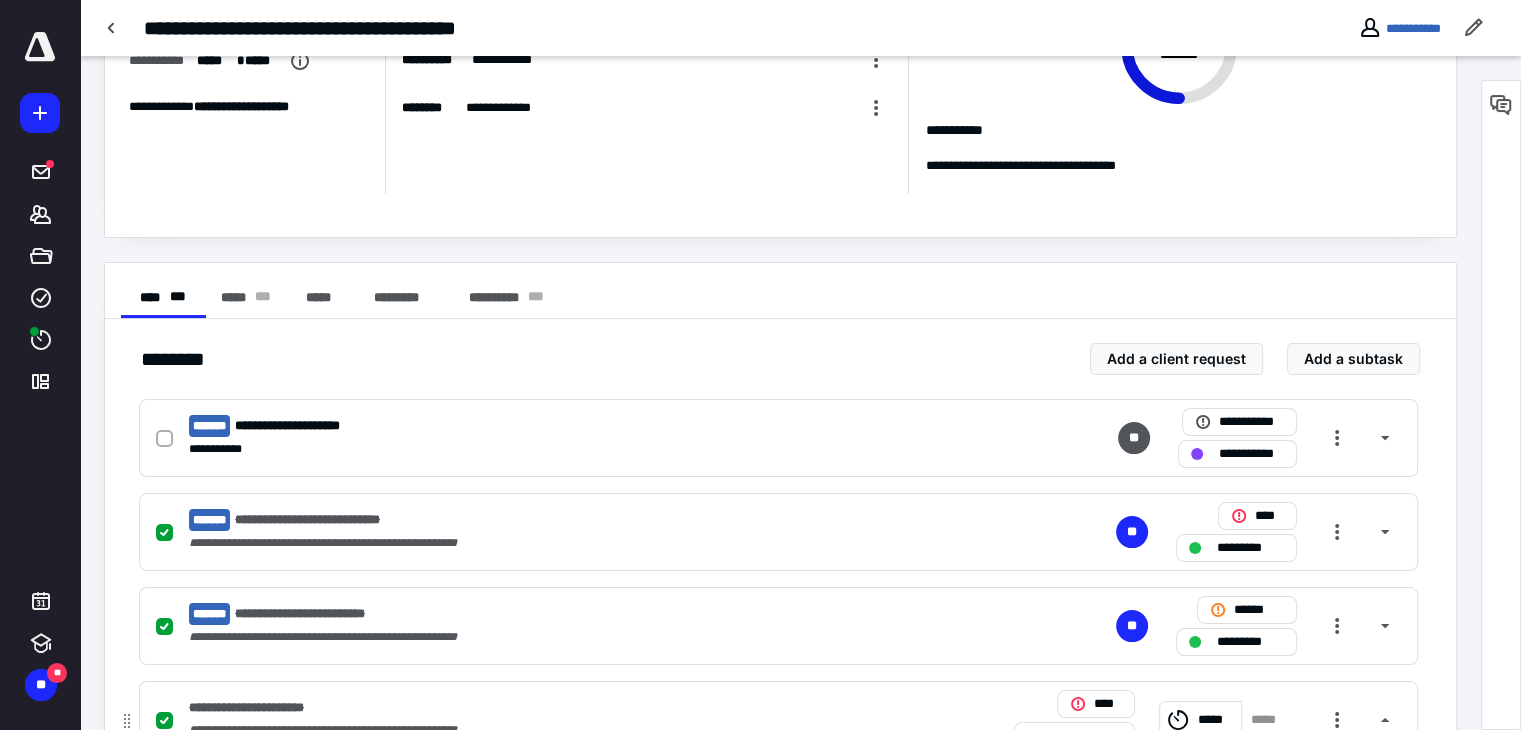 scroll, scrollTop: 175, scrollLeft: 0, axis: vertical 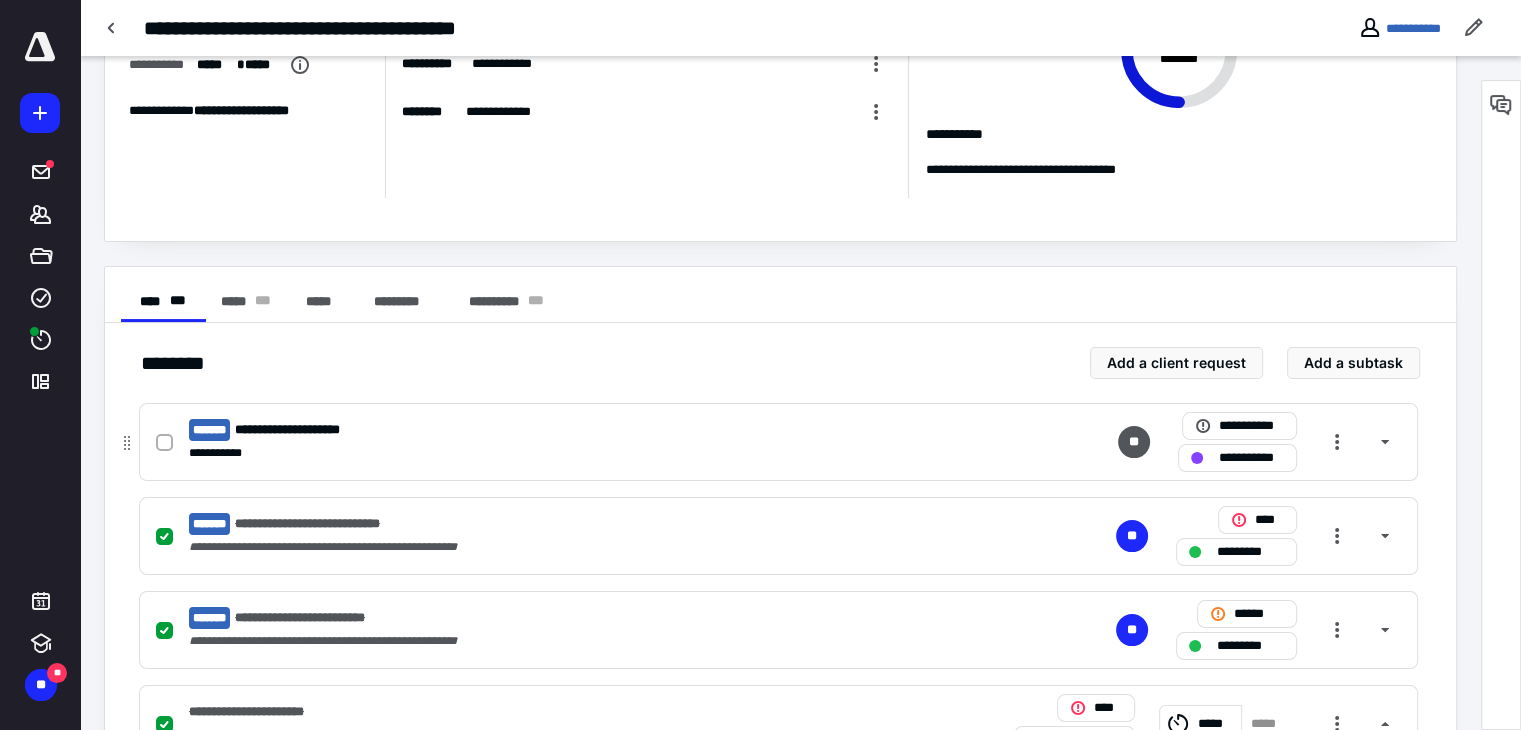 click on "**********" at bounding box center [516, 430] 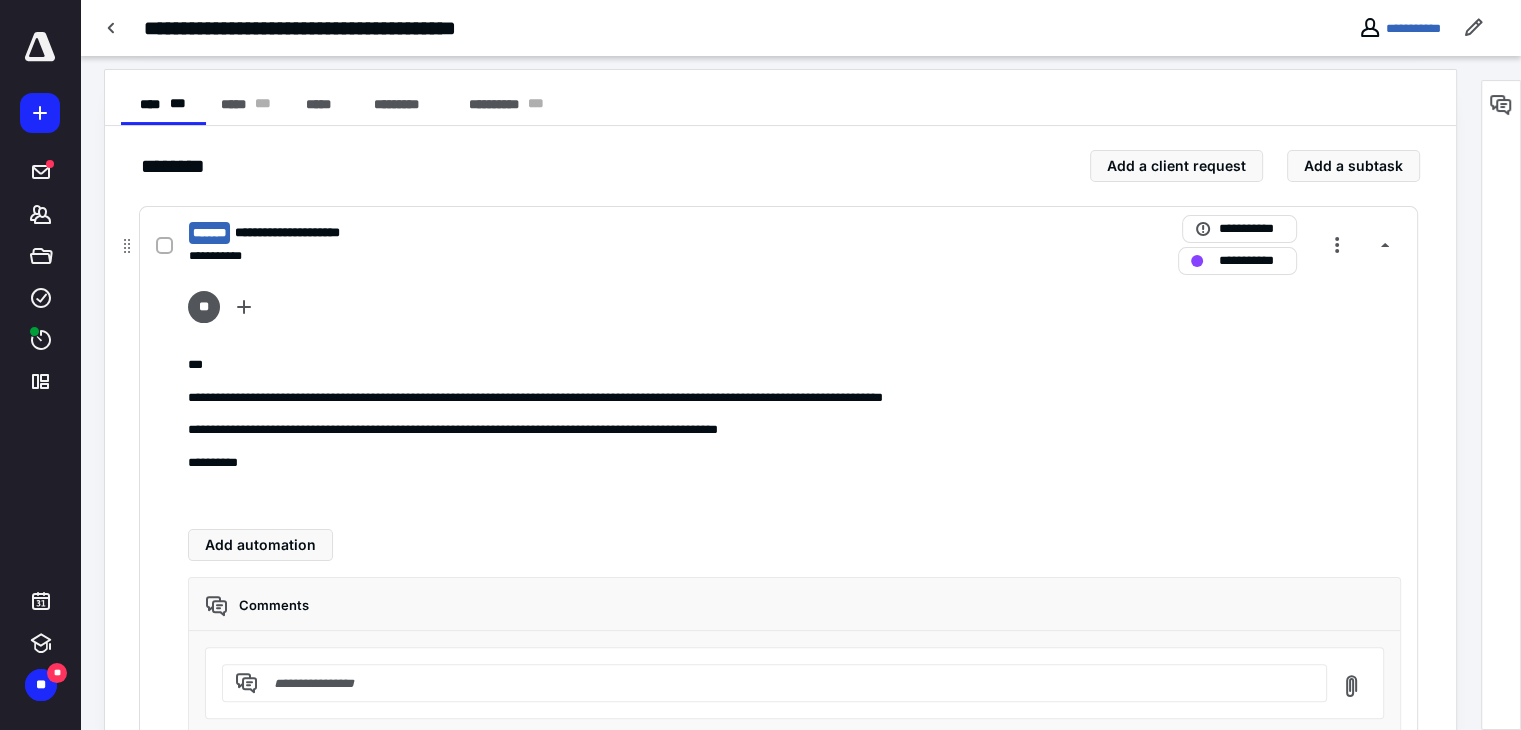 scroll, scrollTop: 375, scrollLeft: 0, axis: vertical 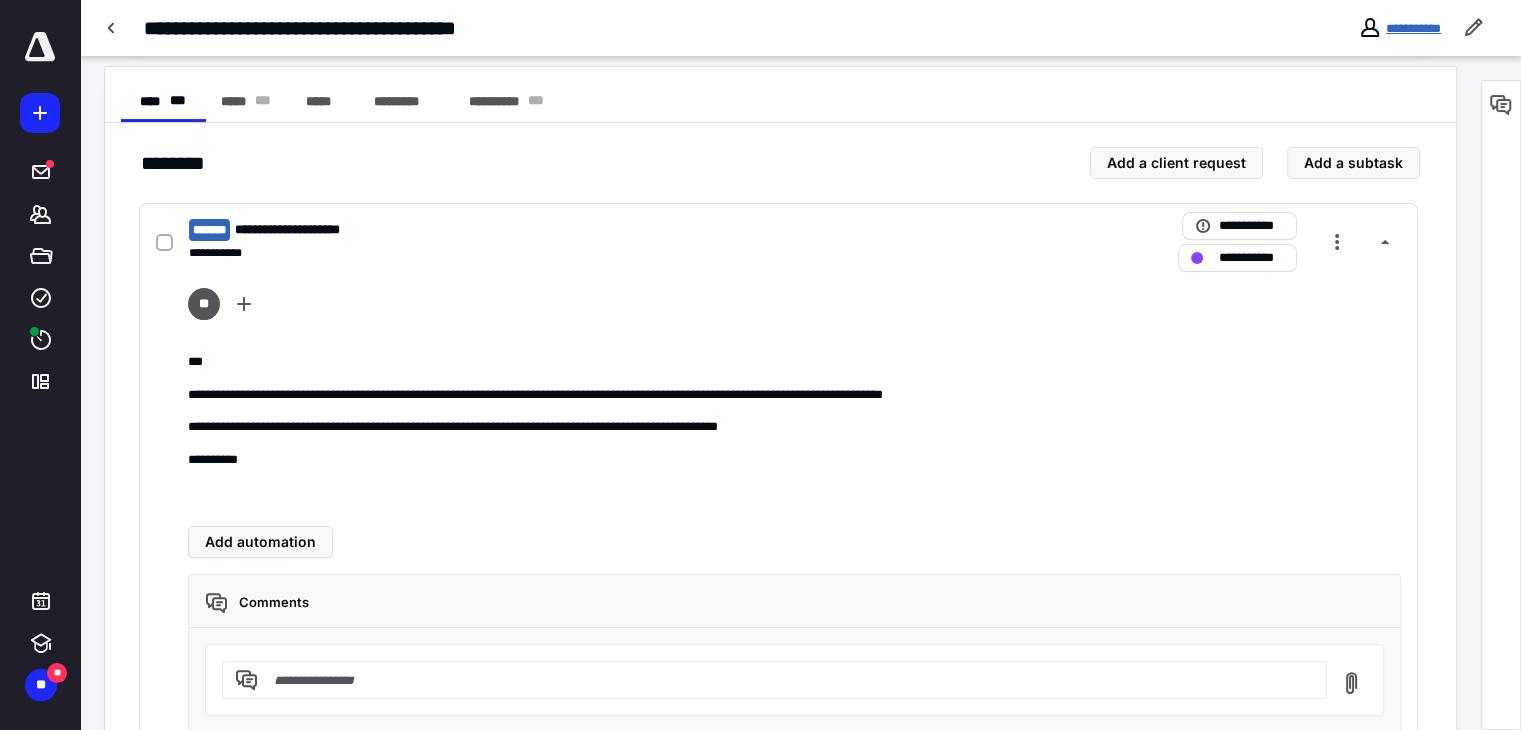 click on "**********" at bounding box center [1413, 28] 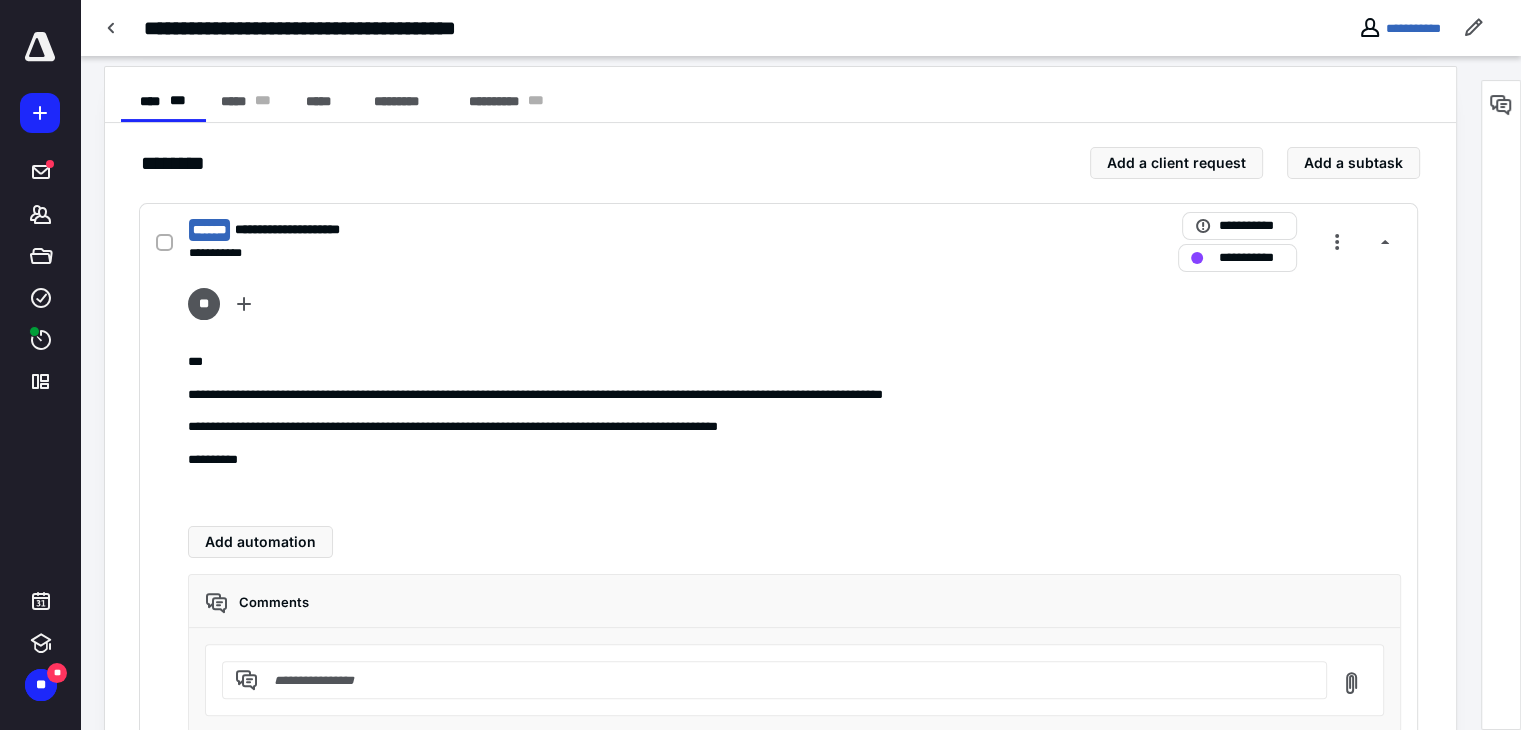 scroll, scrollTop: 0, scrollLeft: 0, axis: both 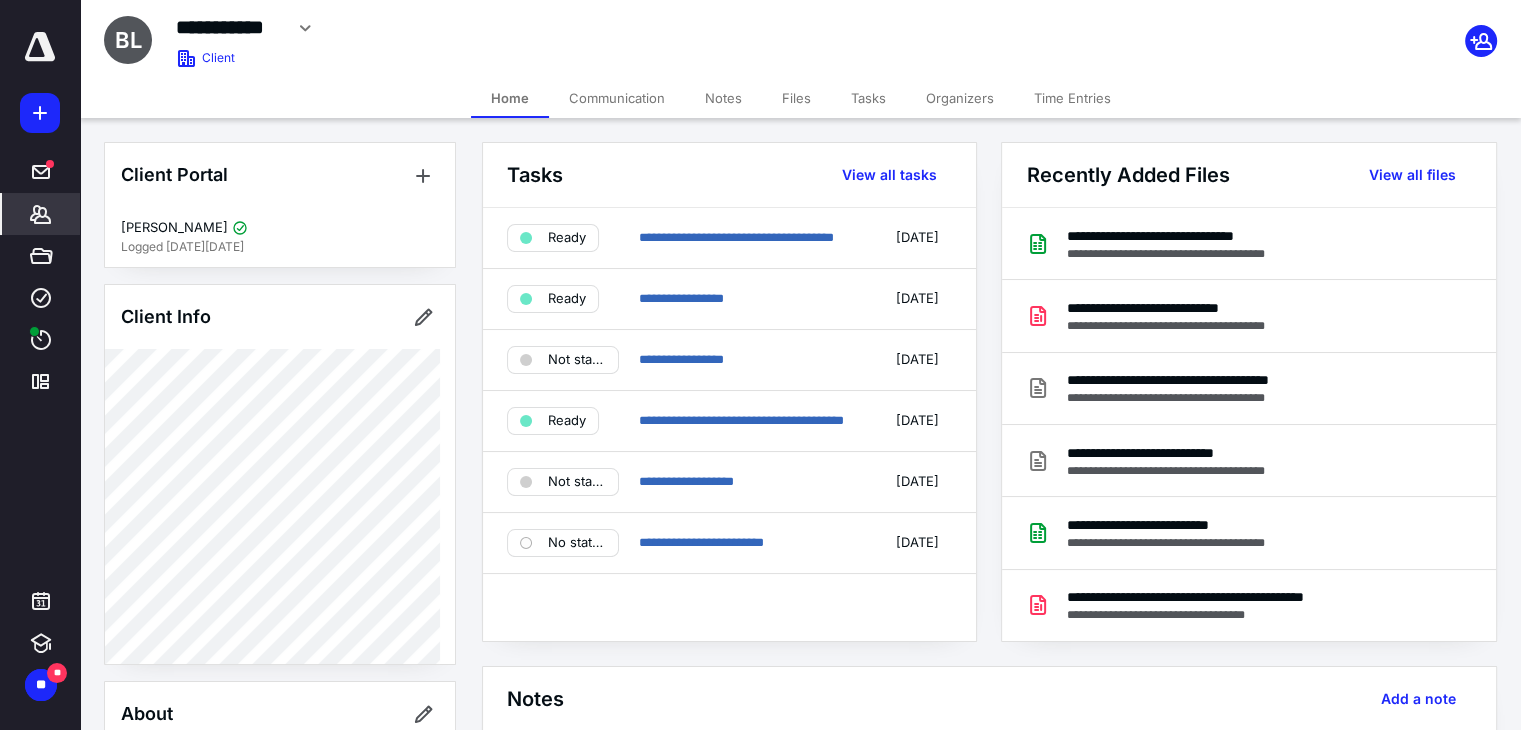 click on "Files" at bounding box center (796, 98) 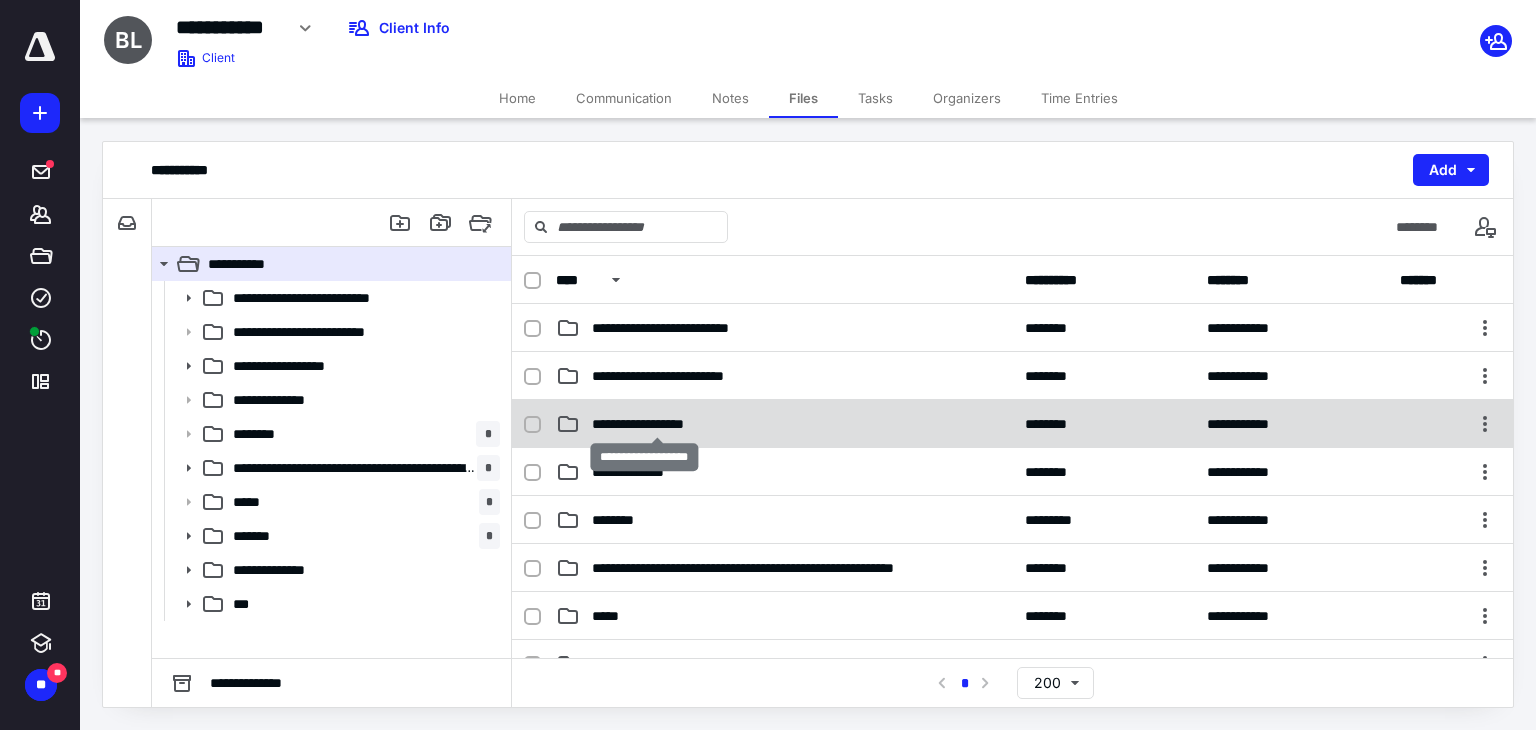 click on "**********" at bounding box center (658, 424) 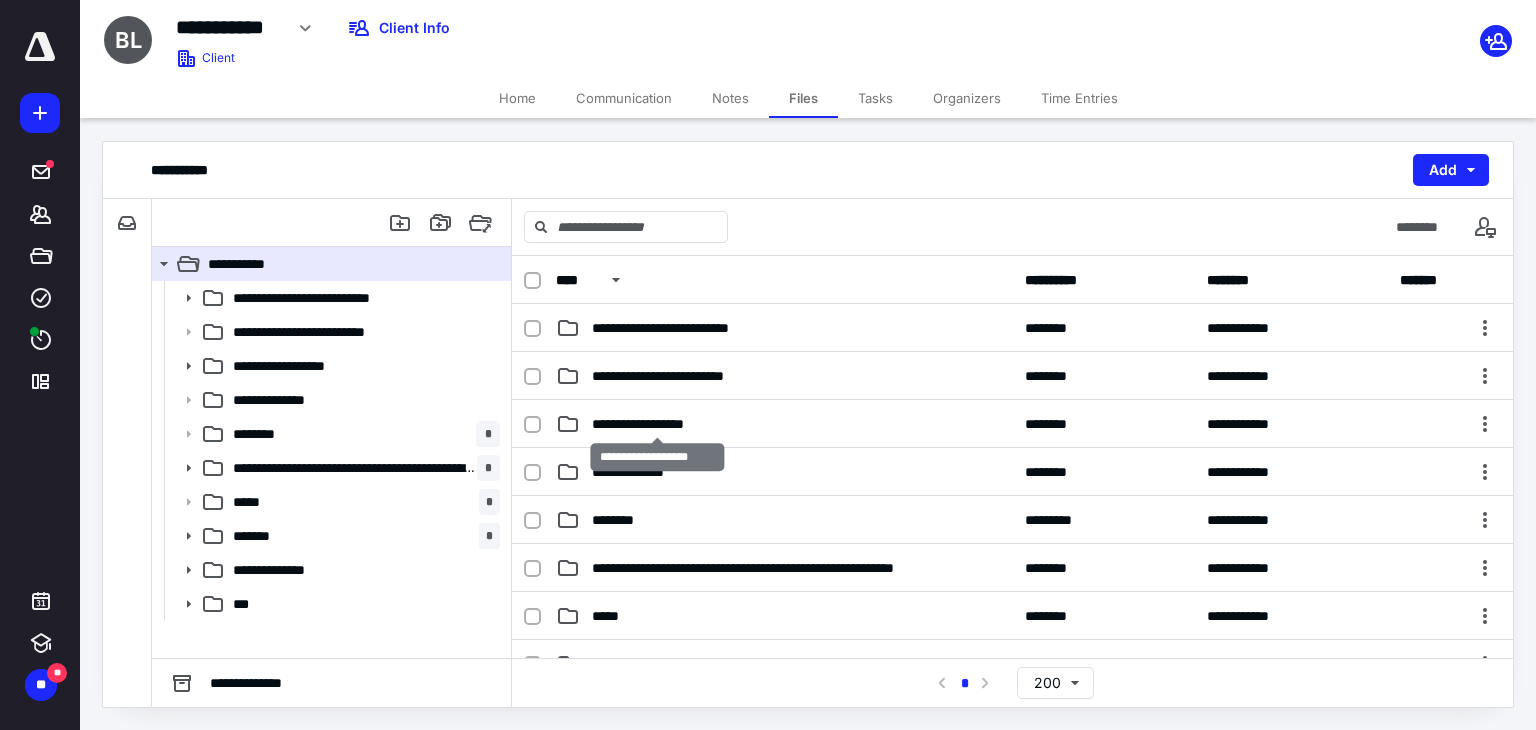click on "**********" at bounding box center (658, 424) 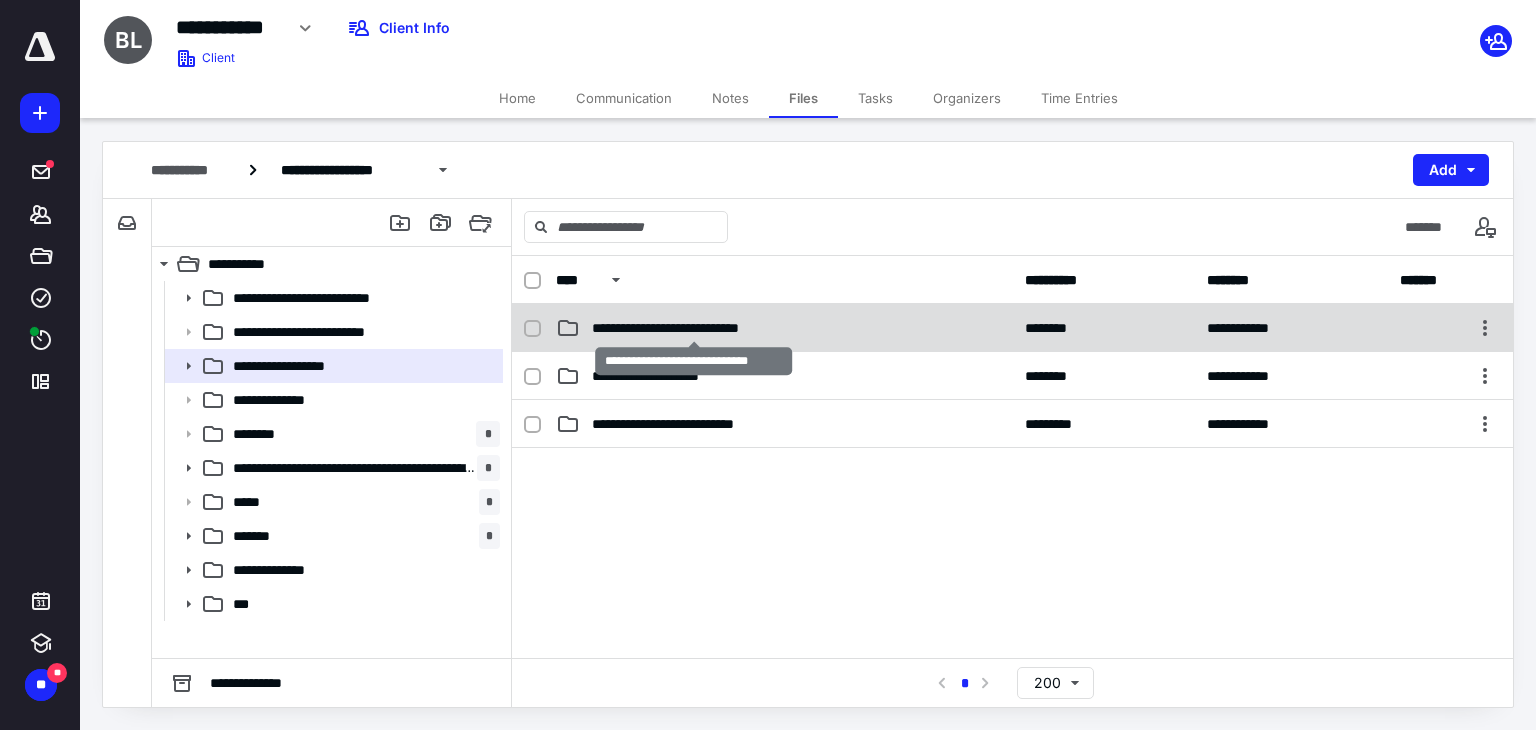 click on "**********" at bounding box center [694, 328] 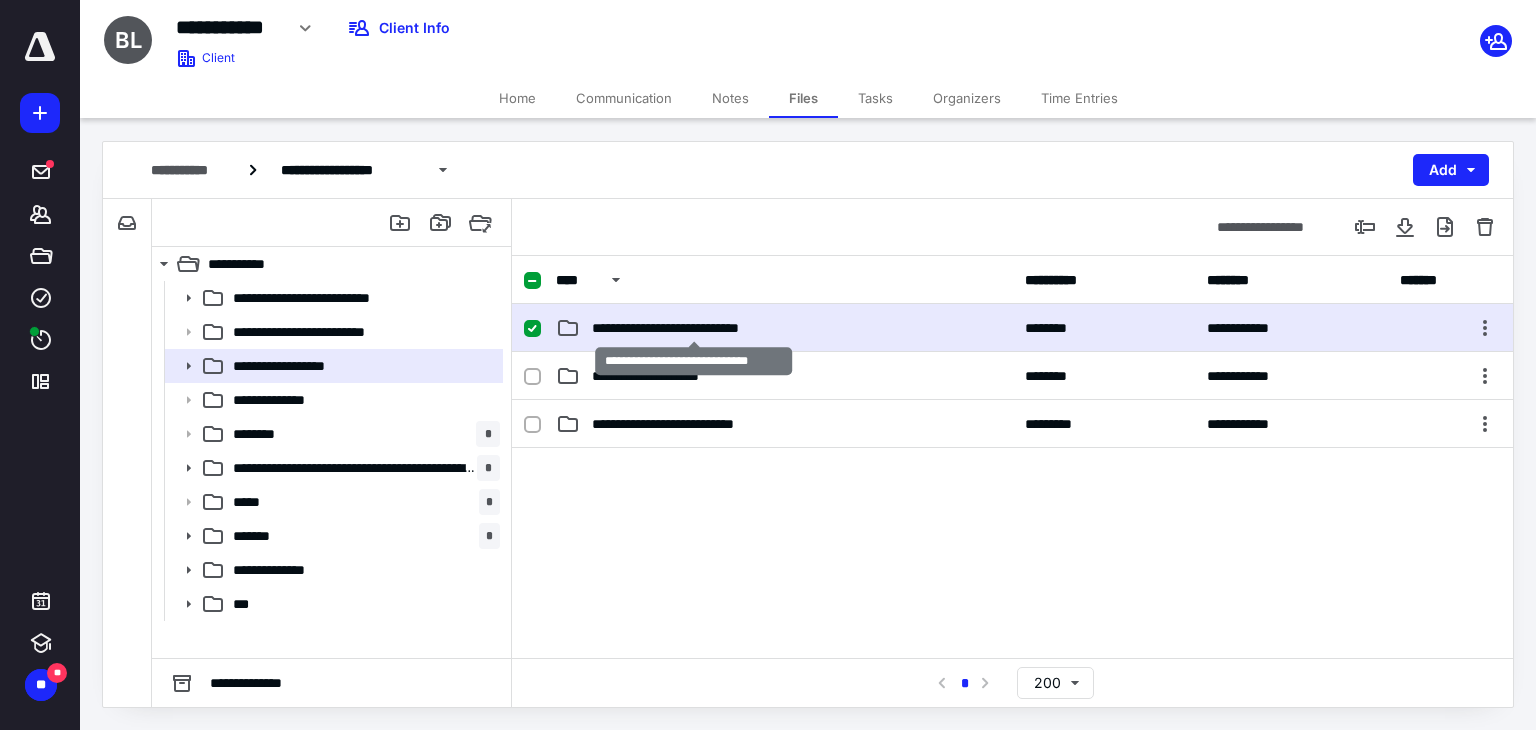 click on "**********" at bounding box center (694, 328) 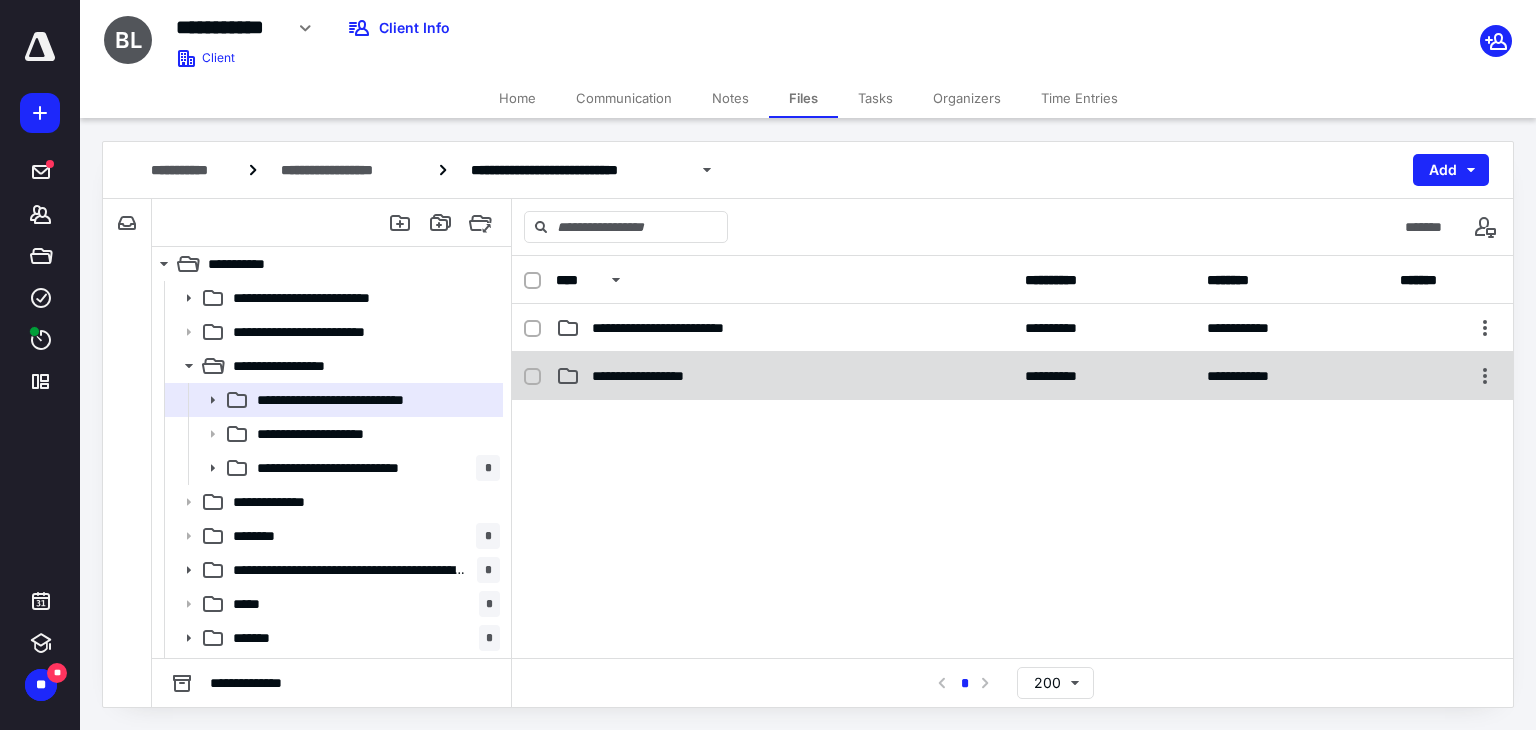 click on "**********" at bounding box center (655, 376) 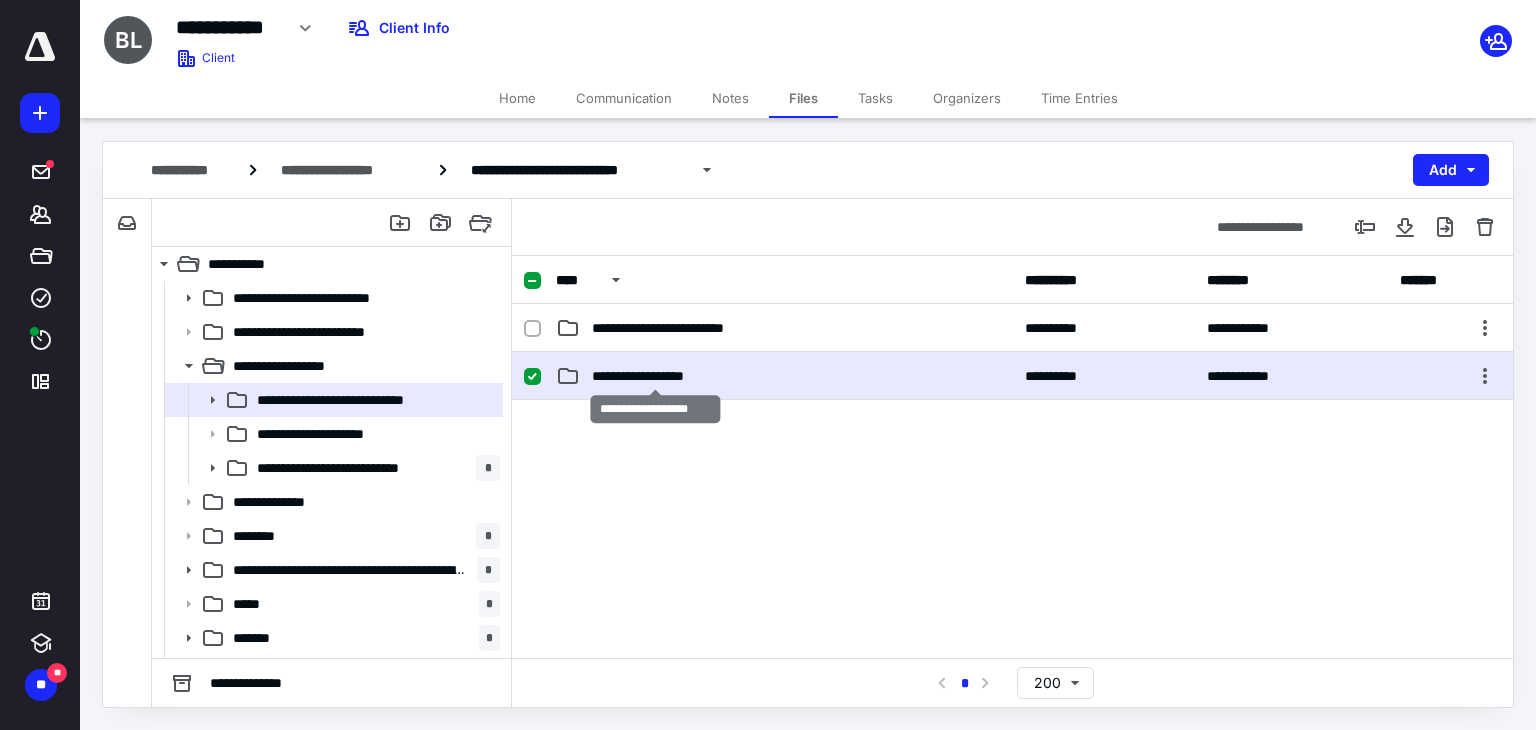 click on "**********" at bounding box center (655, 376) 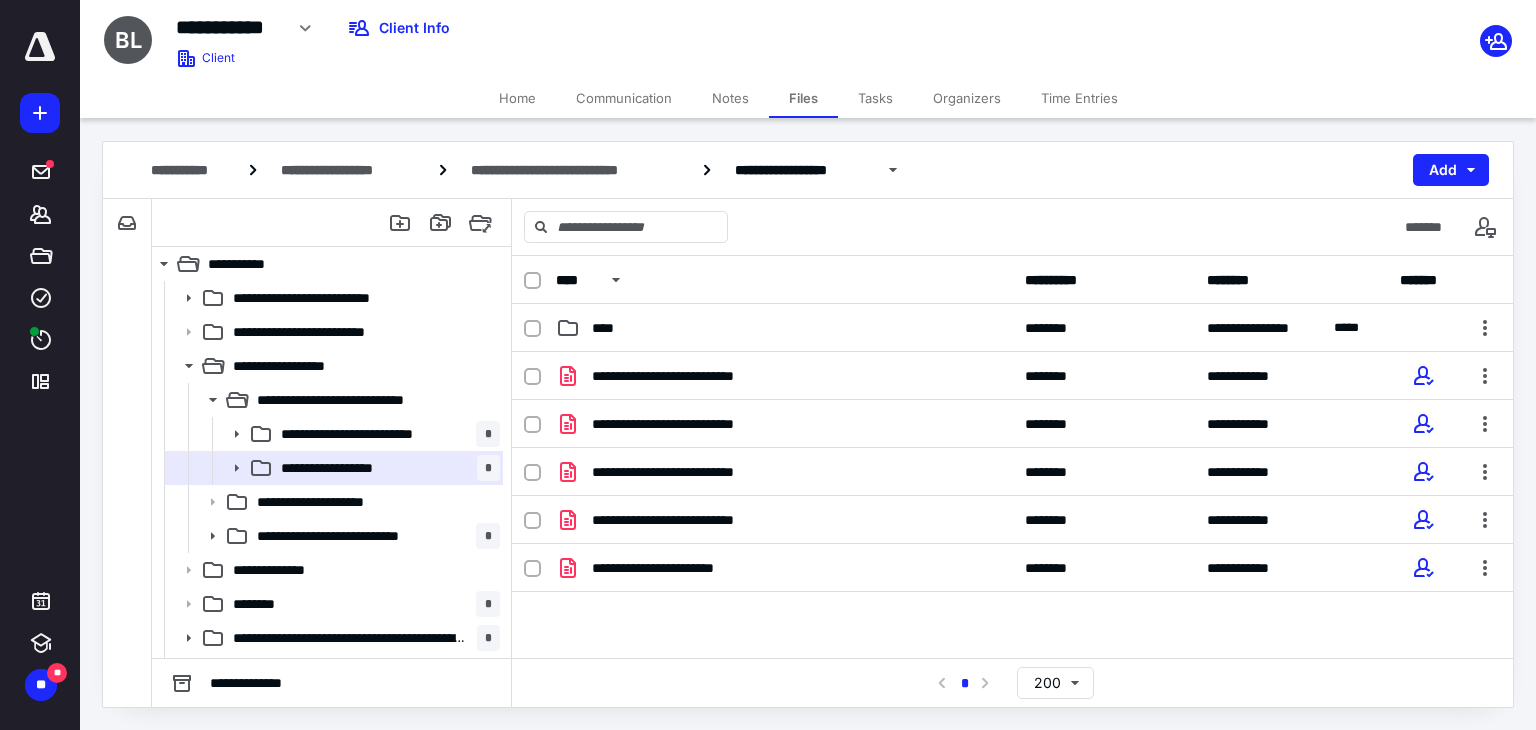 click on "Tasks" at bounding box center [875, 98] 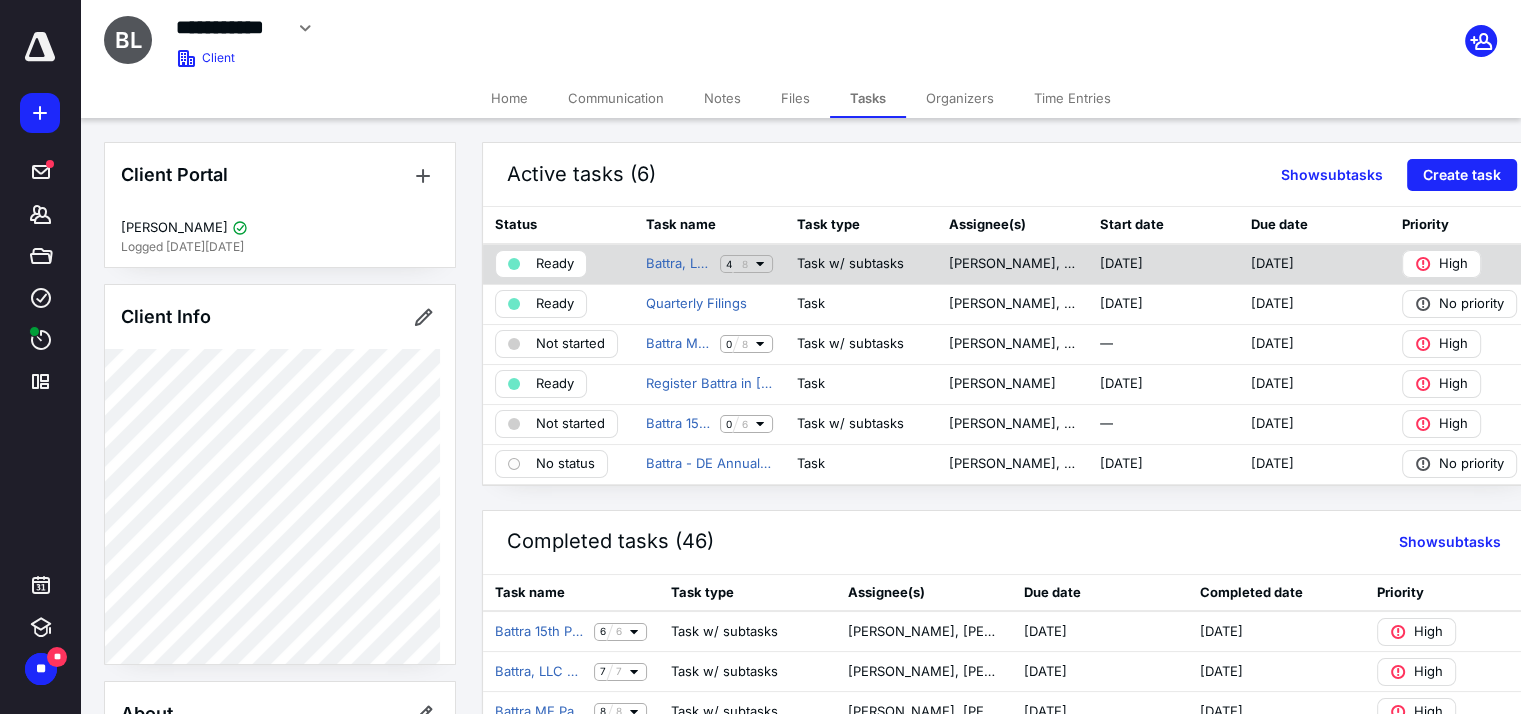 click on "Battra, LLC  June  Bookkeeping - Review 4 8" at bounding box center [709, 264] 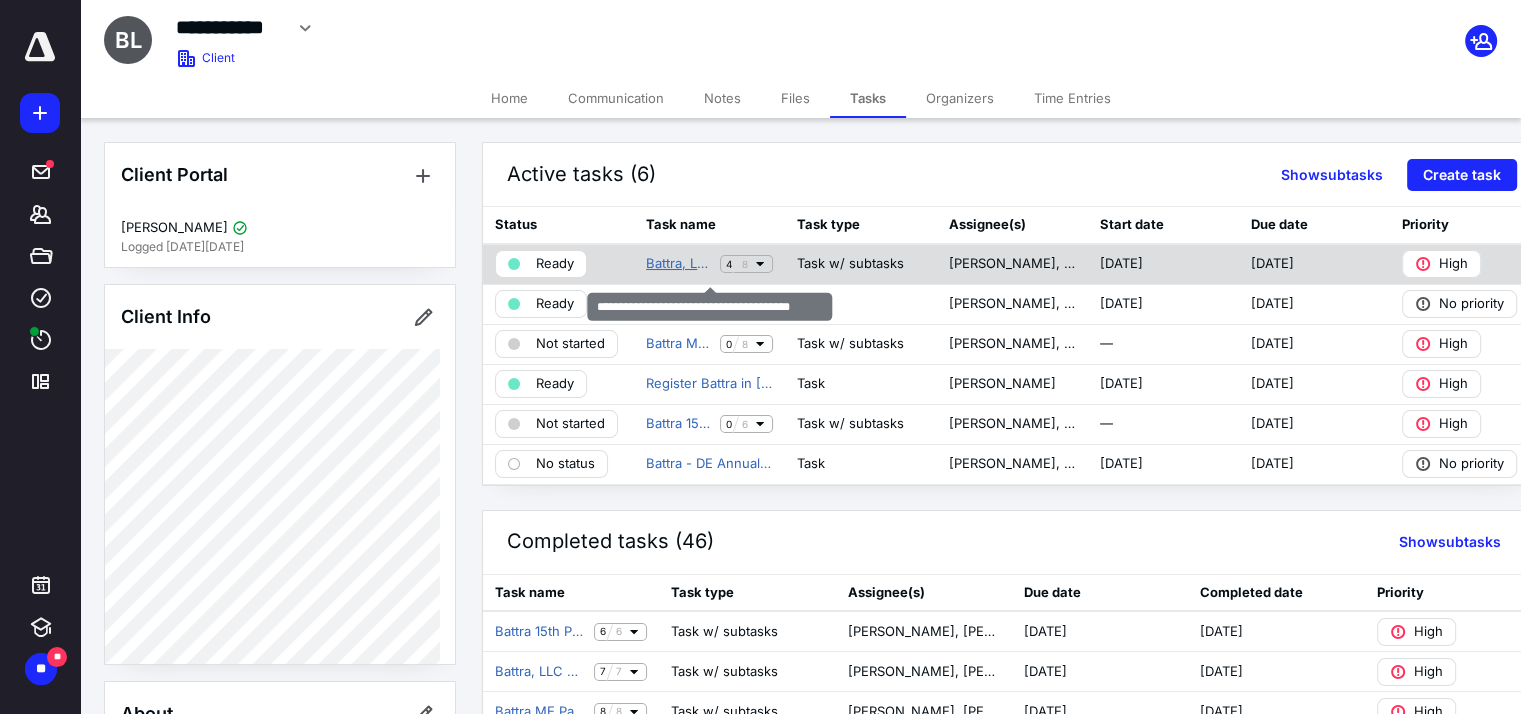 click on "Battra, LLC  June  Bookkeeping - Review" at bounding box center [679, 264] 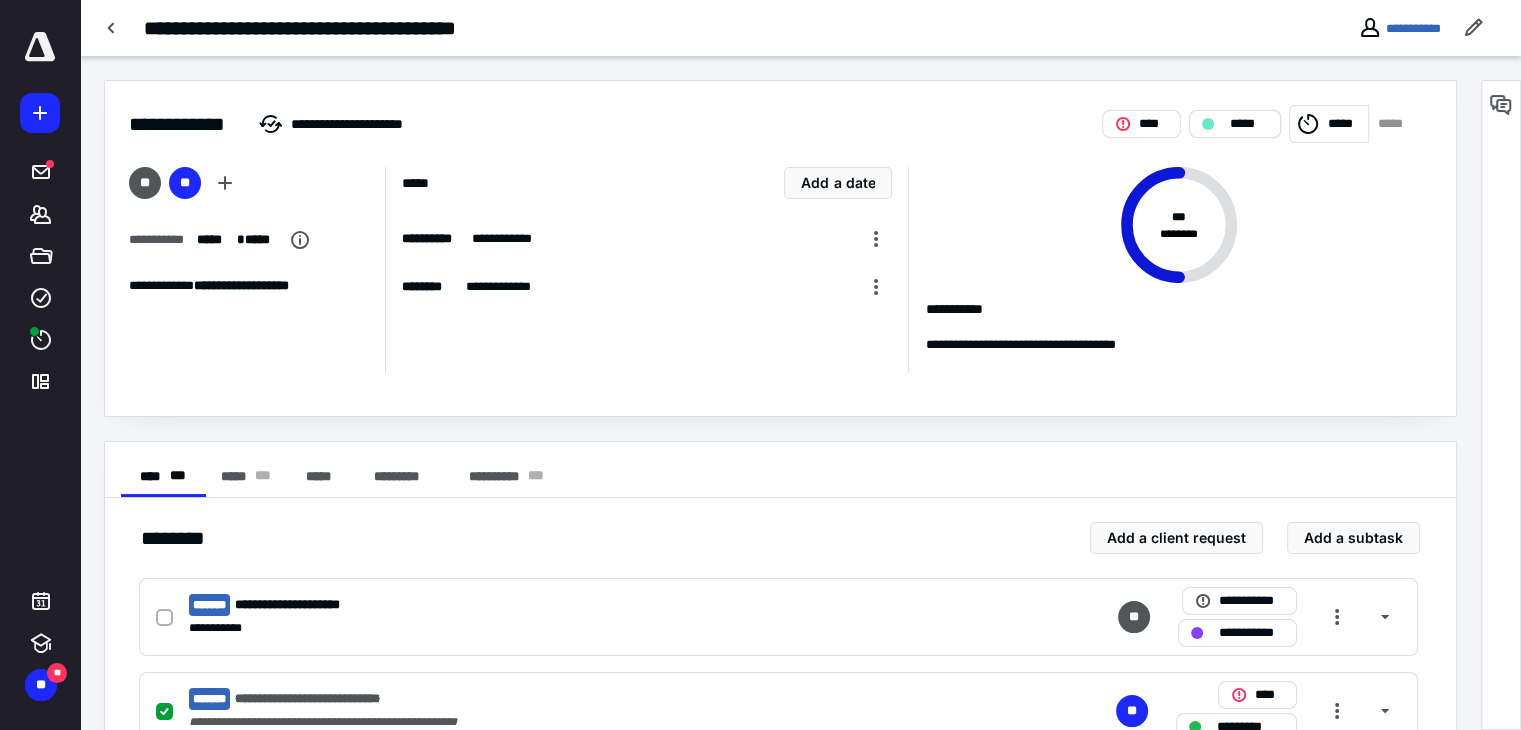 click on "*****" at bounding box center (1249, 124) 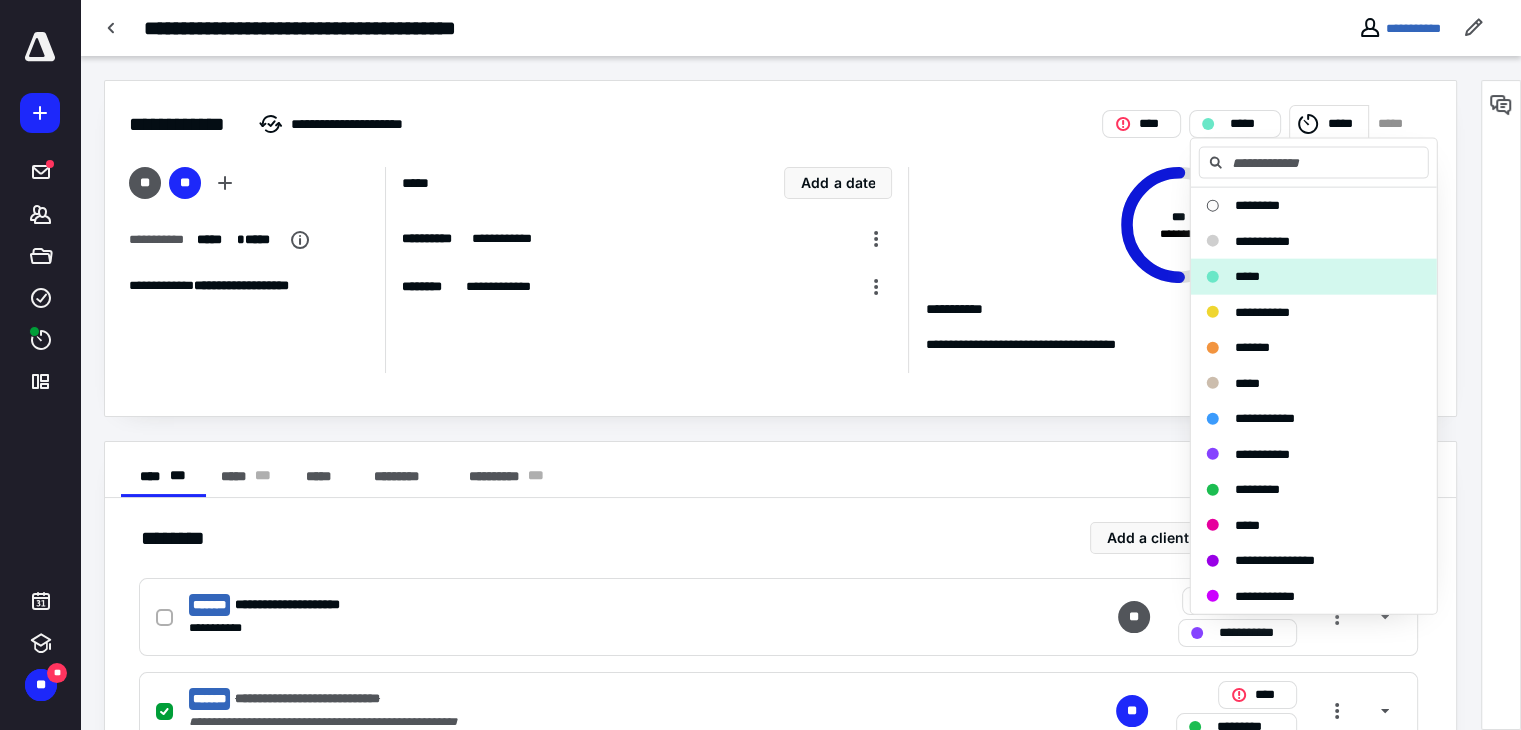 drag, startPoint x: 1256, startPoint y: 313, endPoint x: 1145, endPoint y: 341, distance: 114.47707 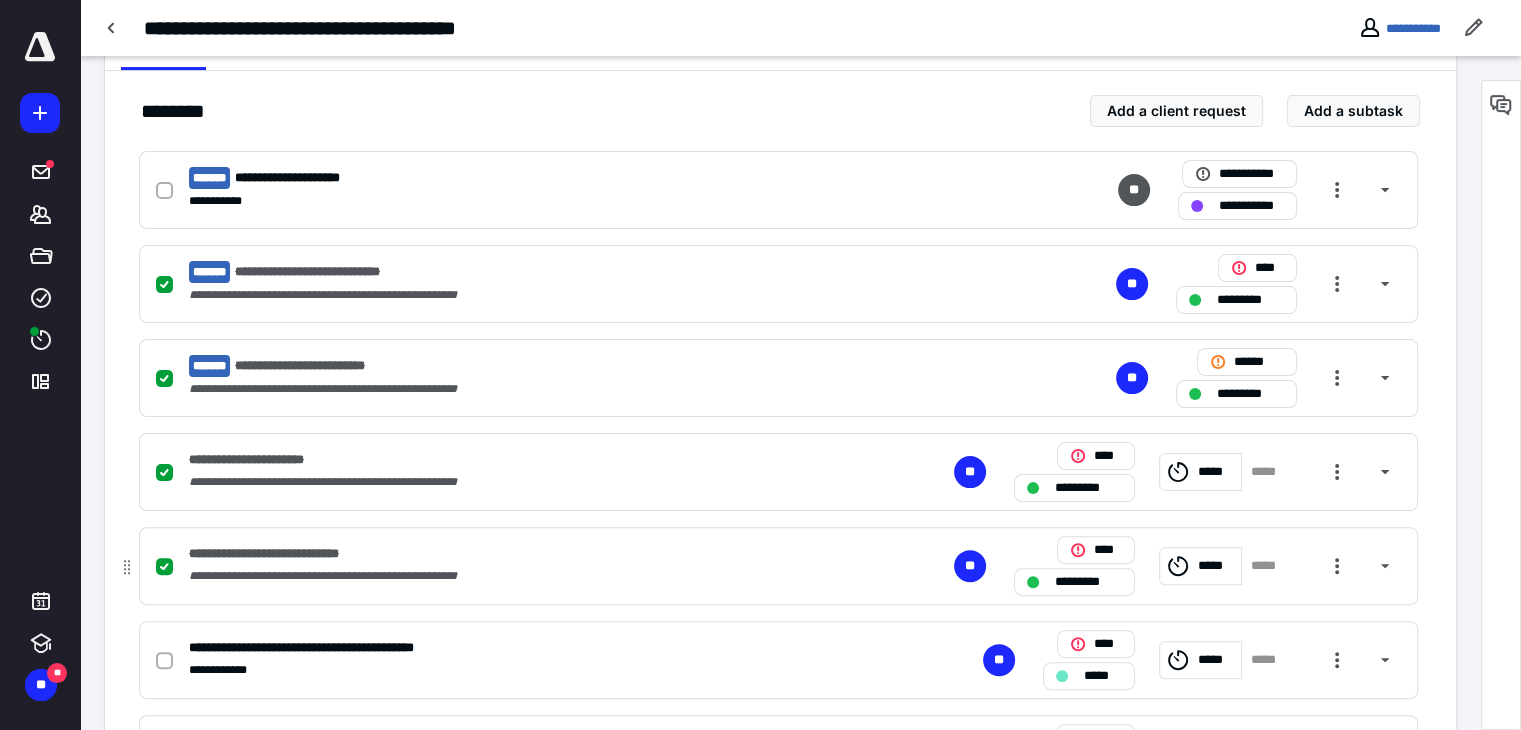 scroll, scrollTop: 600, scrollLeft: 0, axis: vertical 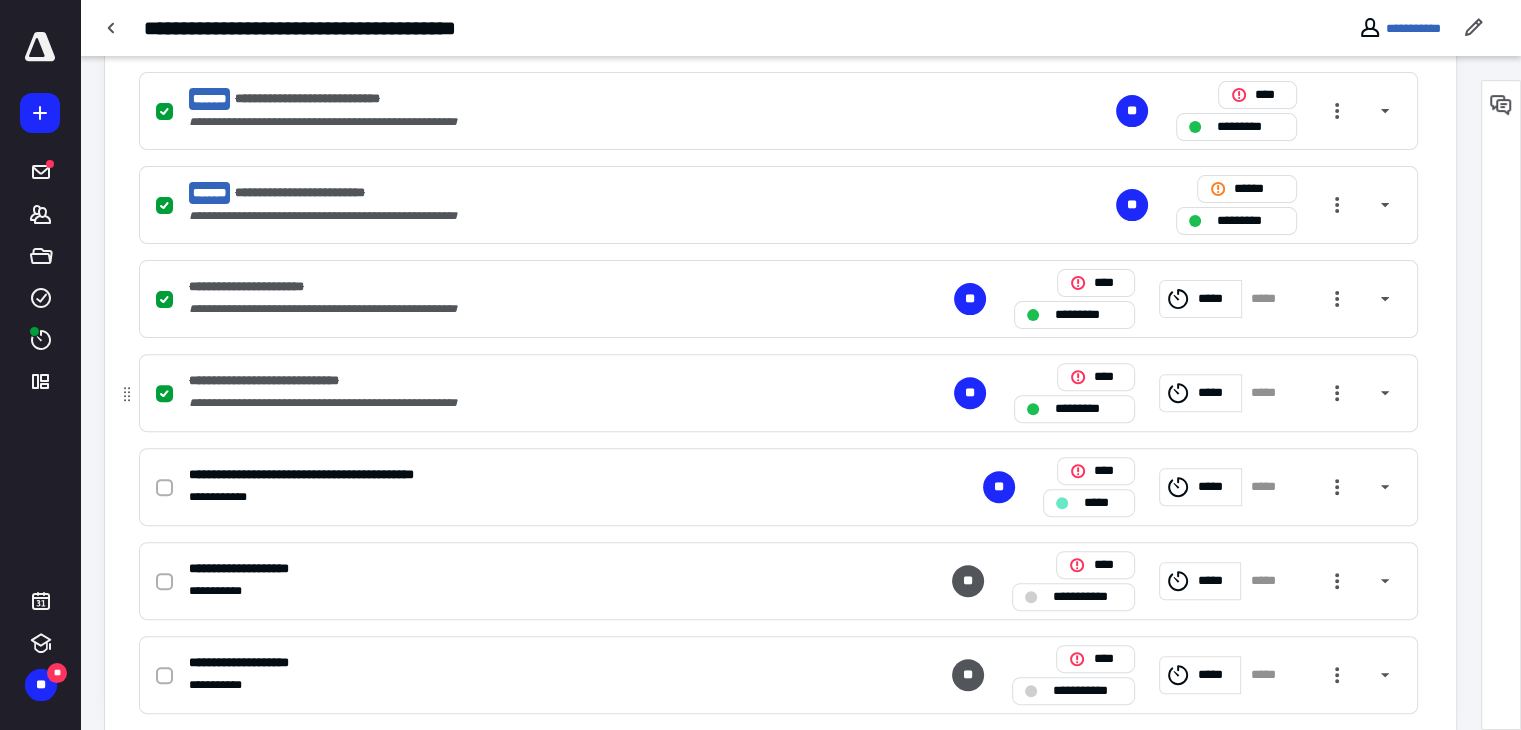 click on "**********" at bounding box center (516, 403) 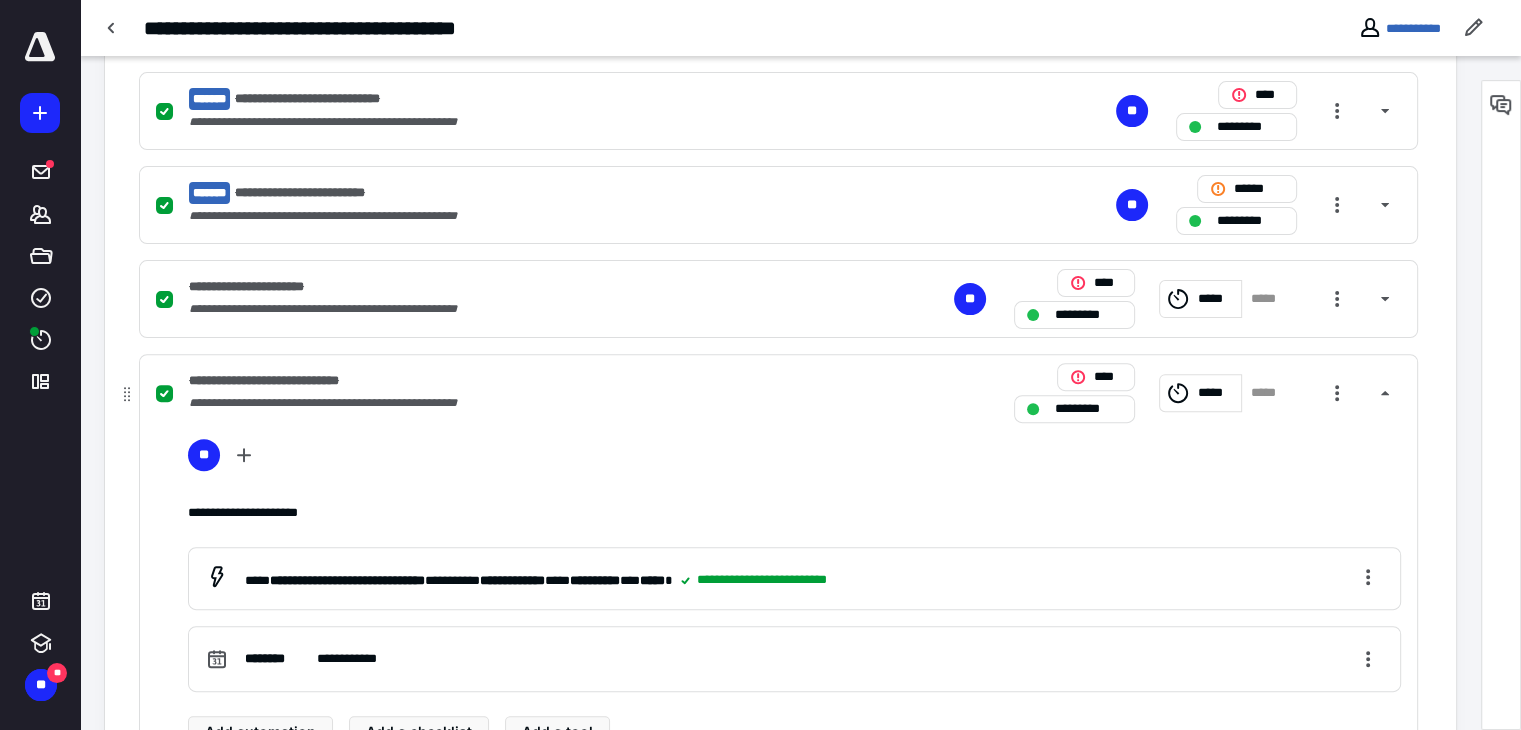 click on "**********" at bounding box center (516, 403) 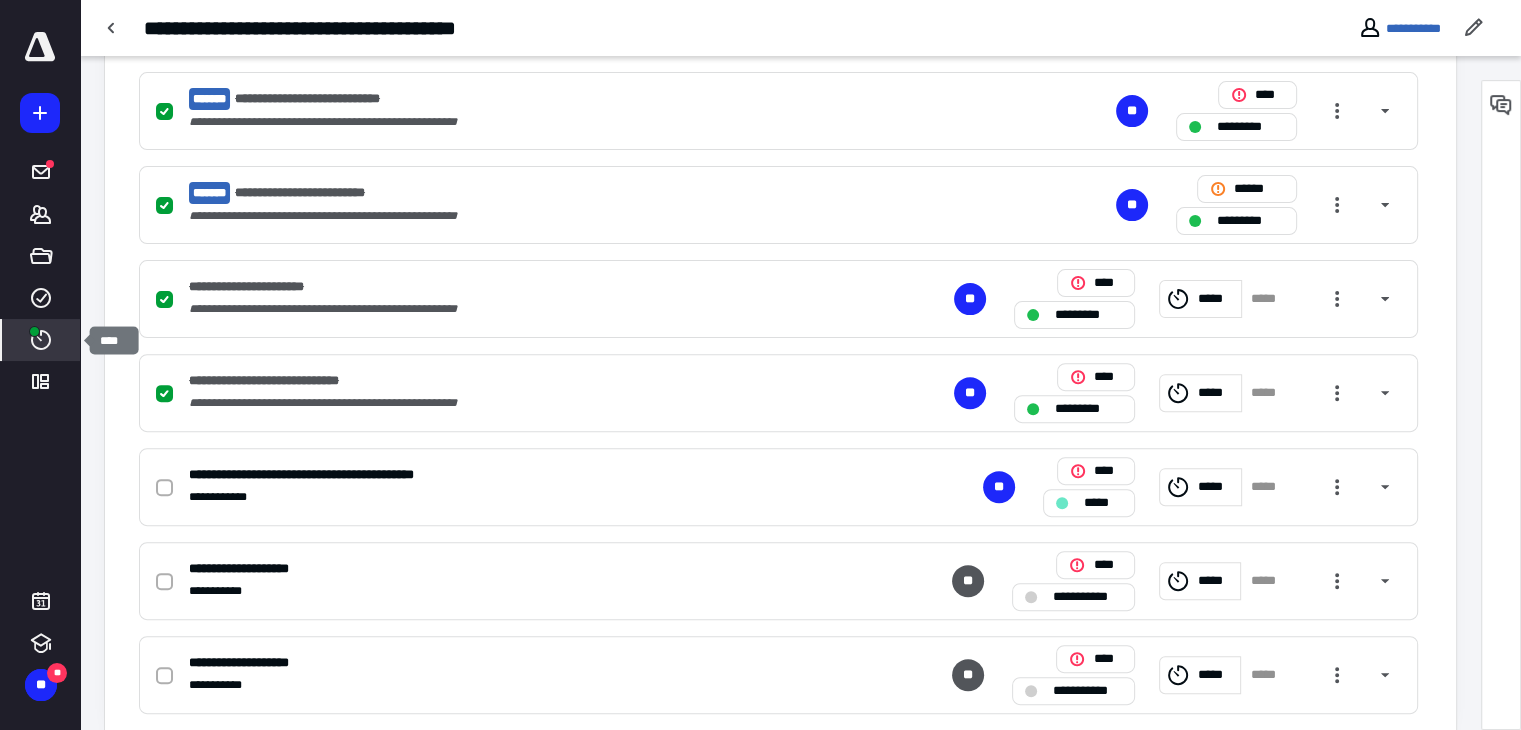 click 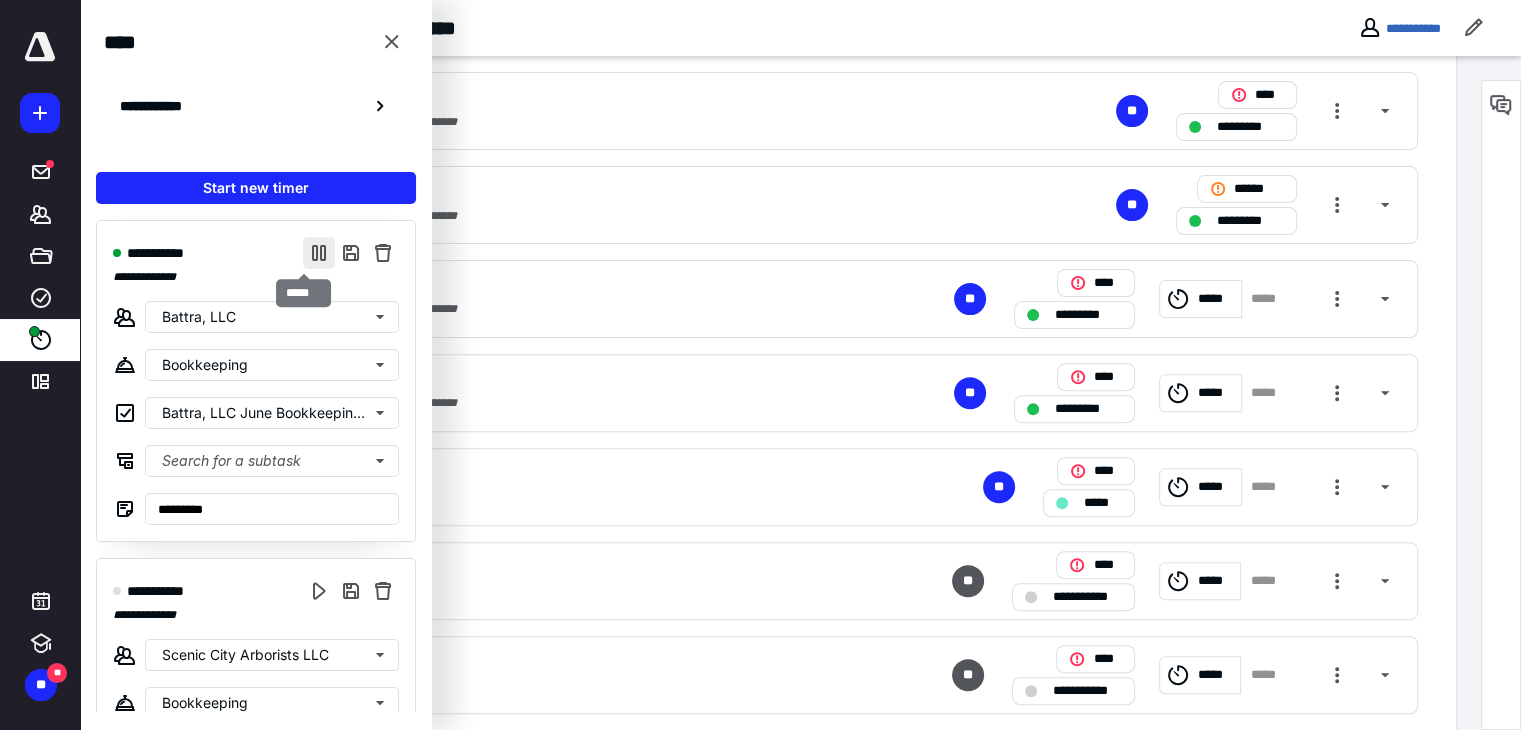 click at bounding box center (319, 253) 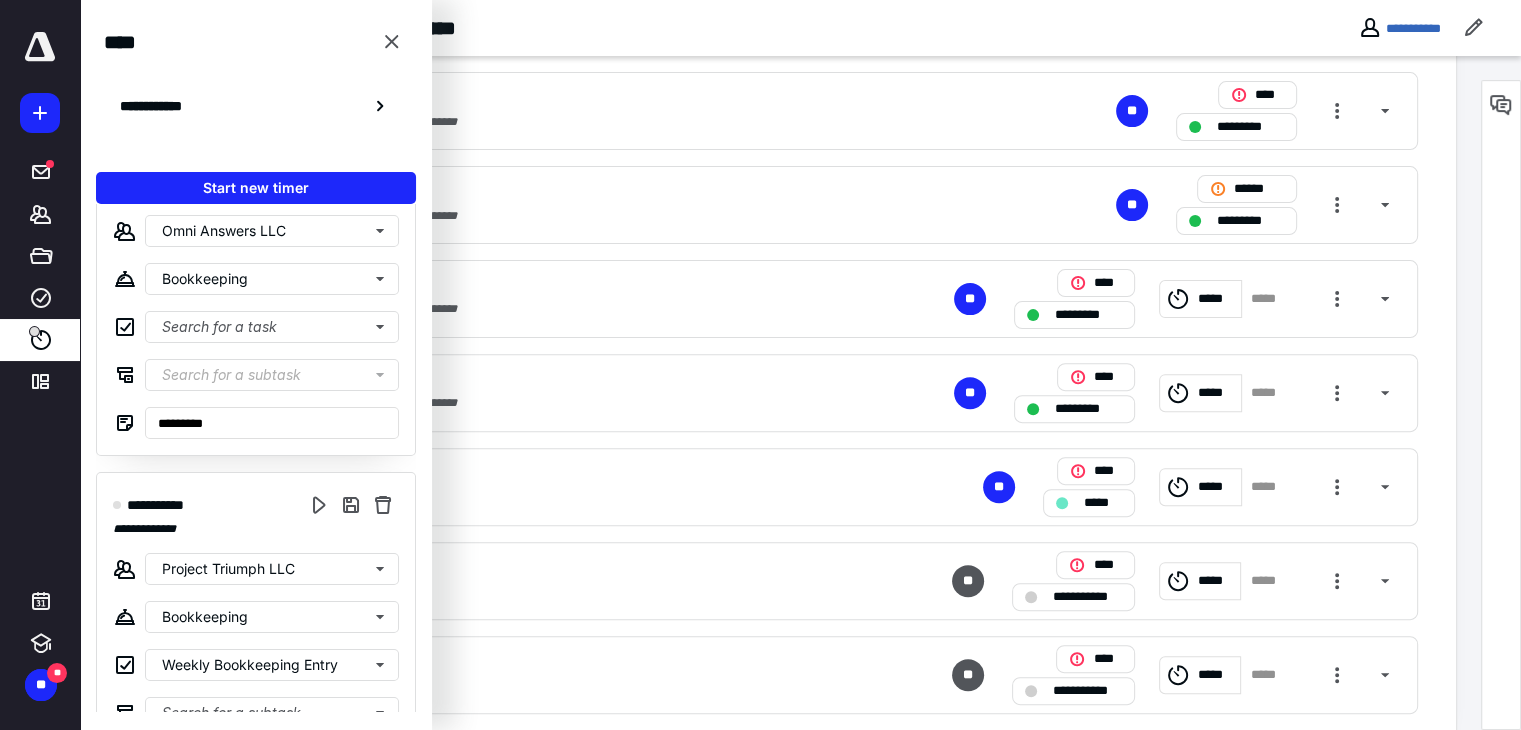 scroll, scrollTop: 1000, scrollLeft: 0, axis: vertical 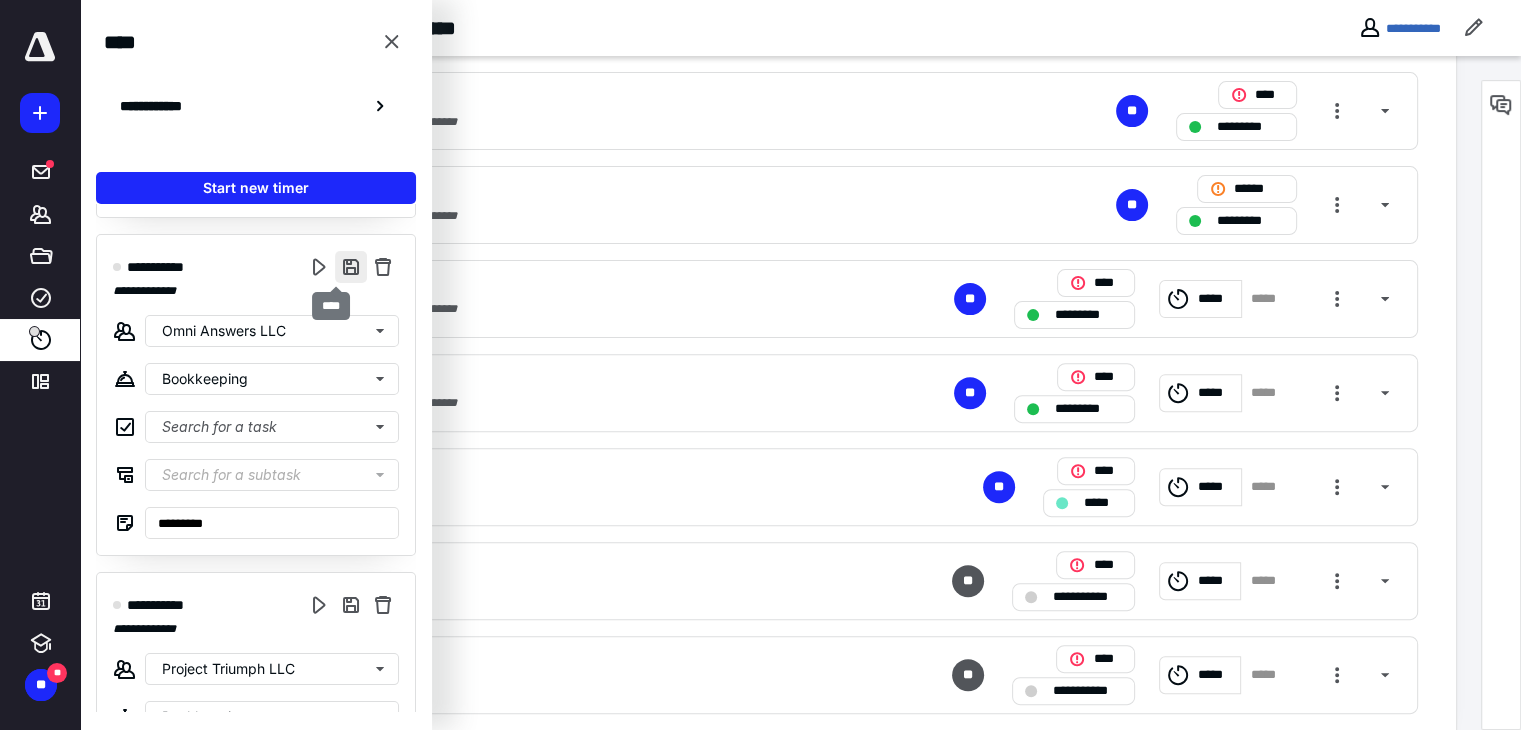 click at bounding box center [351, 267] 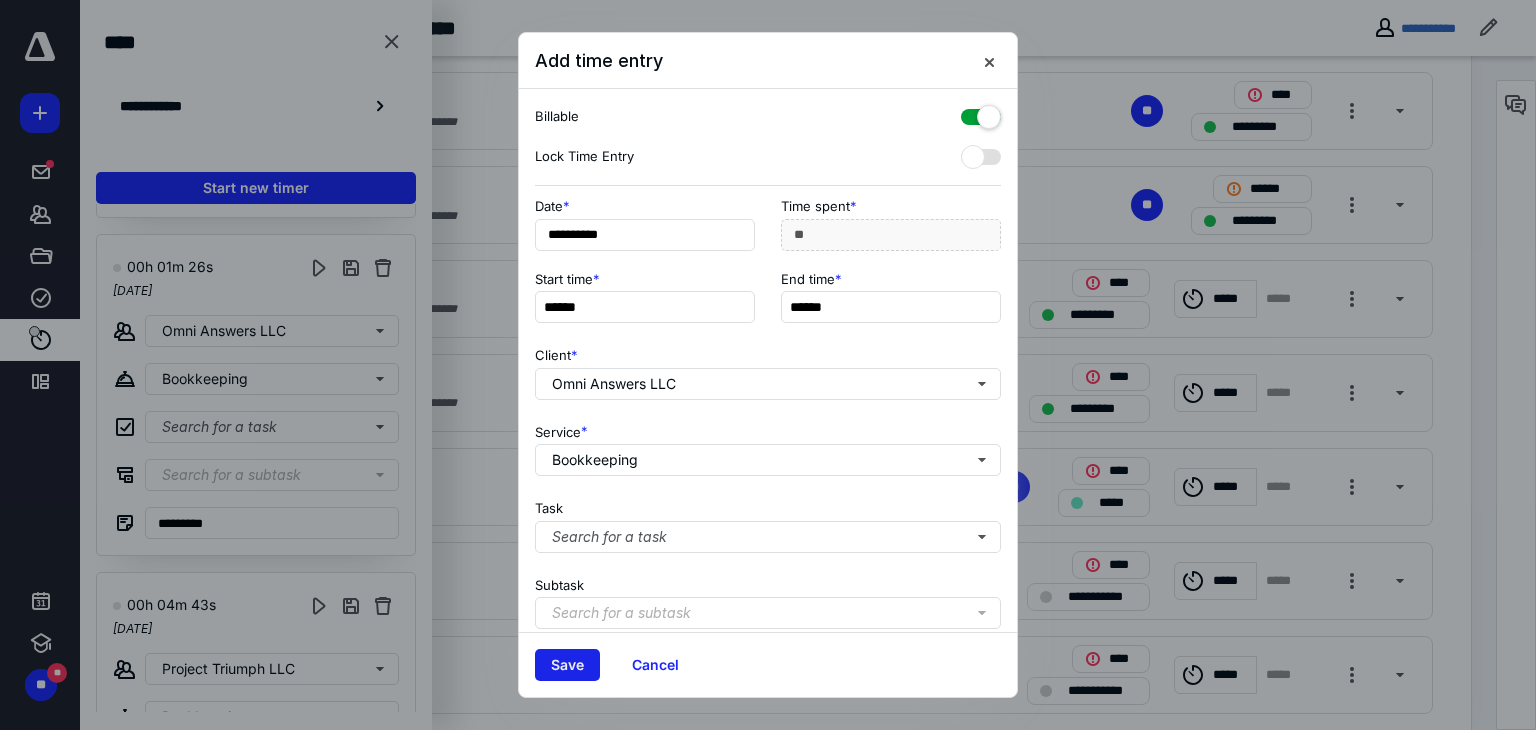 click on "Save" at bounding box center (567, 665) 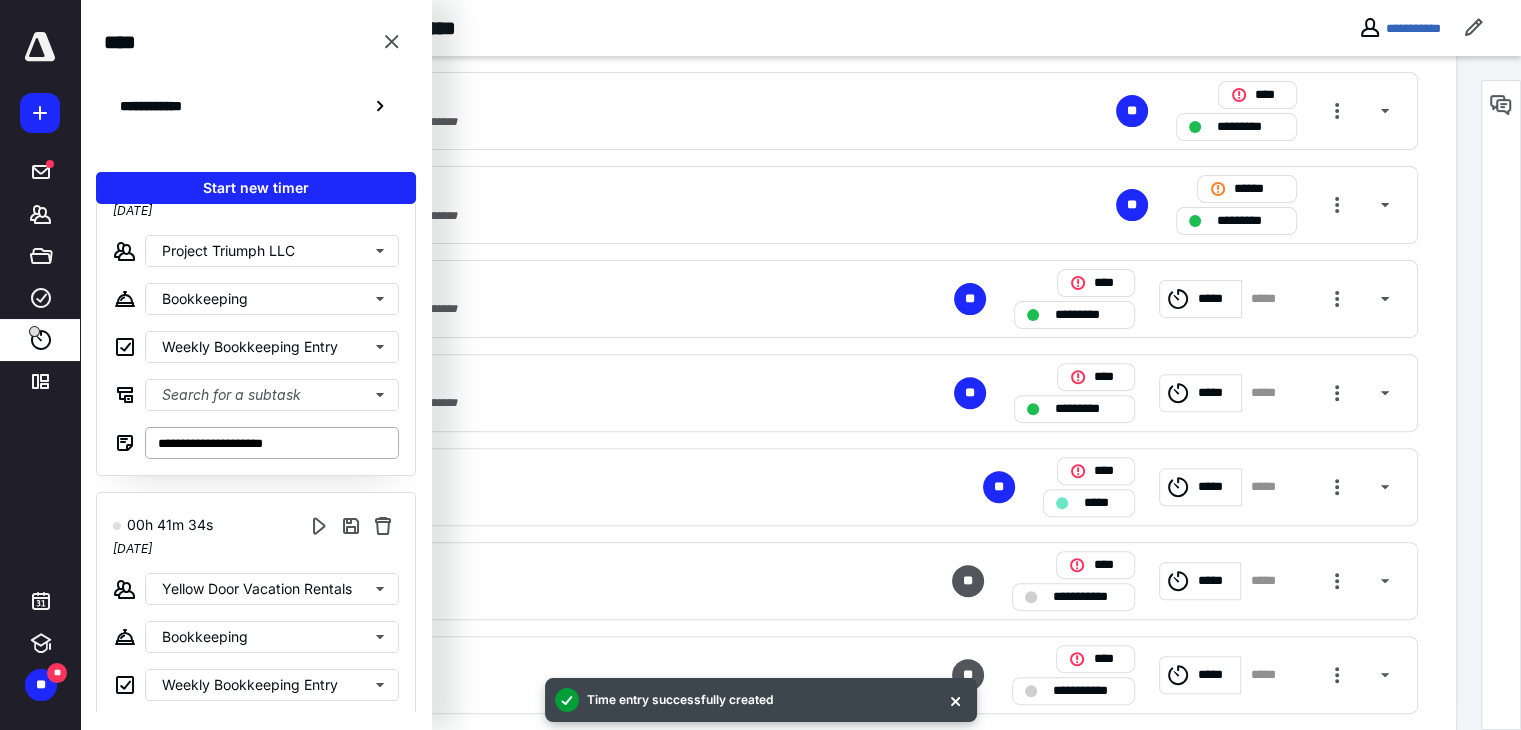 scroll, scrollTop: 1180, scrollLeft: 0, axis: vertical 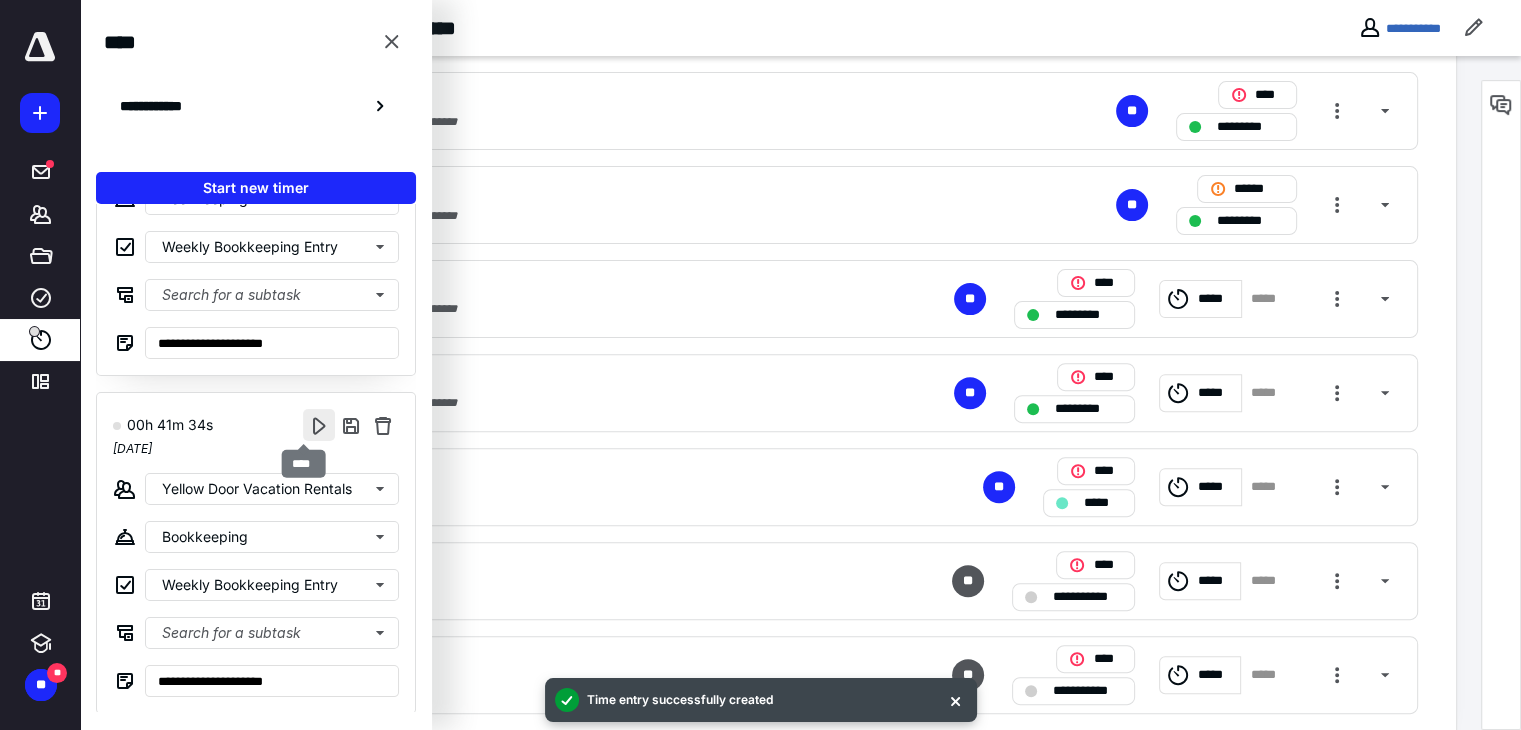 click at bounding box center (319, 425) 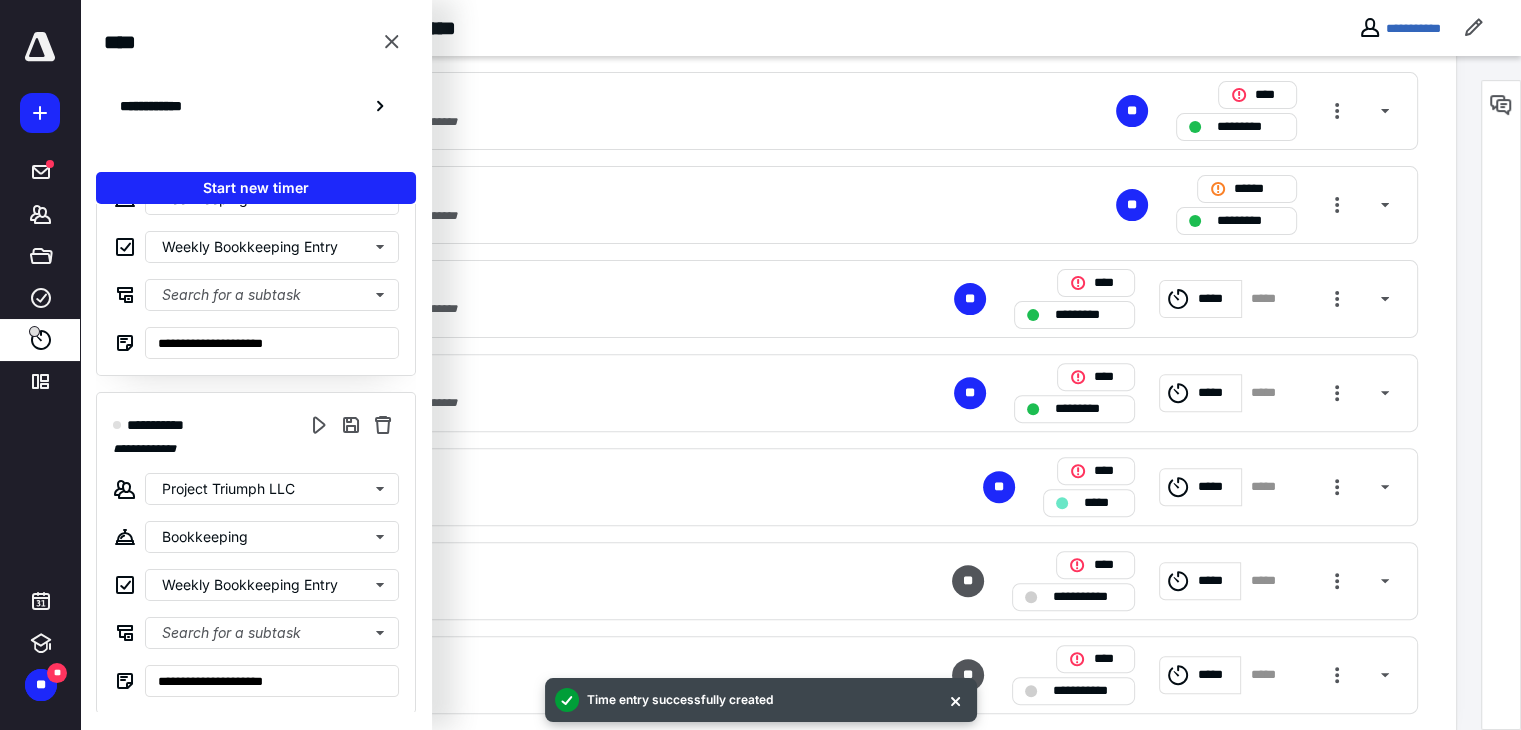 scroll, scrollTop: 0, scrollLeft: 0, axis: both 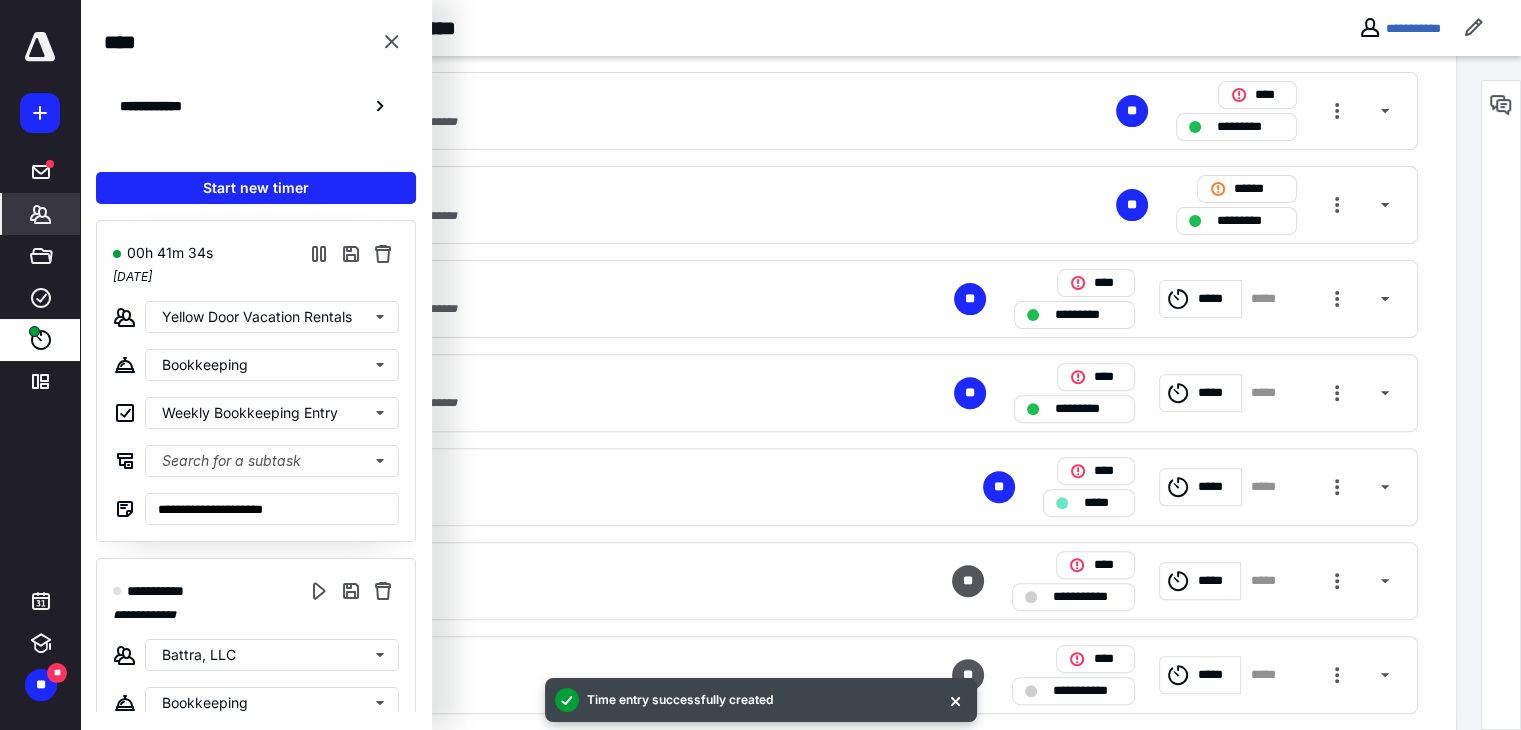 click 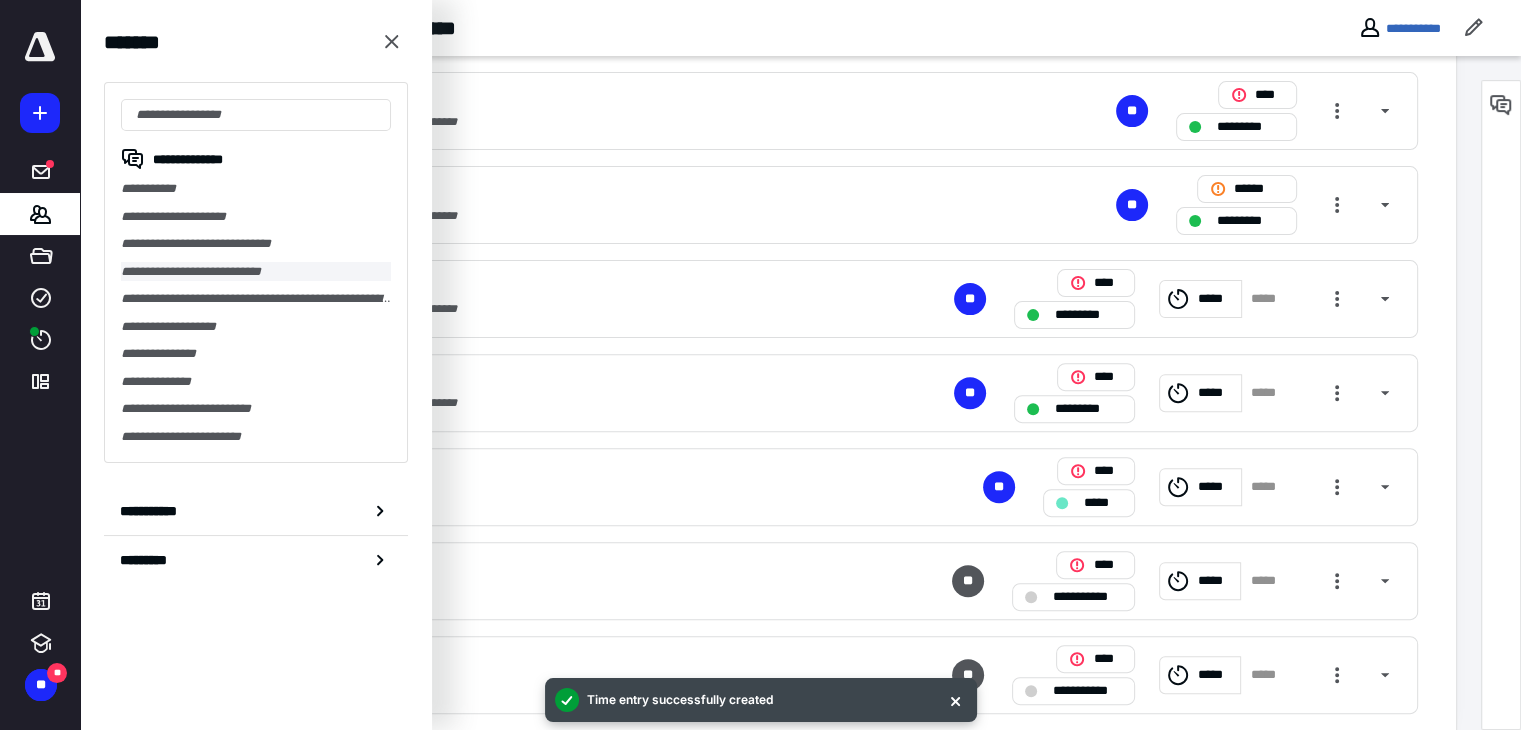 click on "**********" at bounding box center (256, 272) 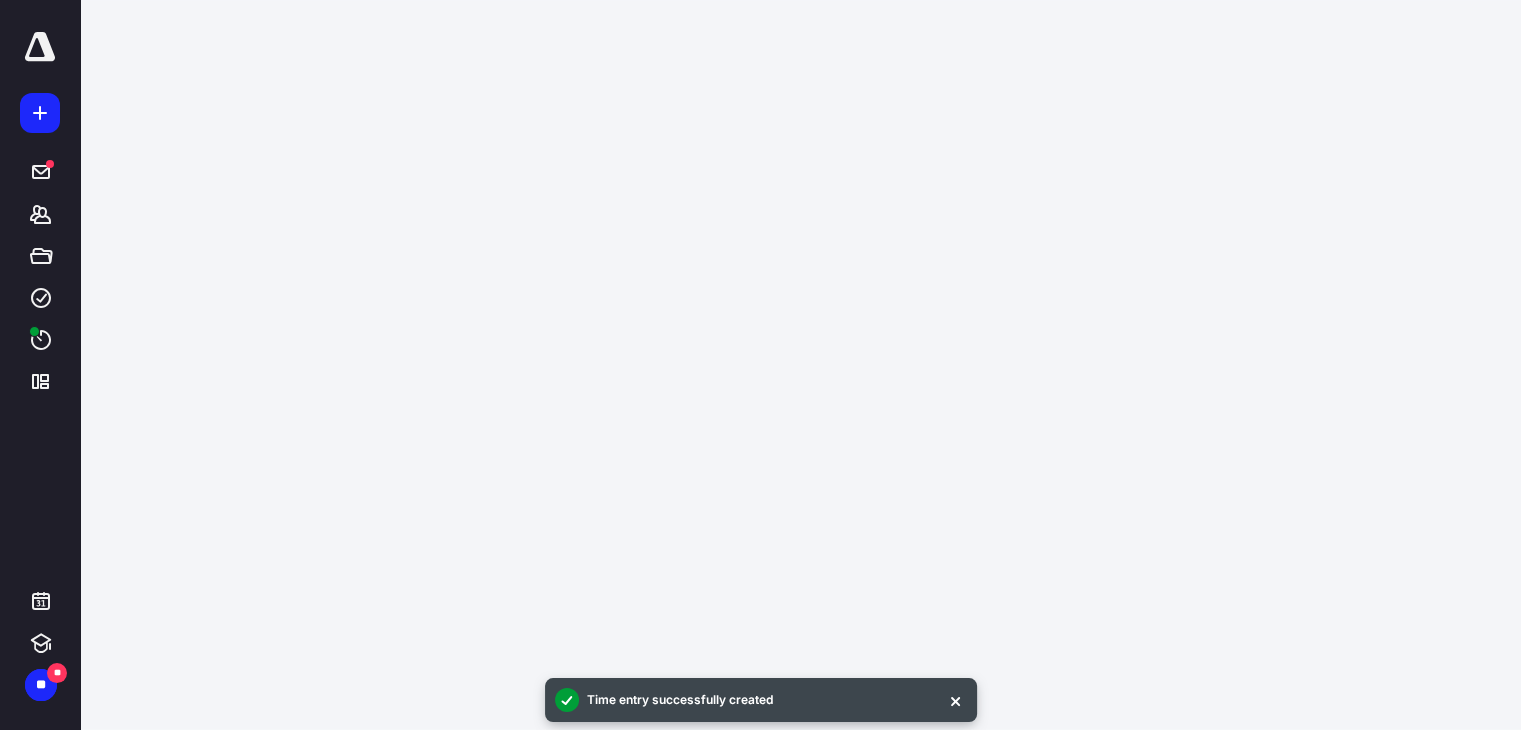 scroll, scrollTop: 0, scrollLeft: 0, axis: both 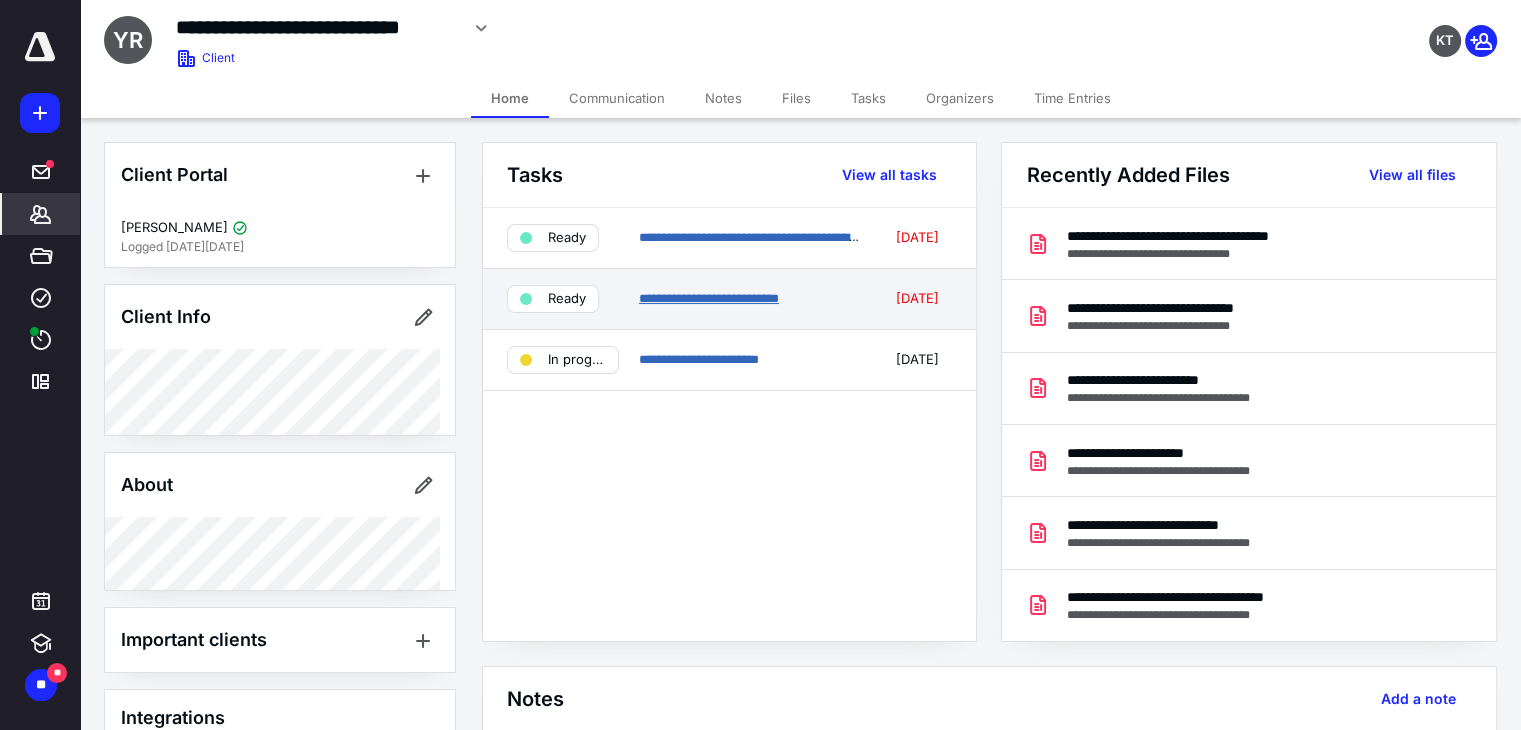 click on "**********" at bounding box center [709, 298] 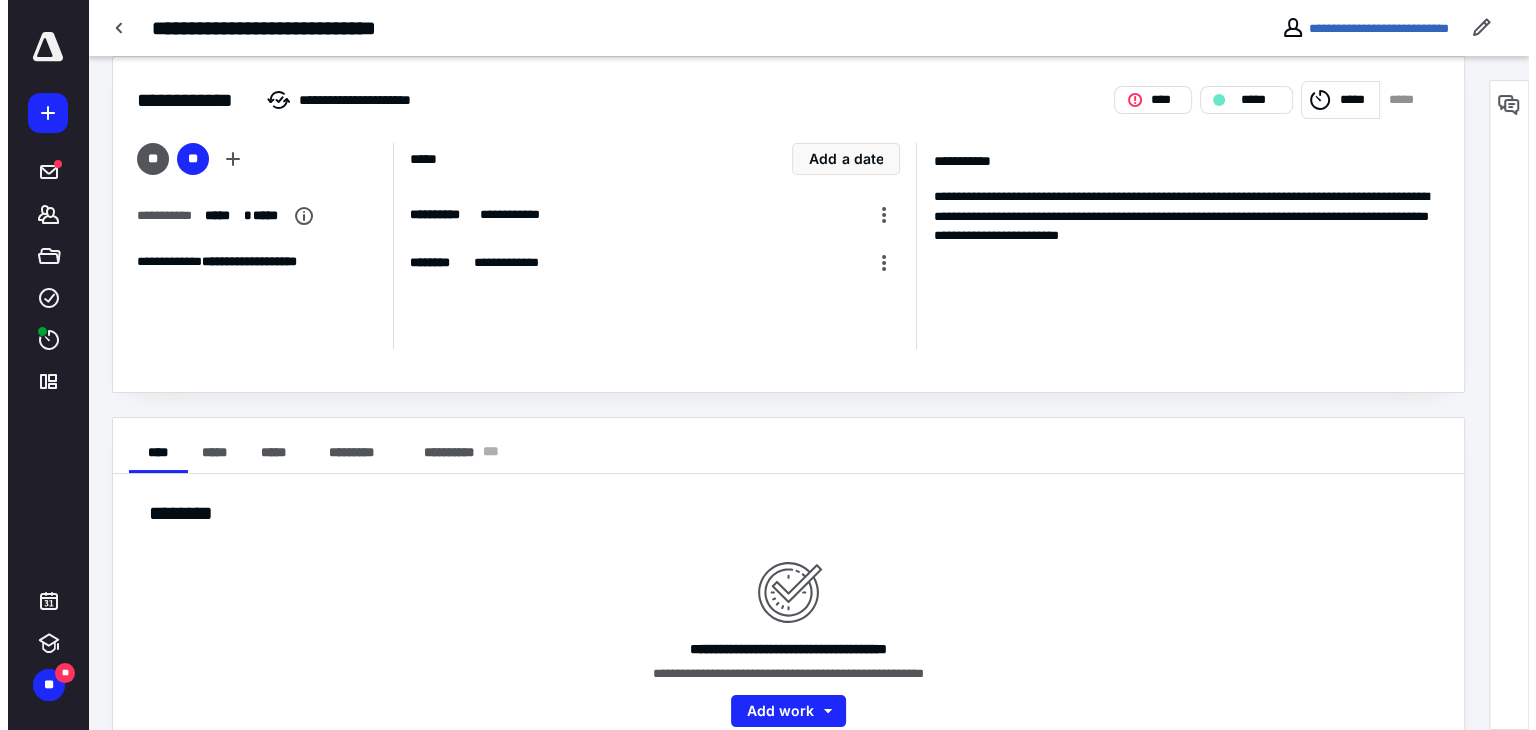 scroll, scrollTop: 0, scrollLeft: 0, axis: both 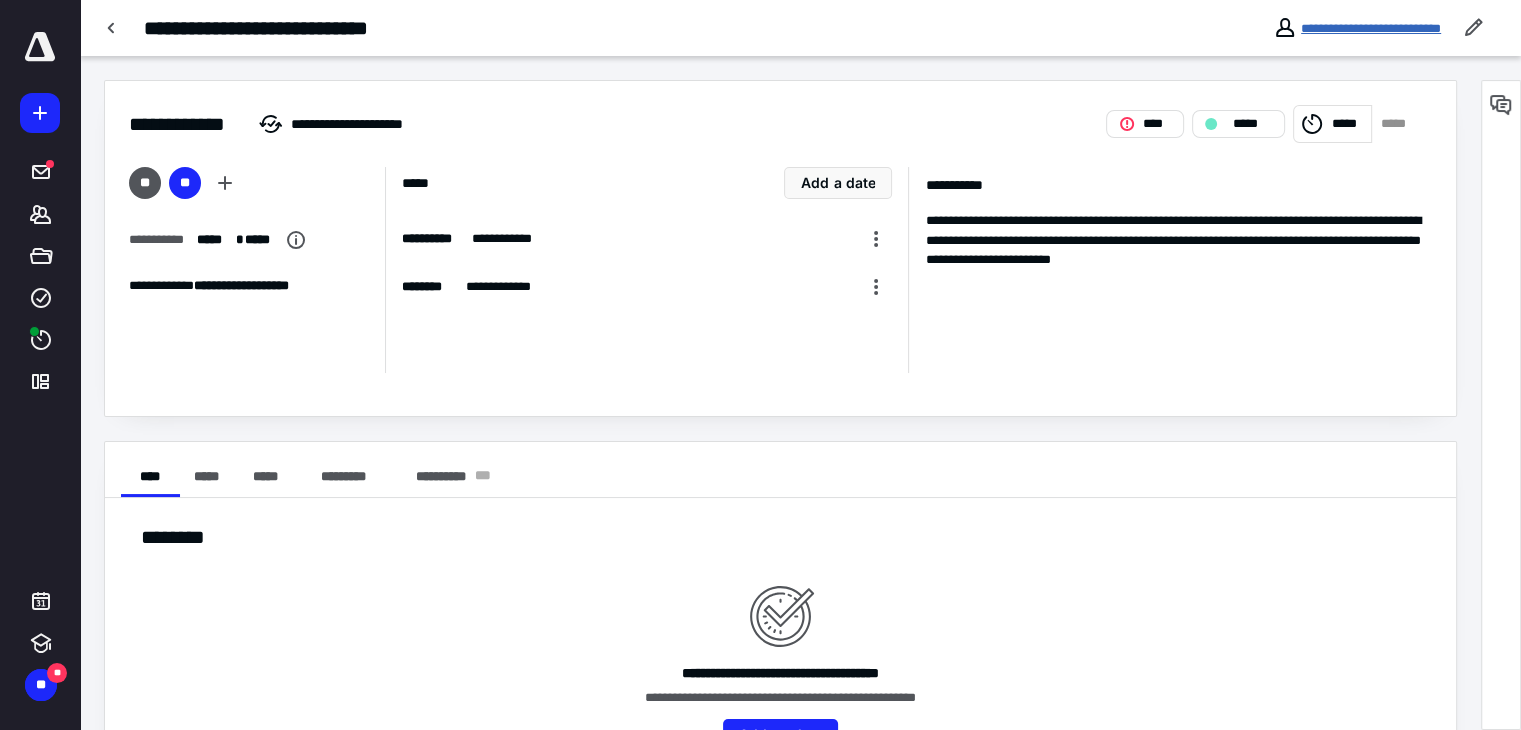 click on "**********" at bounding box center [1371, 28] 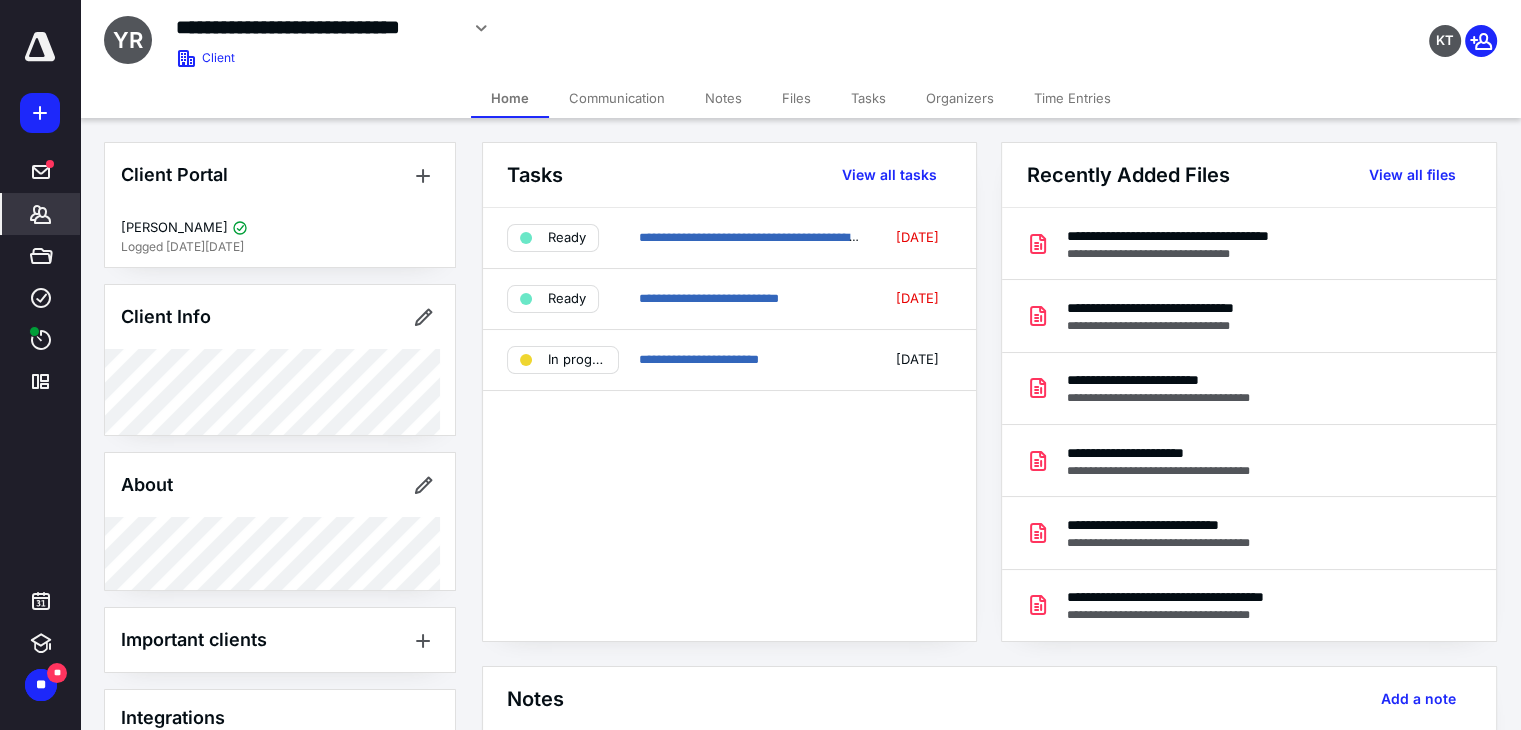 click on "Files" at bounding box center (796, 98) 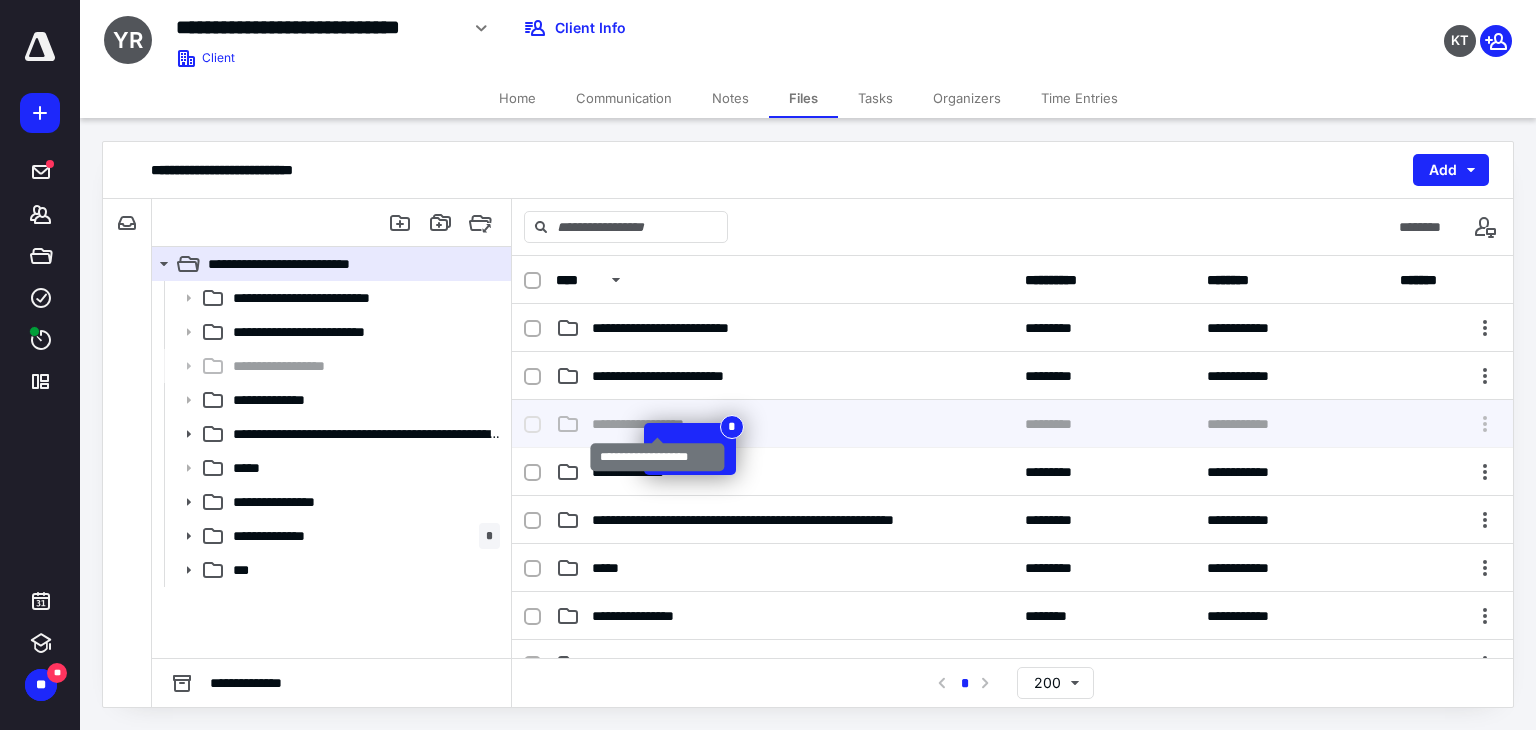 click on "**********" at bounding box center [658, 424] 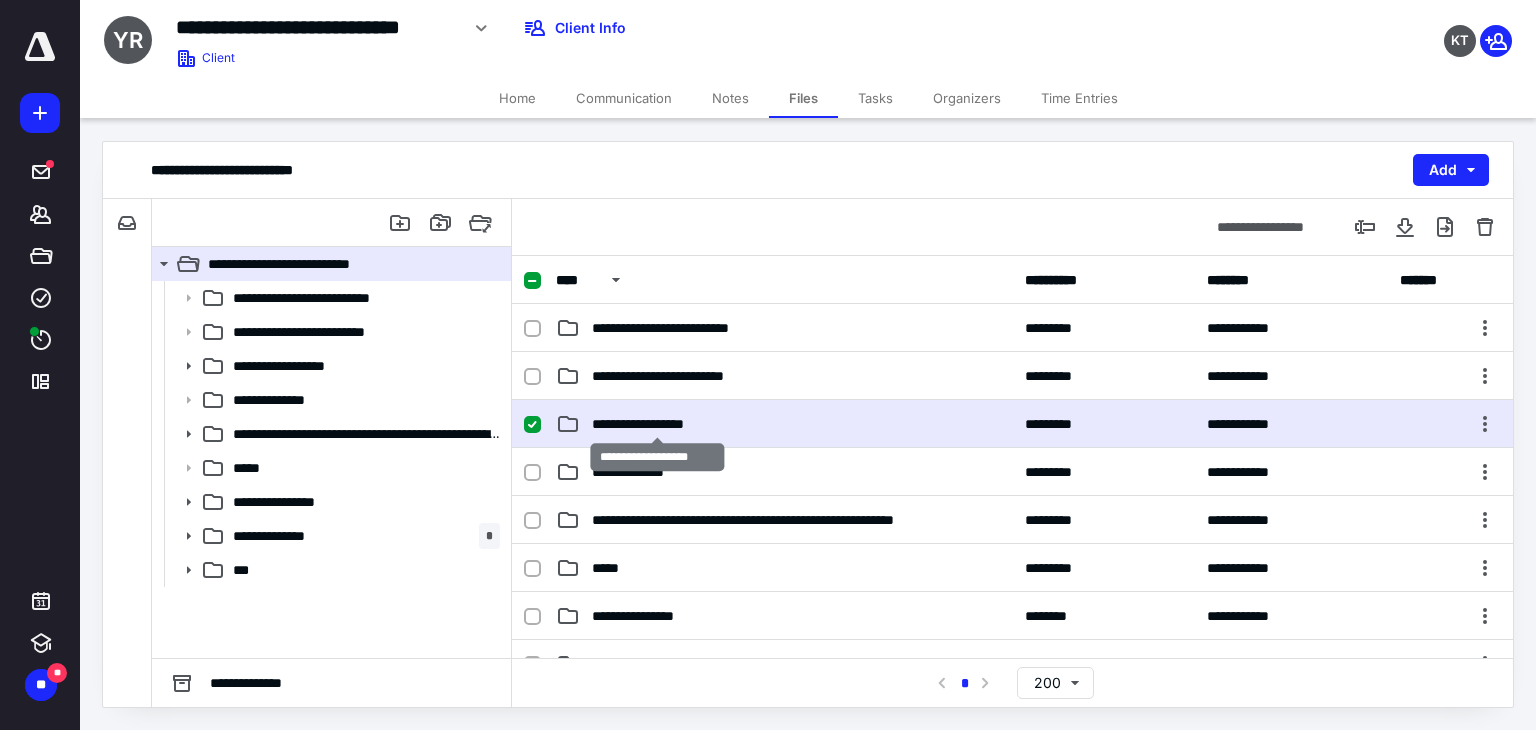 click on "**********" at bounding box center [658, 424] 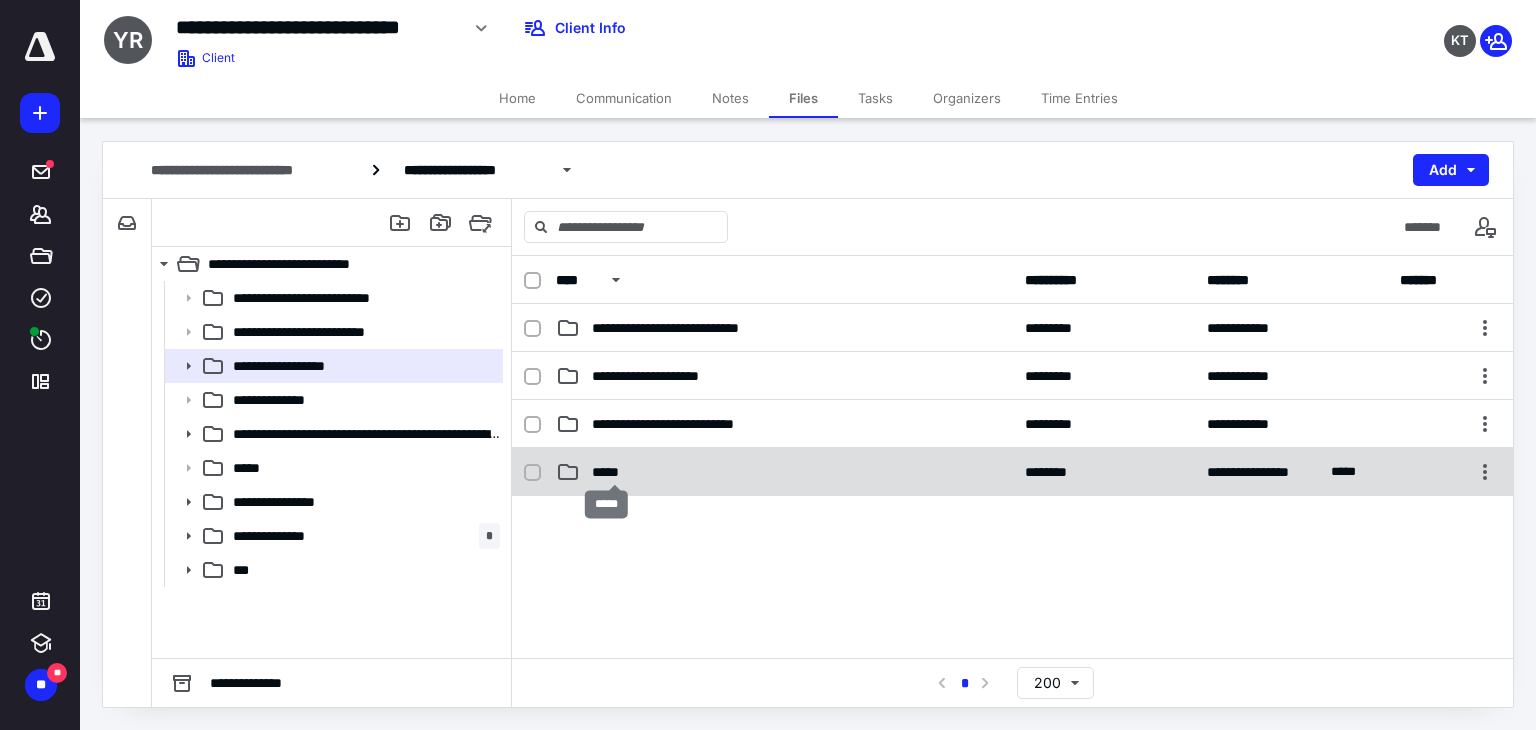click on "*****" at bounding box center (615, 472) 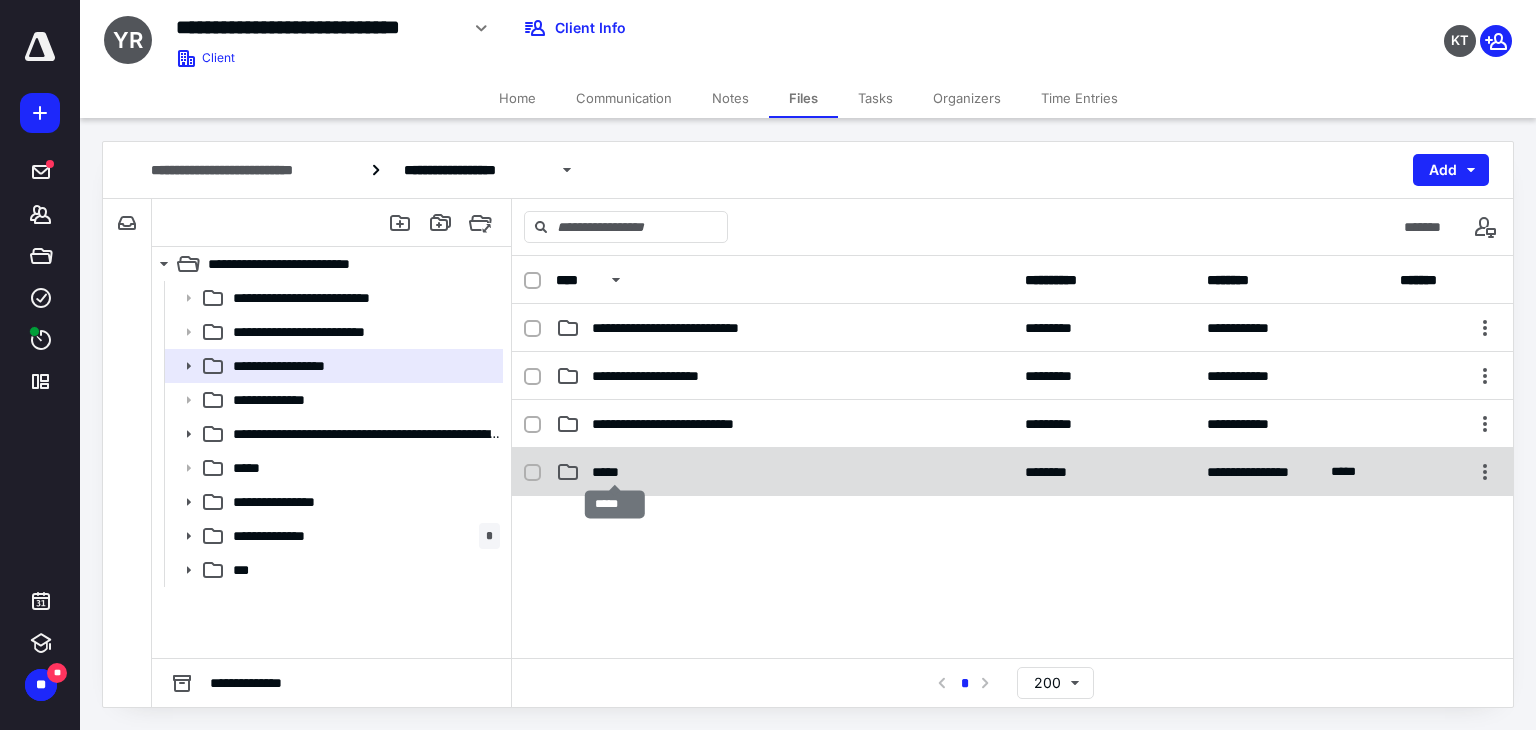 click on "*****" at bounding box center (615, 472) 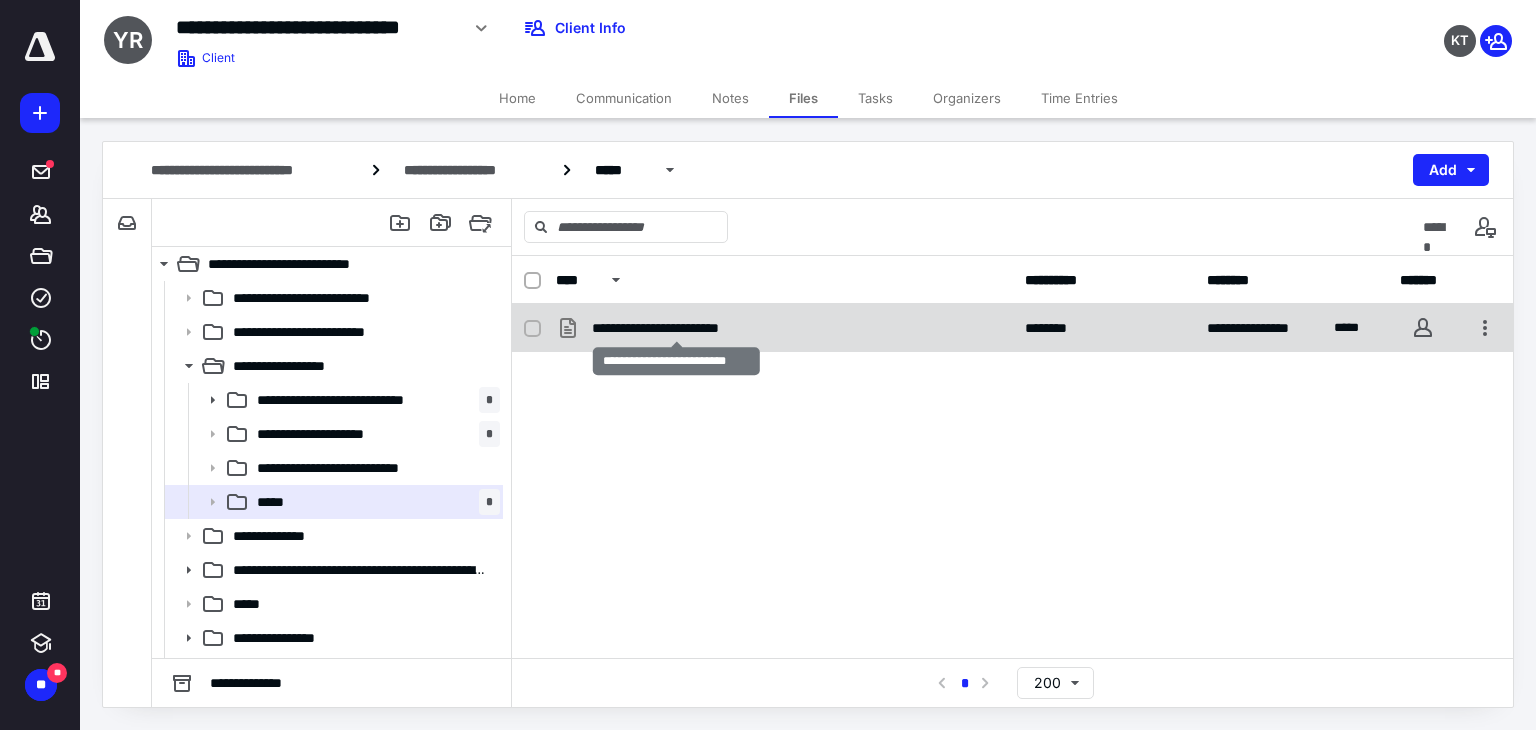click on "**********" at bounding box center (676, 328) 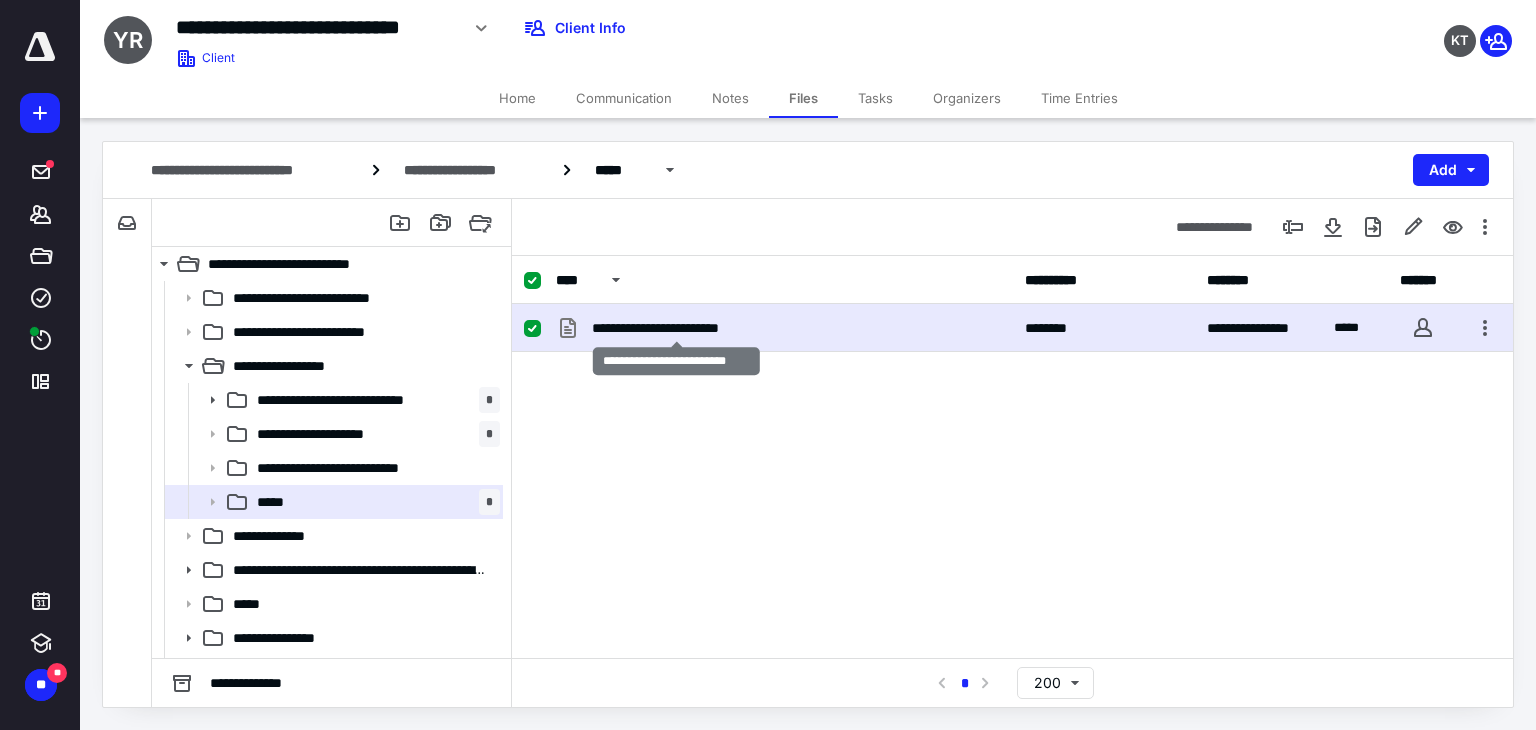 click on "**********" at bounding box center [676, 328] 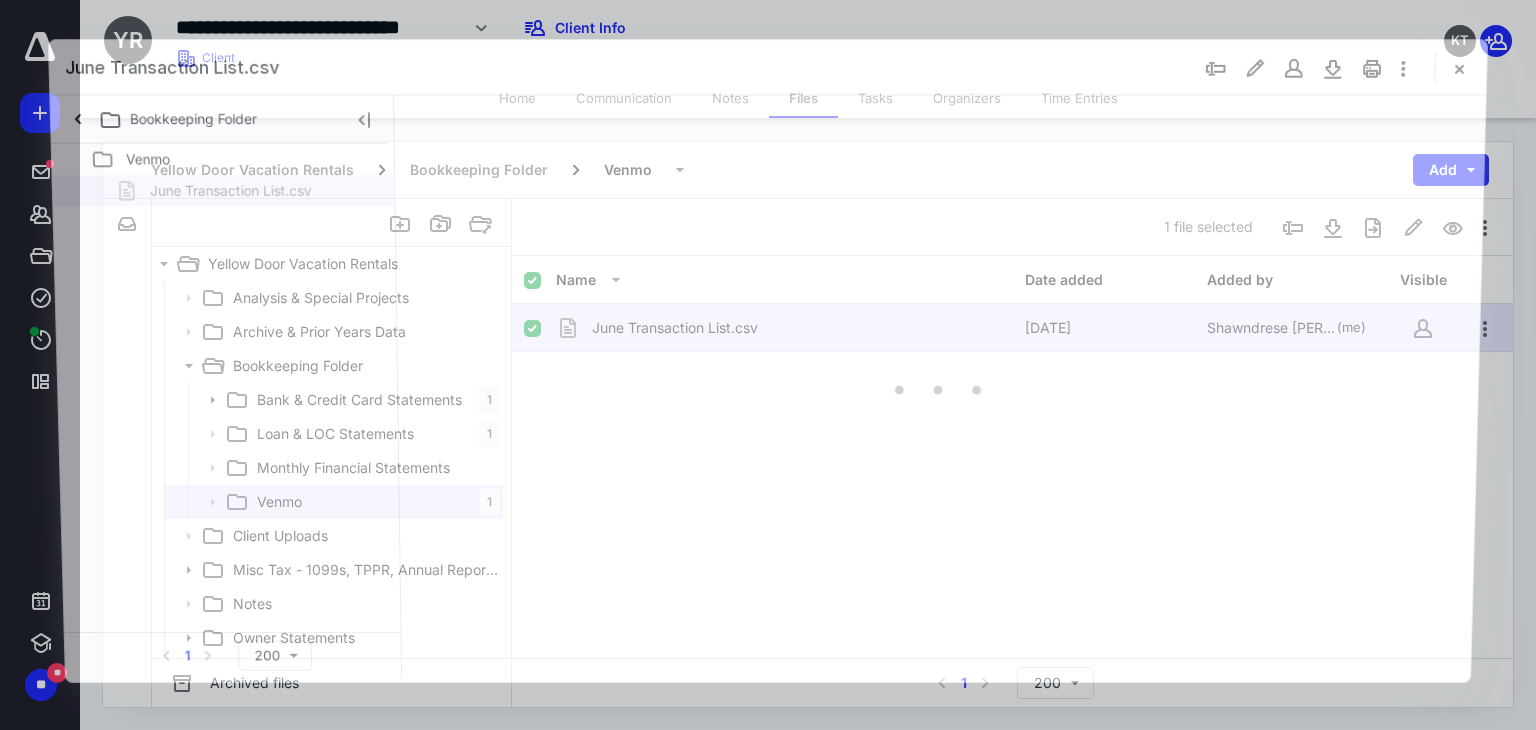 scroll, scrollTop: 0, scrollLeft: 0, axis: both 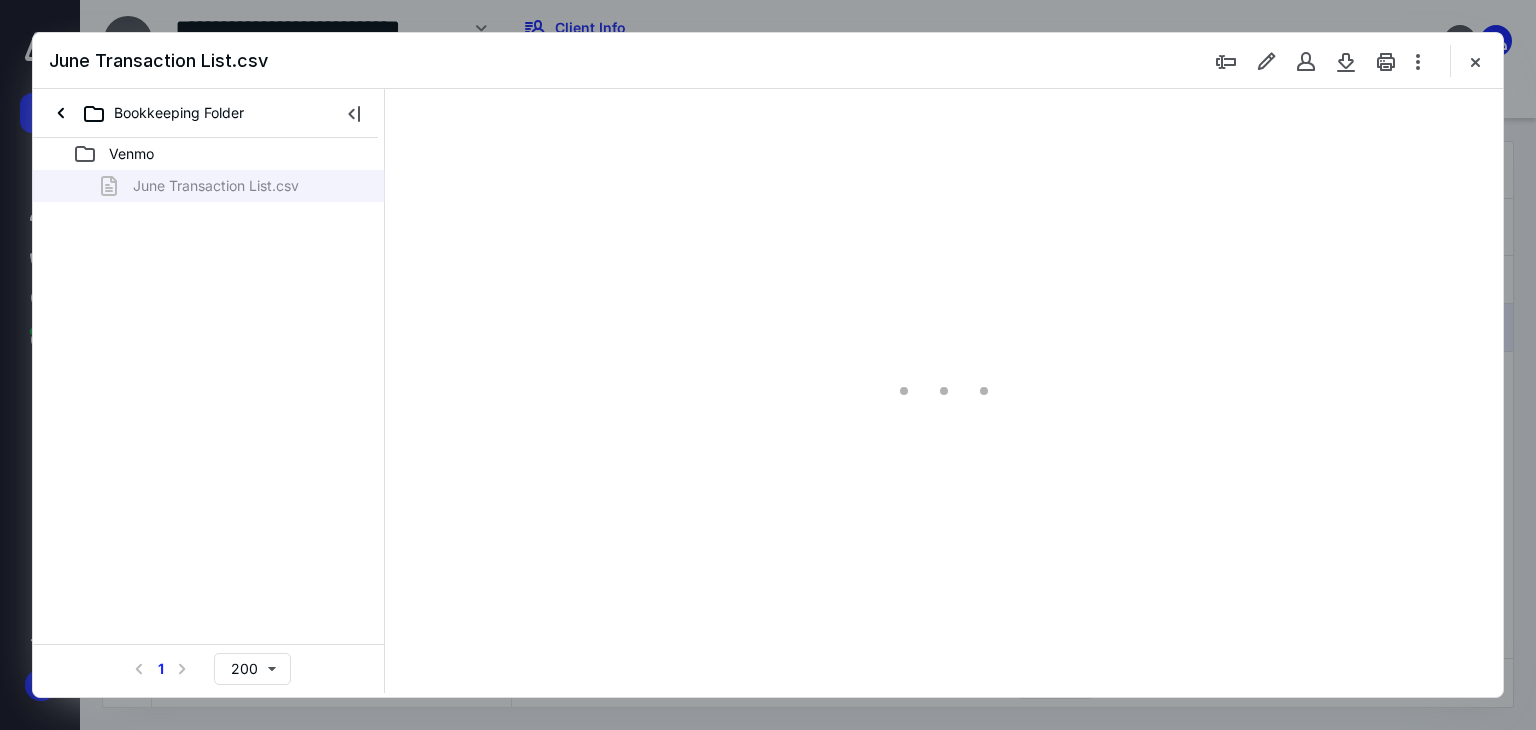type on "66" 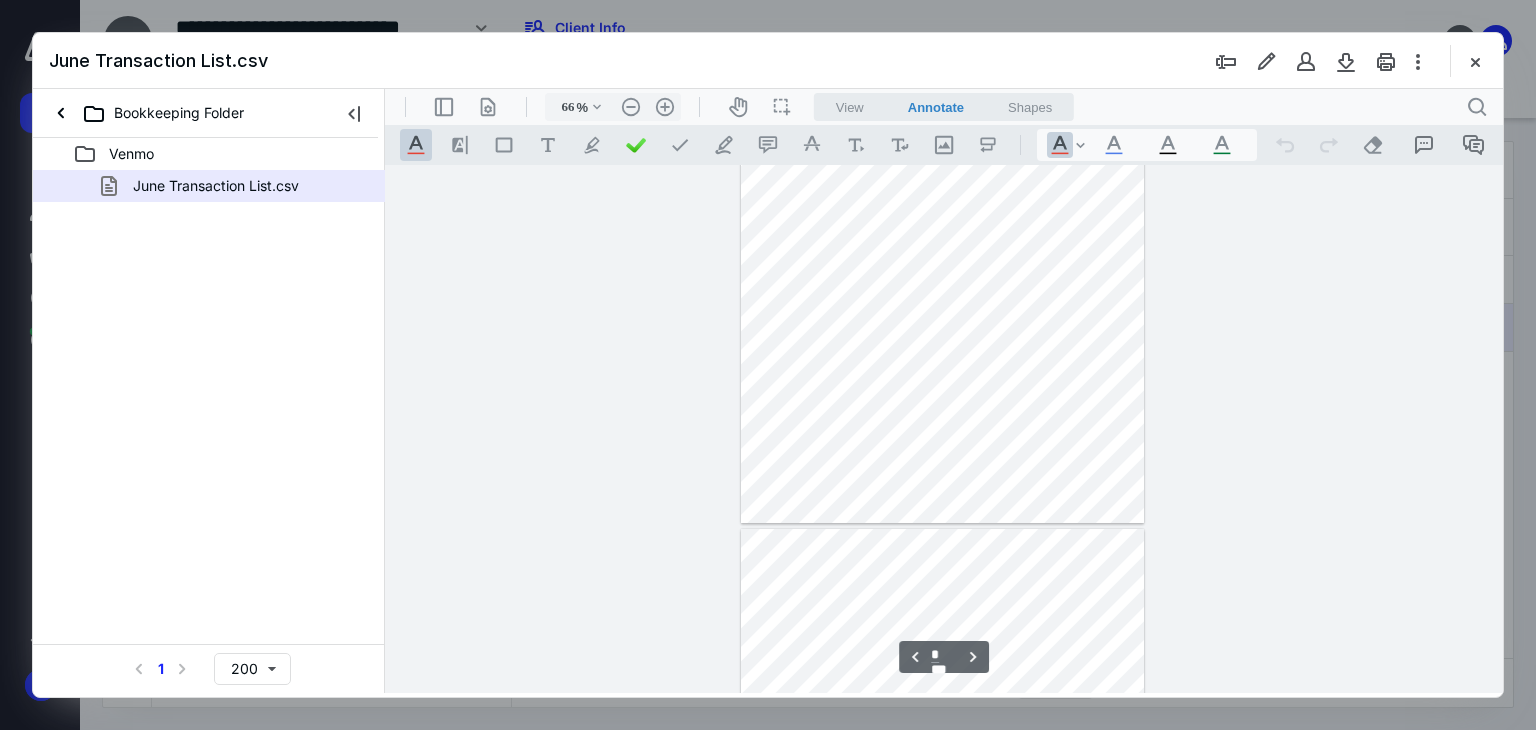 type on "*" 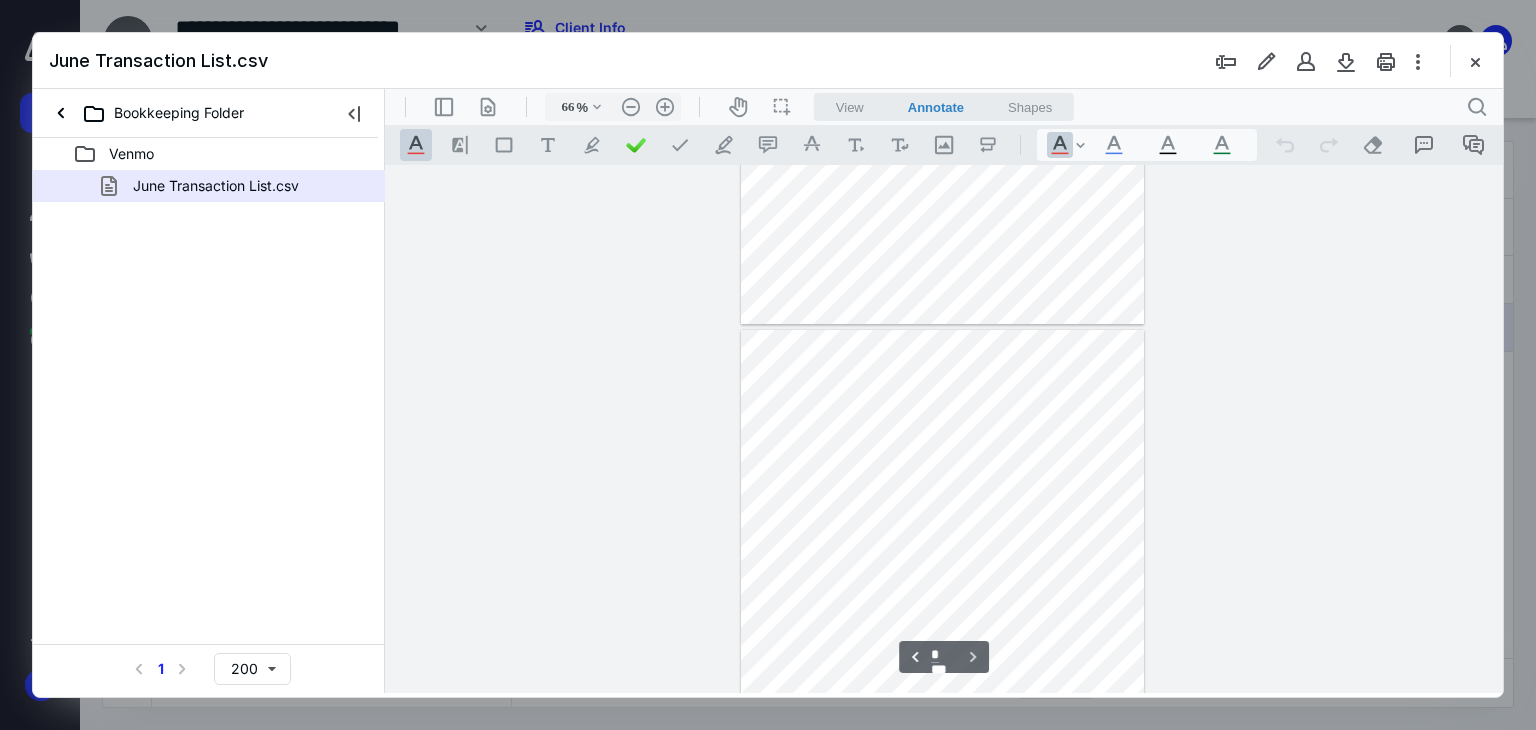 scroll, scrollTop: 2640, scrollLeft: 0, axis: vertical 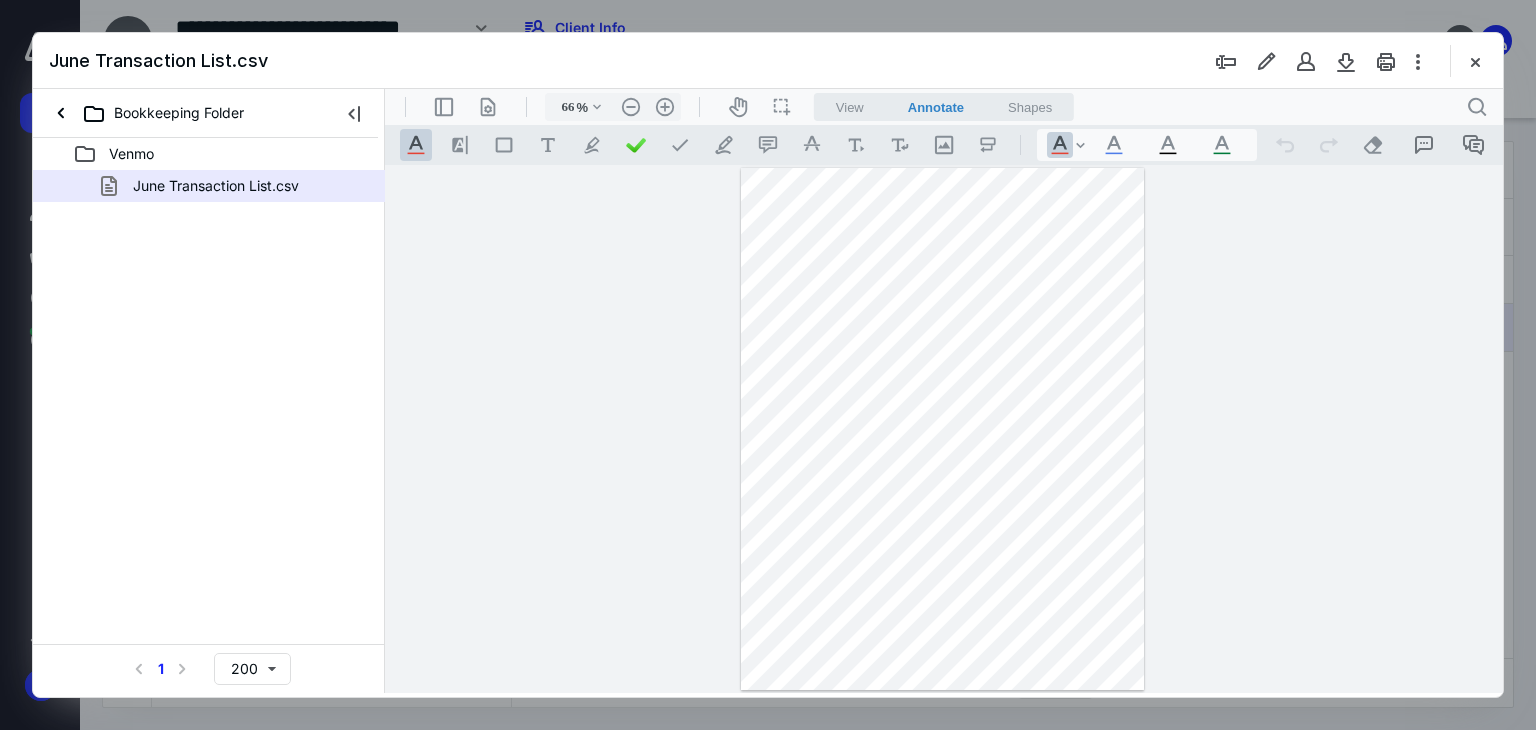 click at bounding box center [1475, 61] 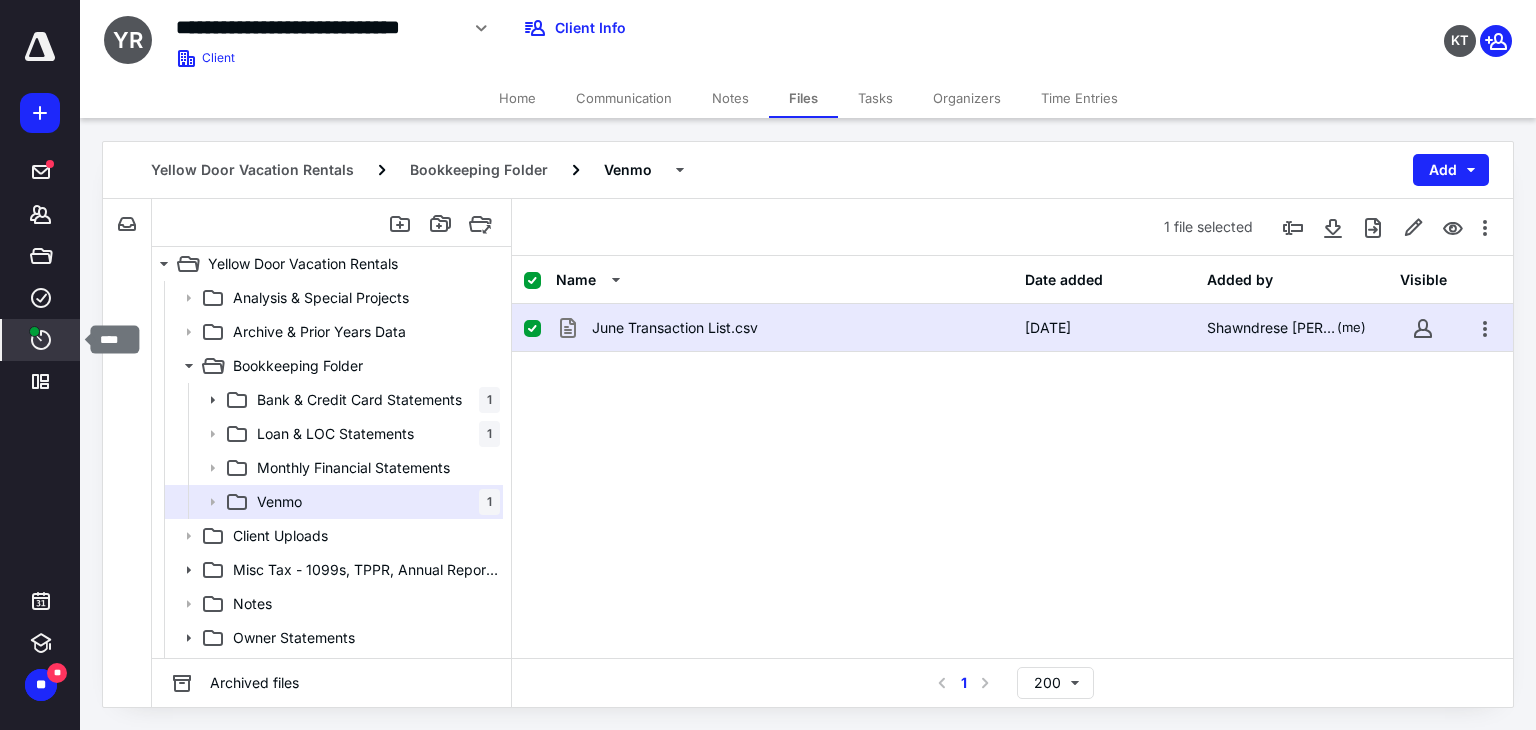 click 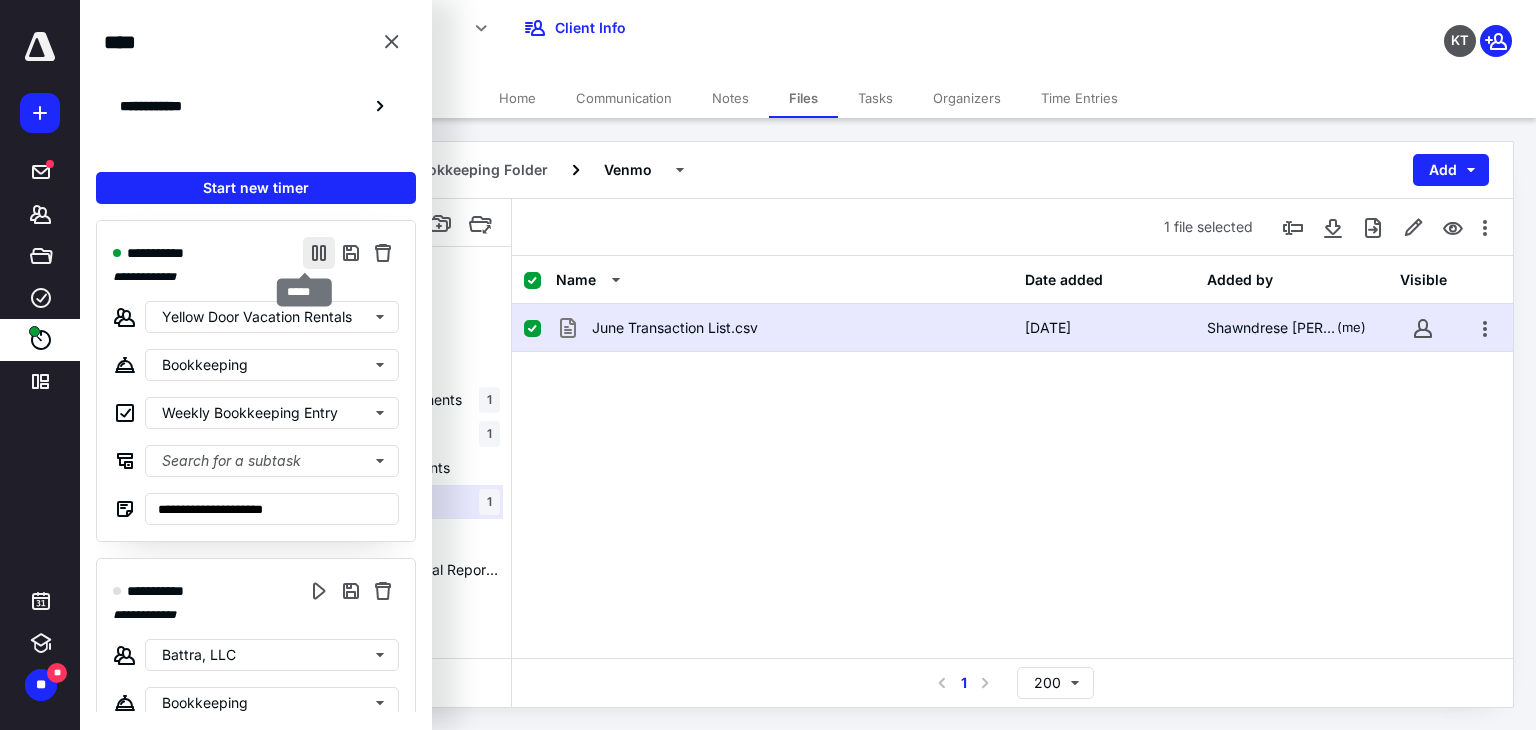 click at bounding box center [319, 253] 